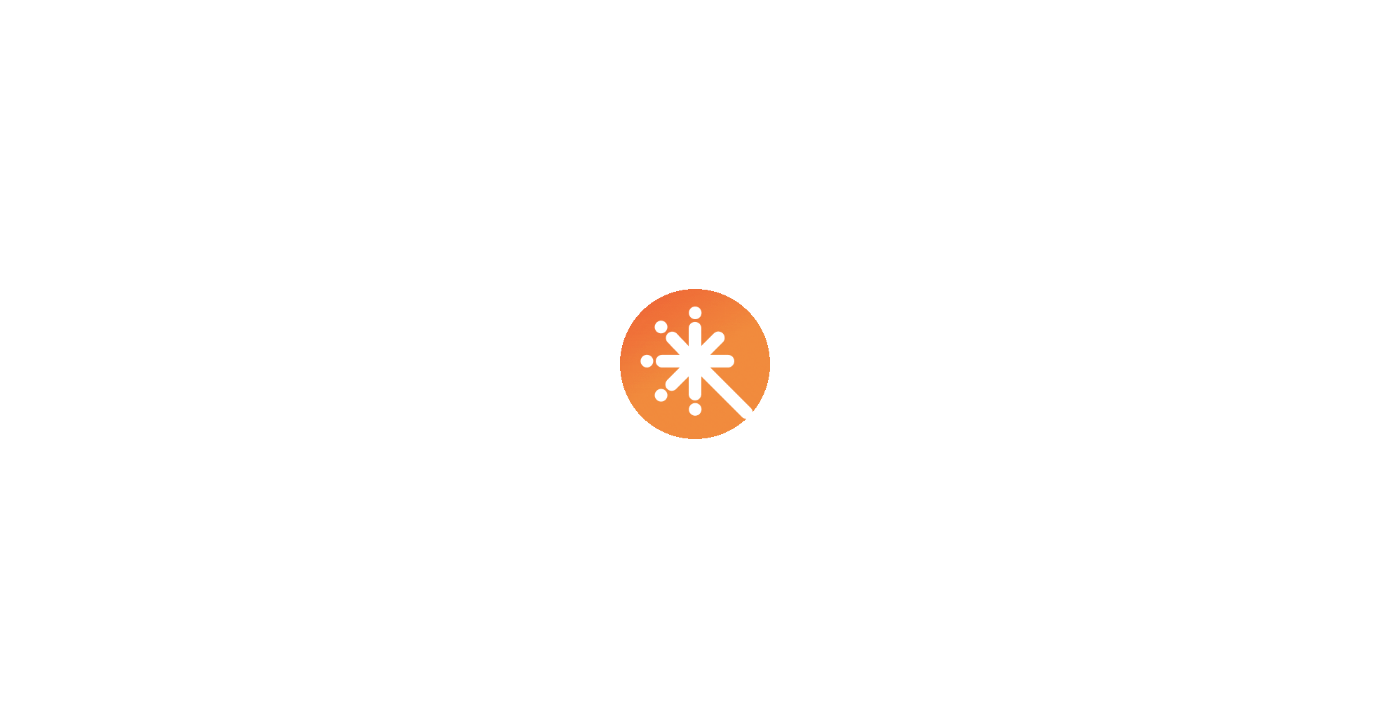 scroll, scrollTop: 0, scrollLeft: 0, axis: both 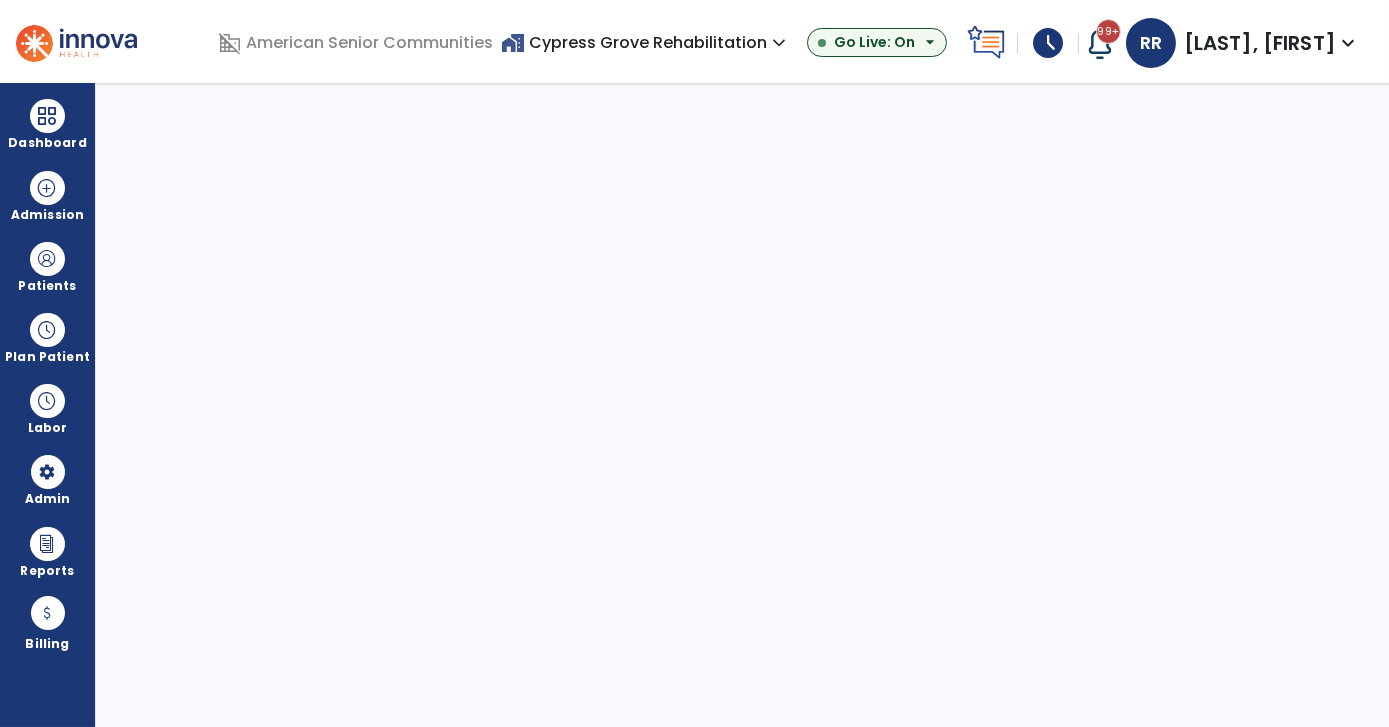 select on "***" 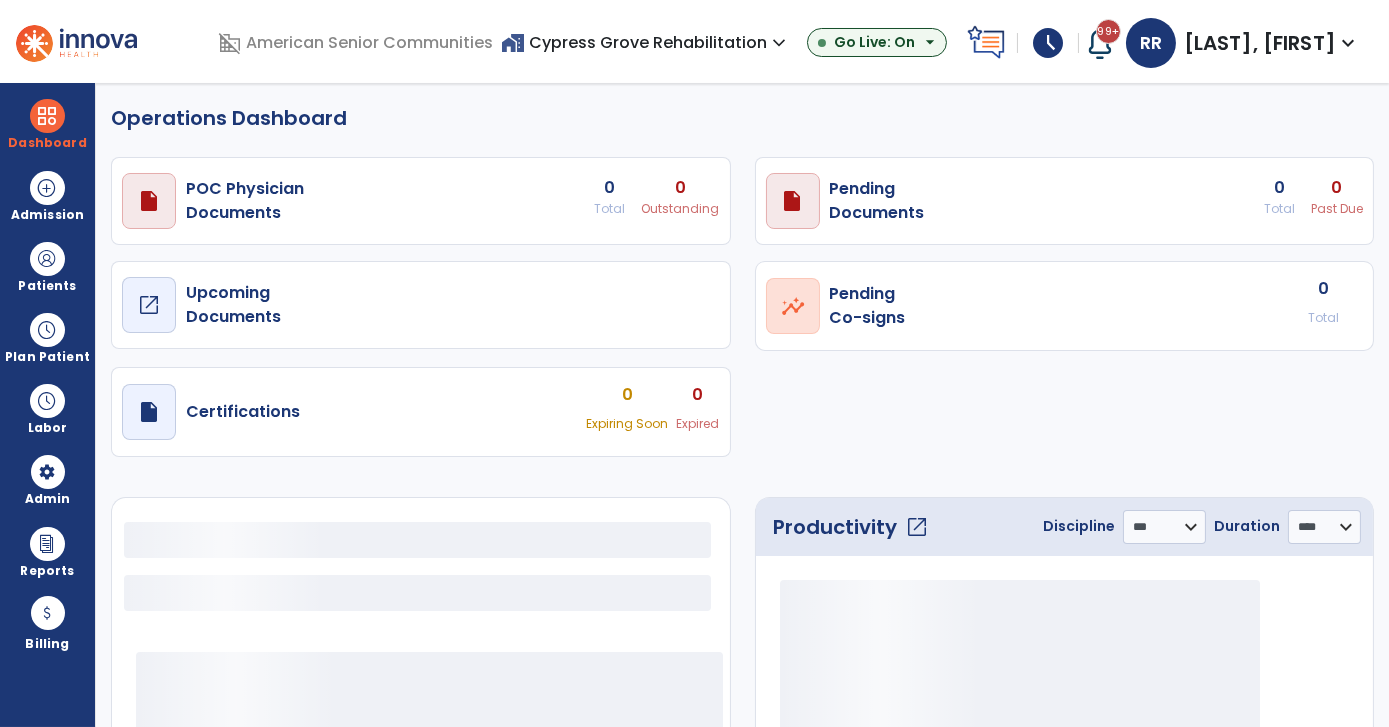 select on "***" 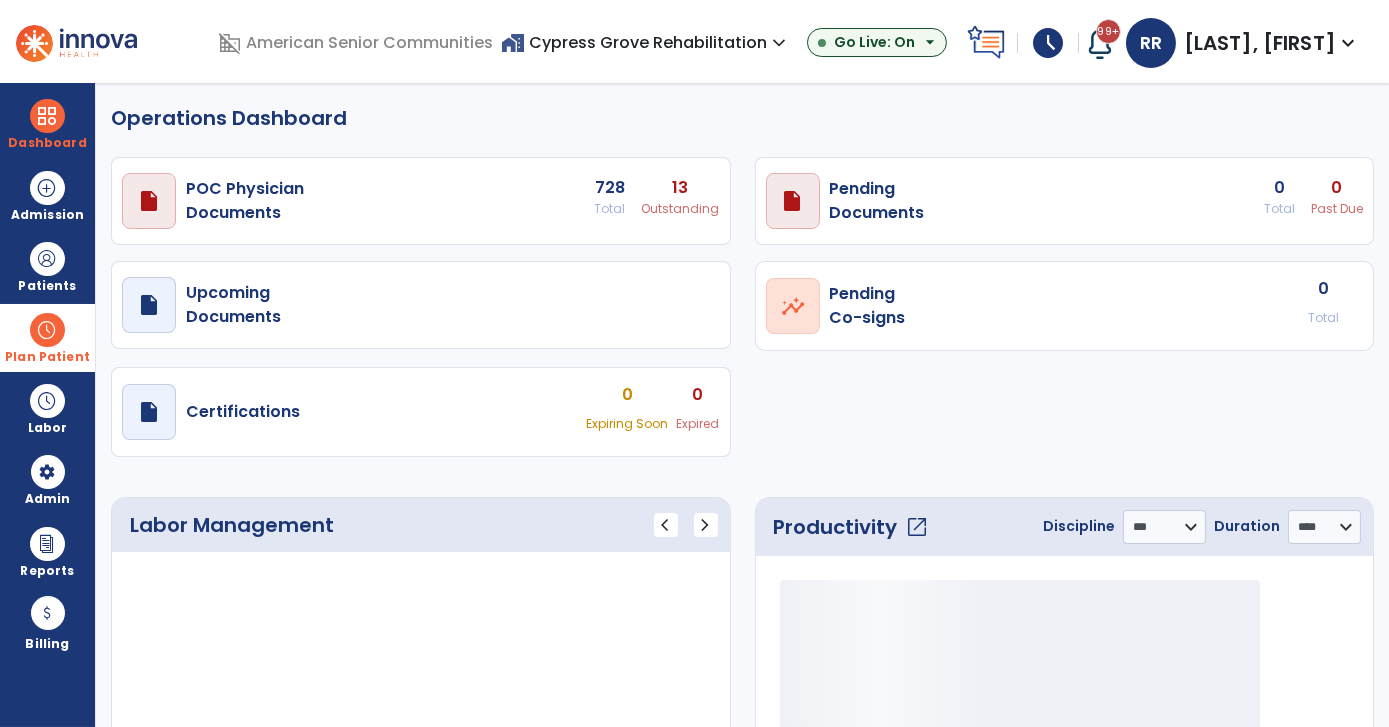 click at bounding box center [47, 330] 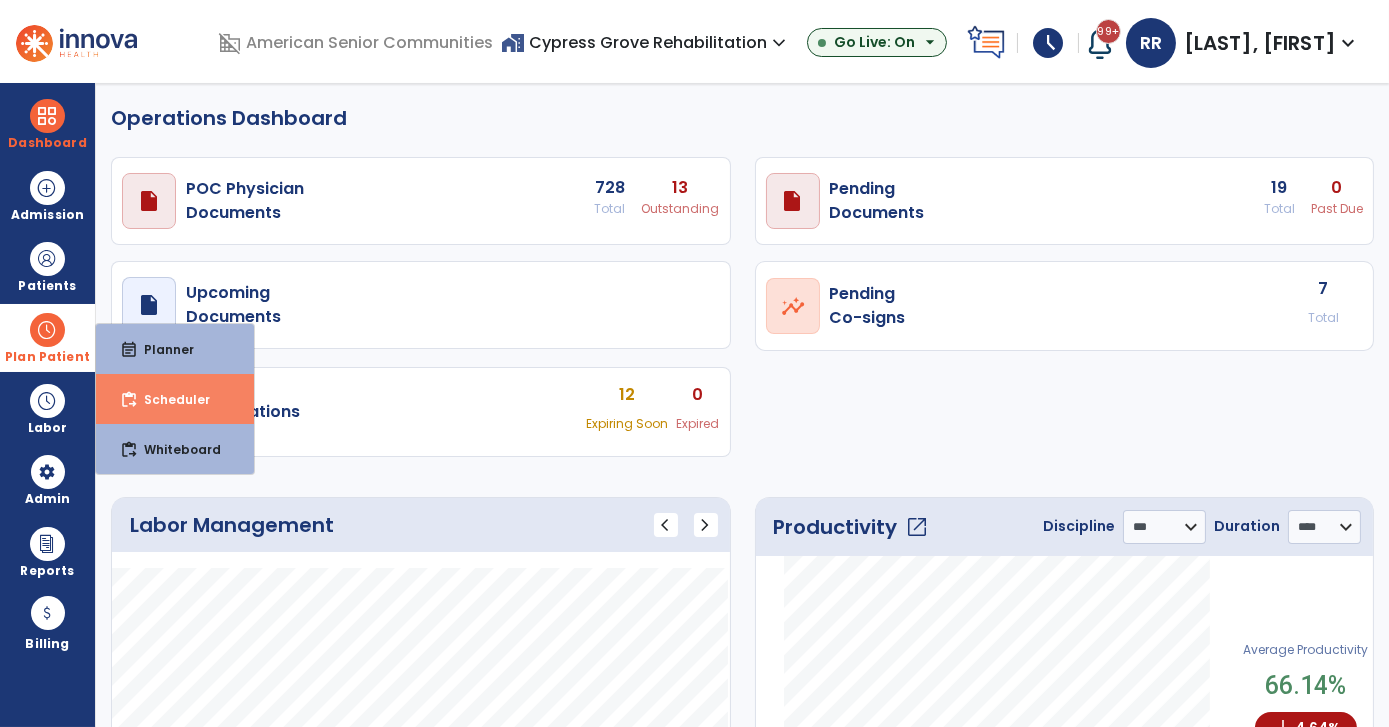 click on "content_paste_go  Scheduler" at bounding box center (175, 399) 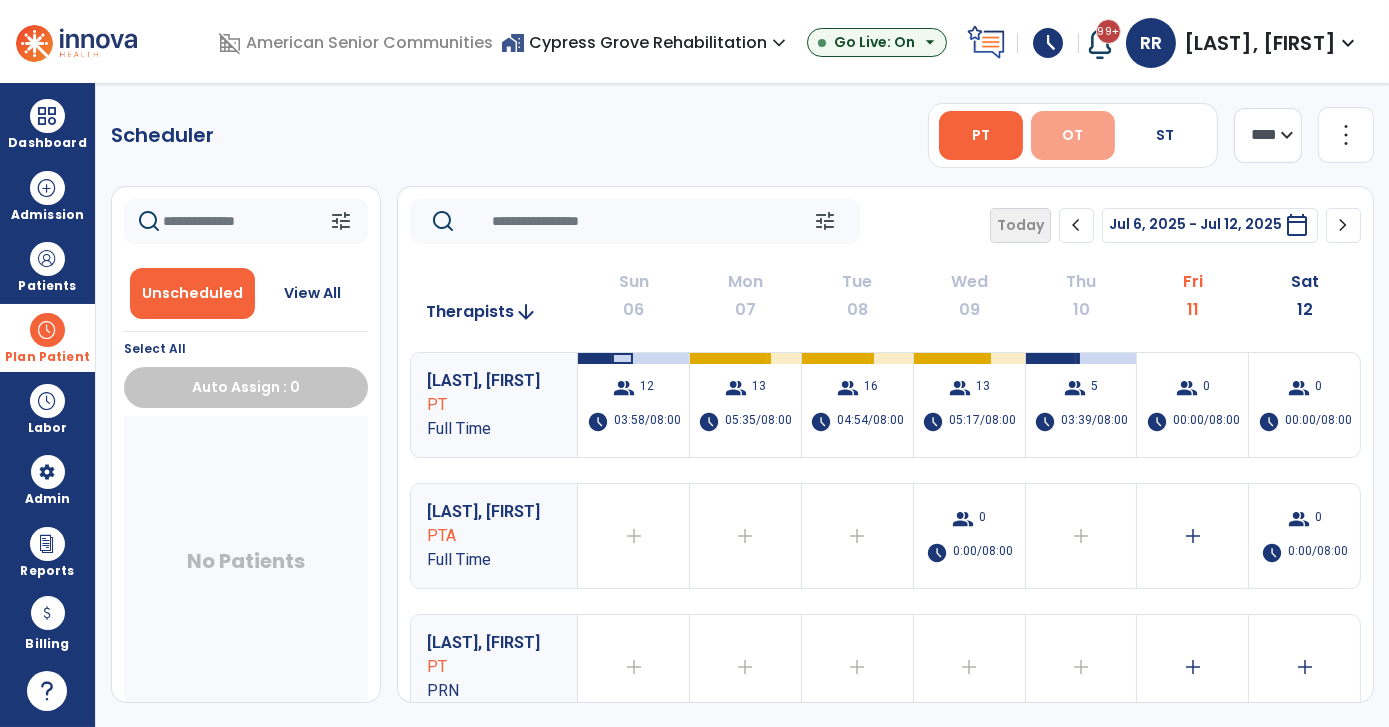 drag, startPoint x: 1053, startPoint y: 137, endPoint x: 1063, endPoint y: 136, distance: 10.049875 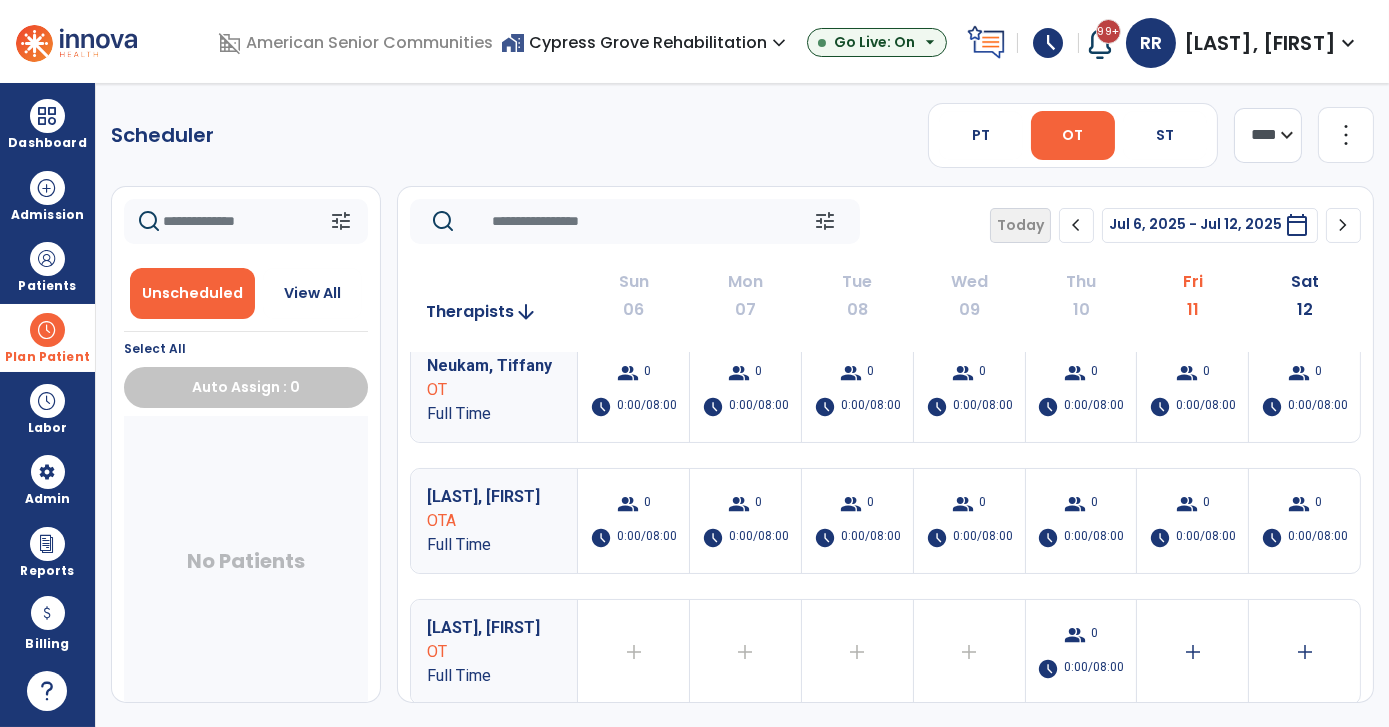 scroll, scrollTop: 0, scrollLeft: 0, axis: both 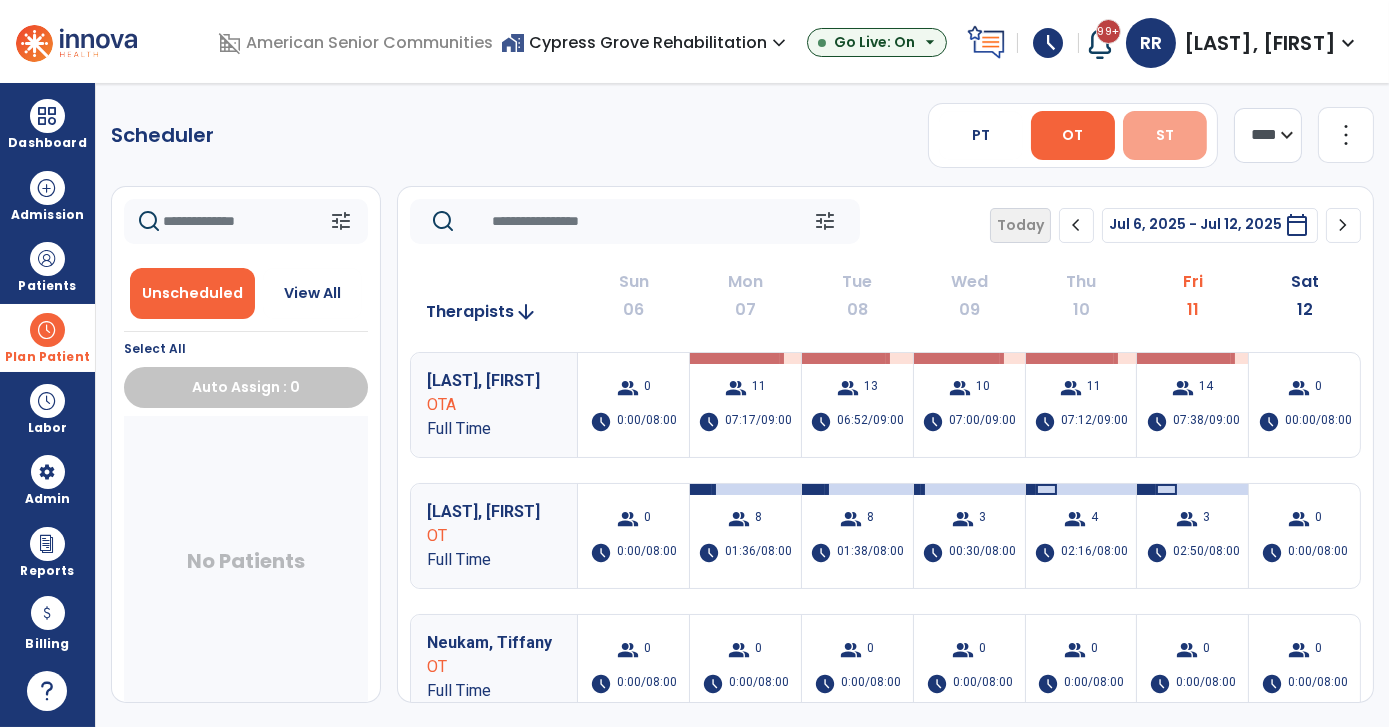 click on "ST" at bounding box center (1165, 135) 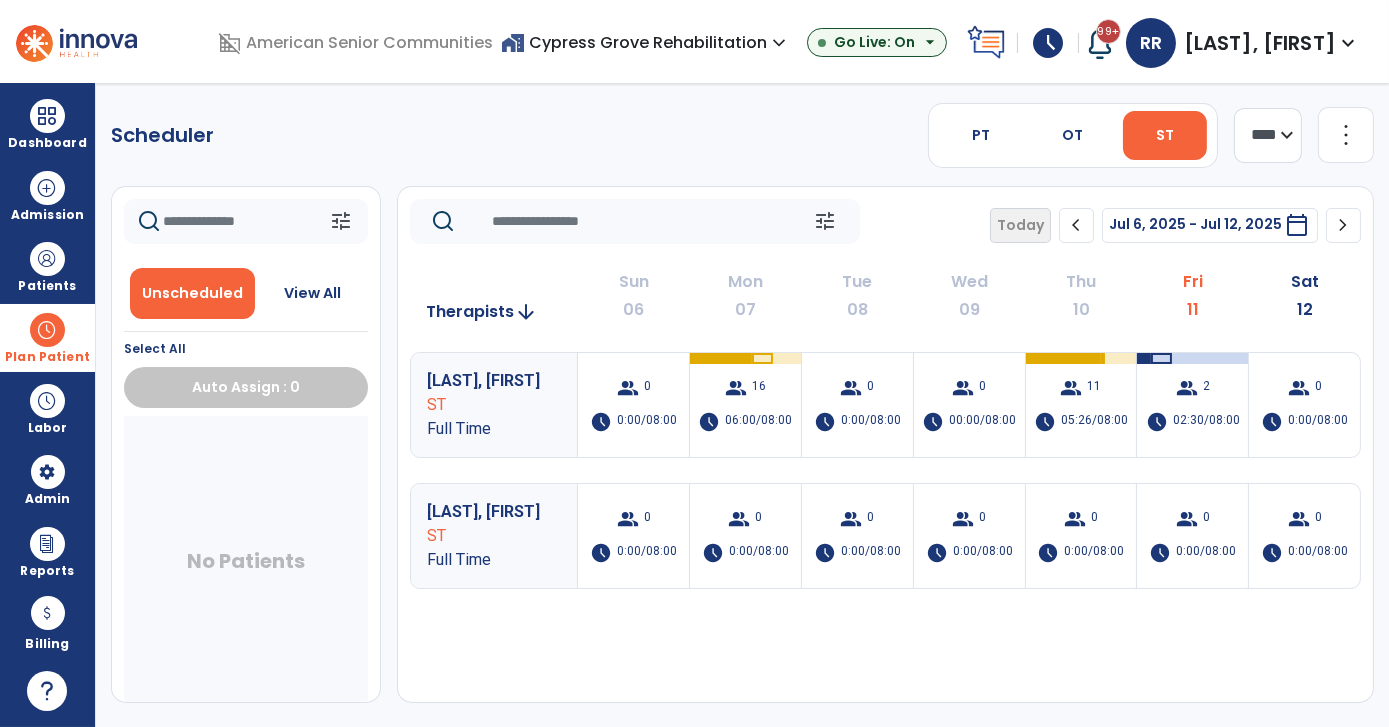click at bounding box center (47, 330) 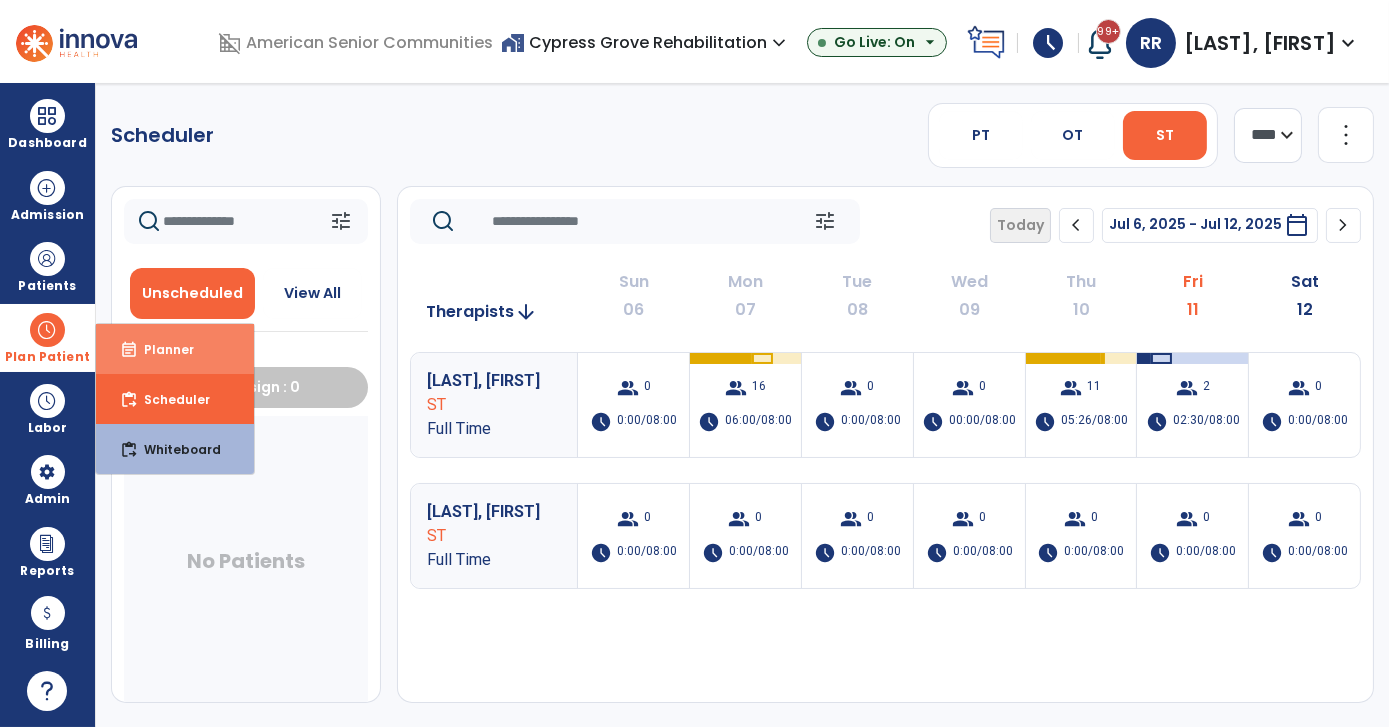 click on "Planner" at bounding box center (161, 349) 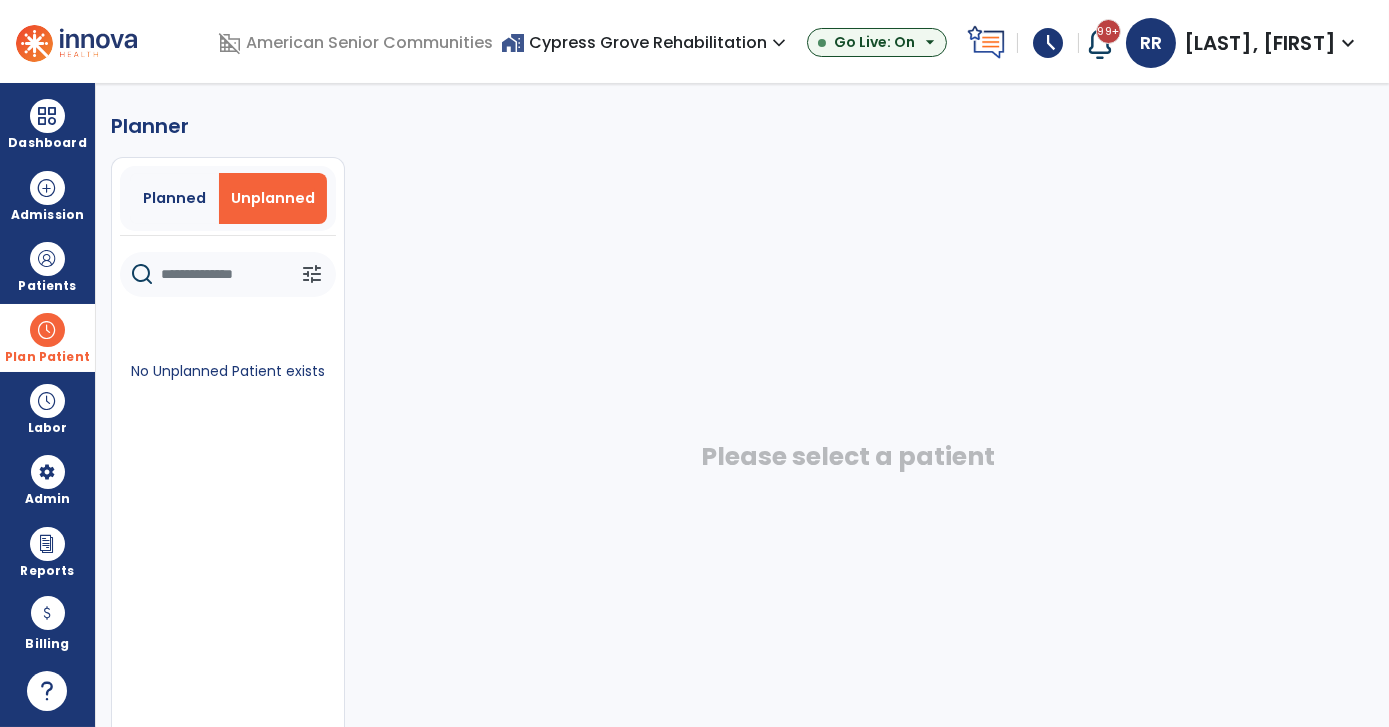 click on "Unplanned" at bounding box center (273, 198) 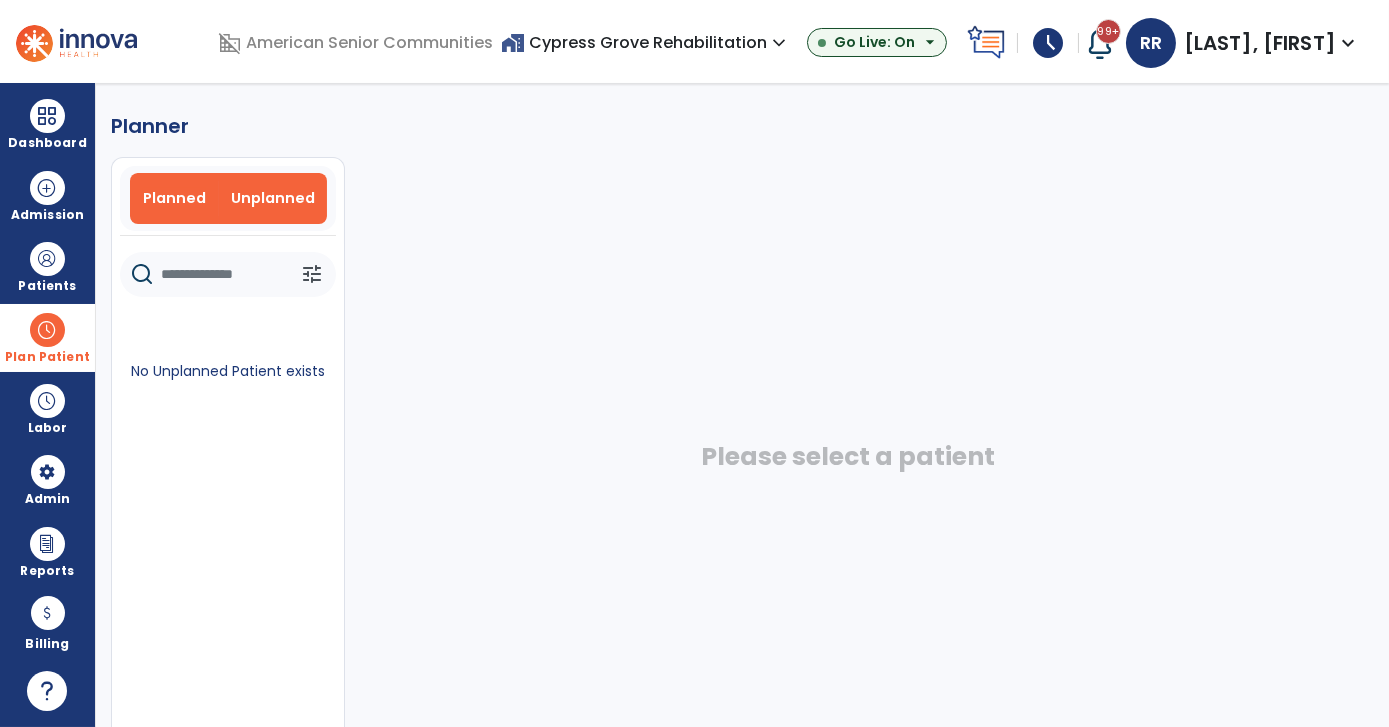 click on "Planned" at bounding box center [174, 198] 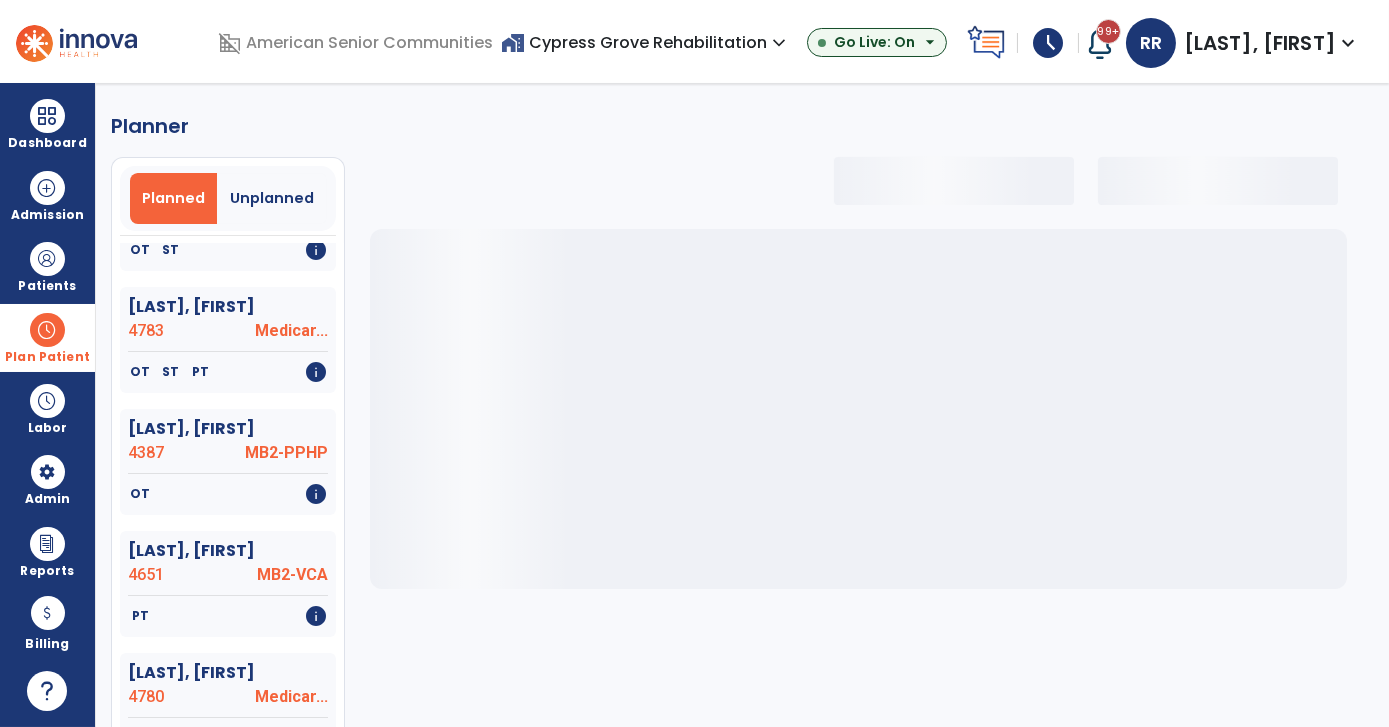 select on "***" 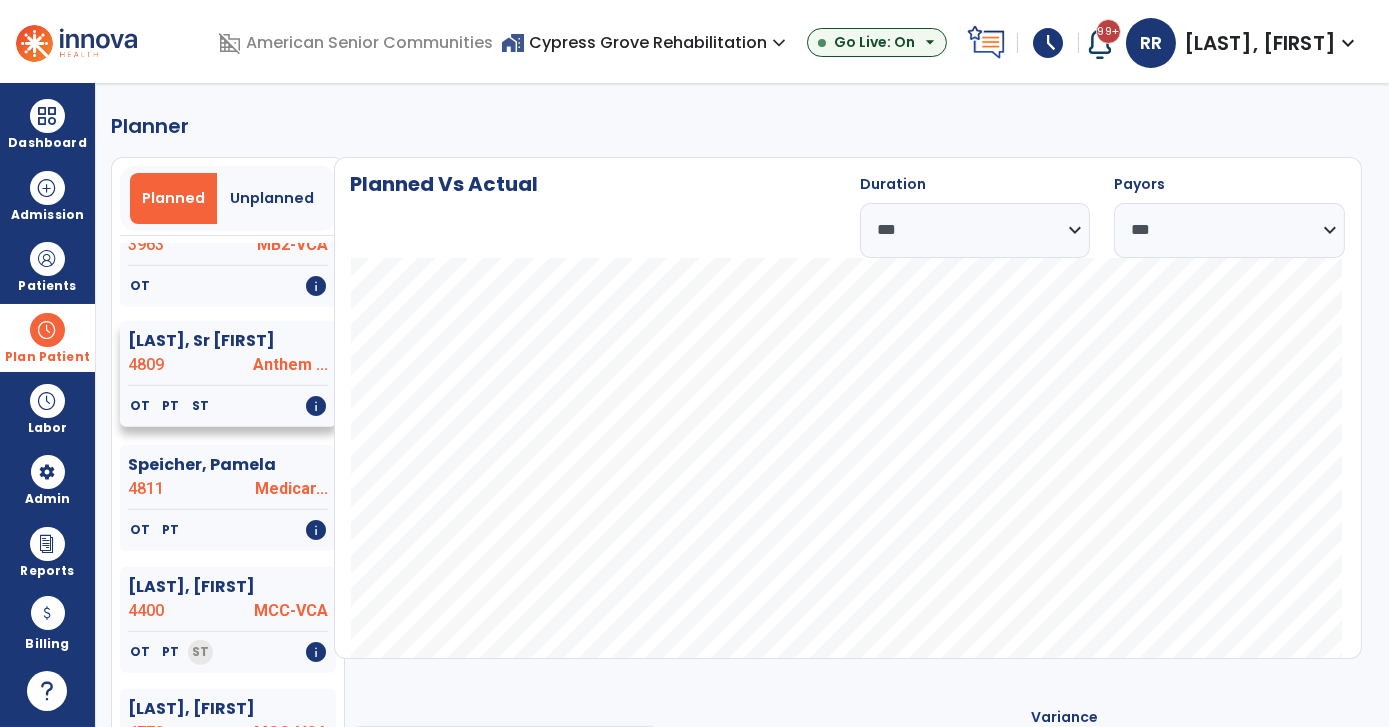 scroll, scrollTop: 2869, scrollLeft: 0, axis: vertical 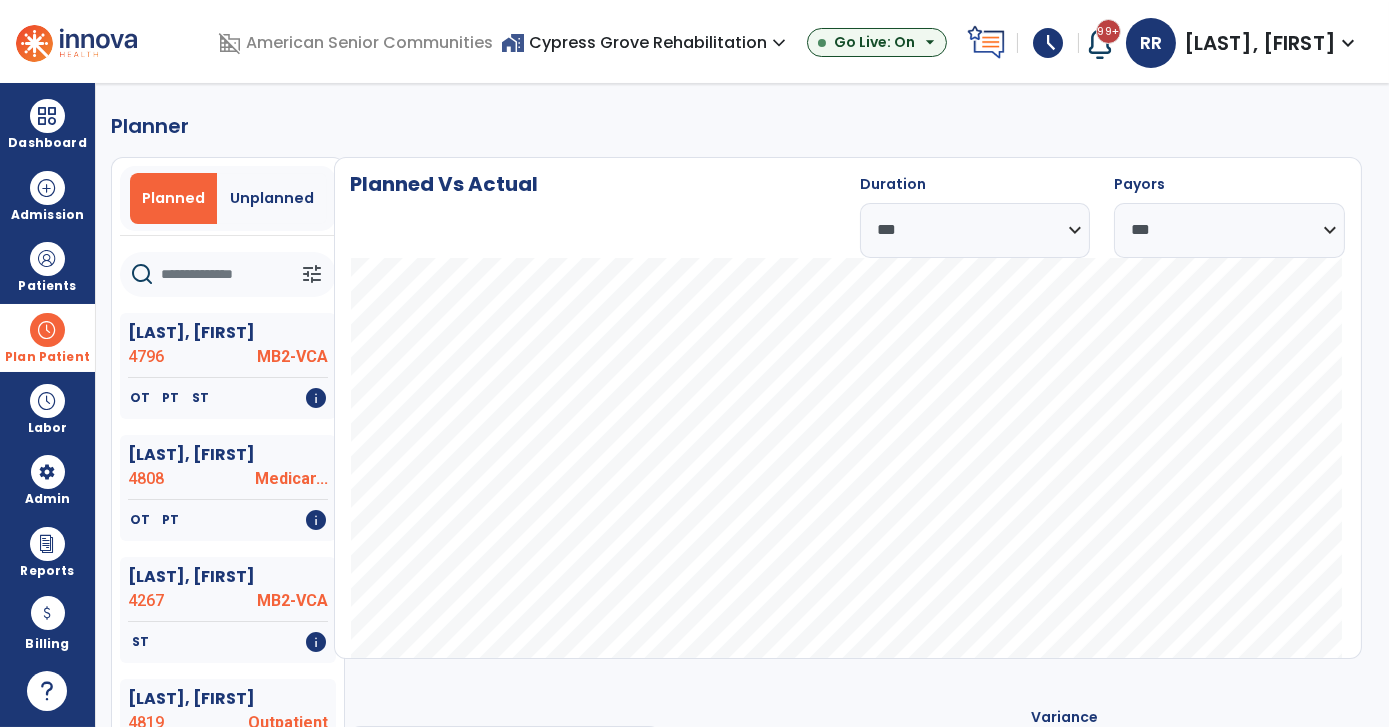 click on "ST" 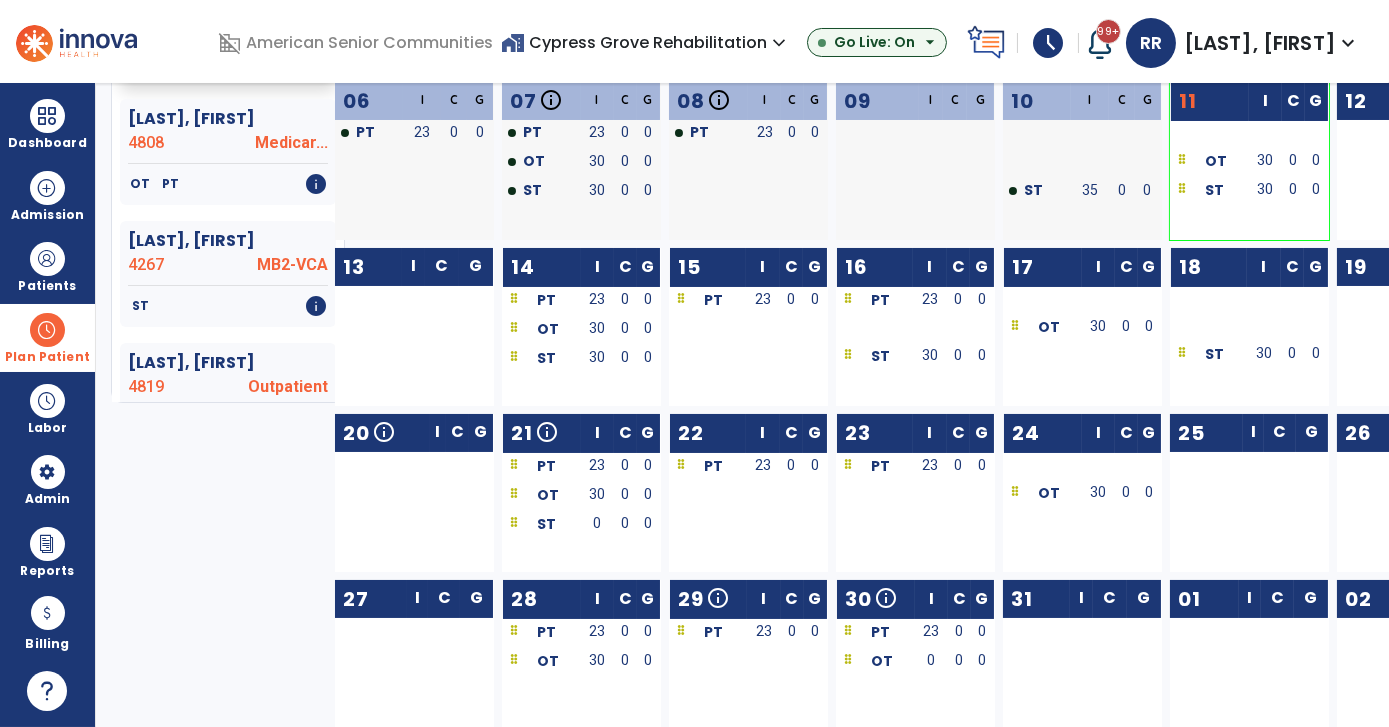 scroll, scrollTop: 346, scrollLeft: 0, axis: vertical 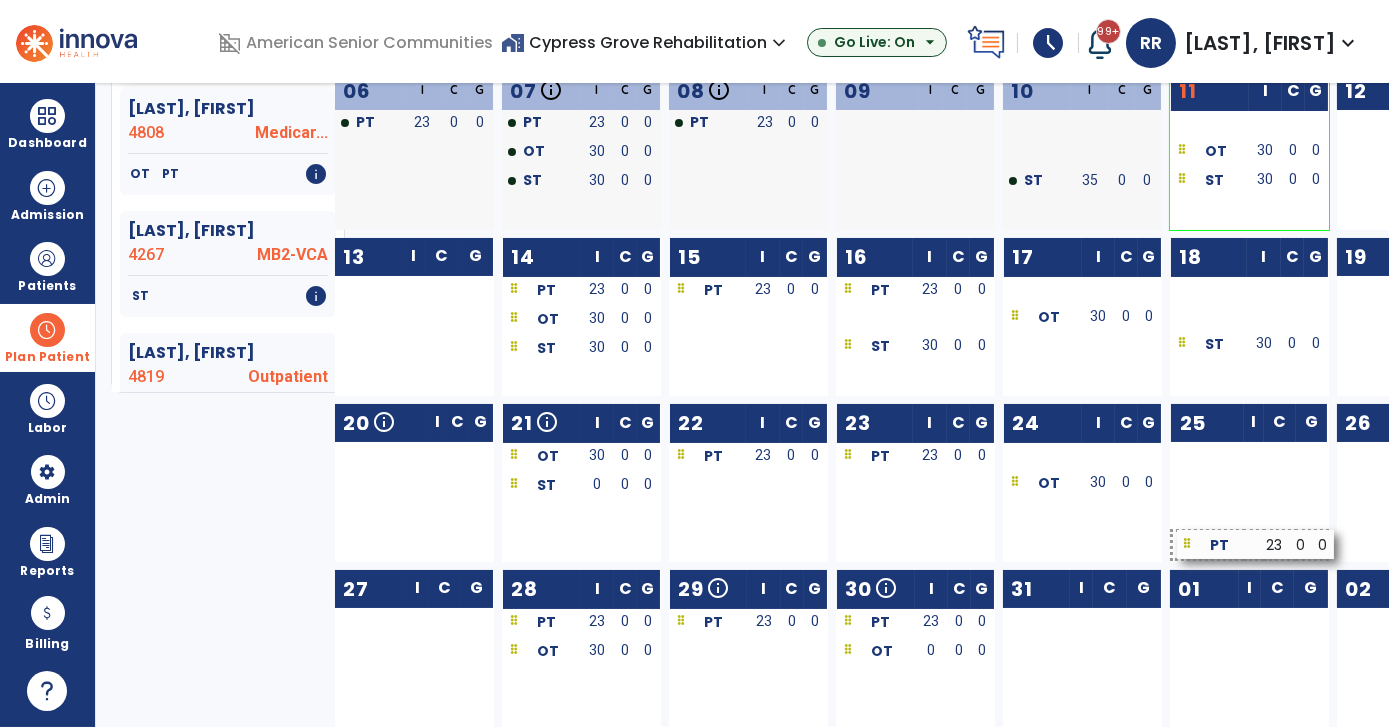drag, startPoint x: 589, startPoint y: 456, endPoint x: 1260, endPoint y: 545, distance: 676.87665 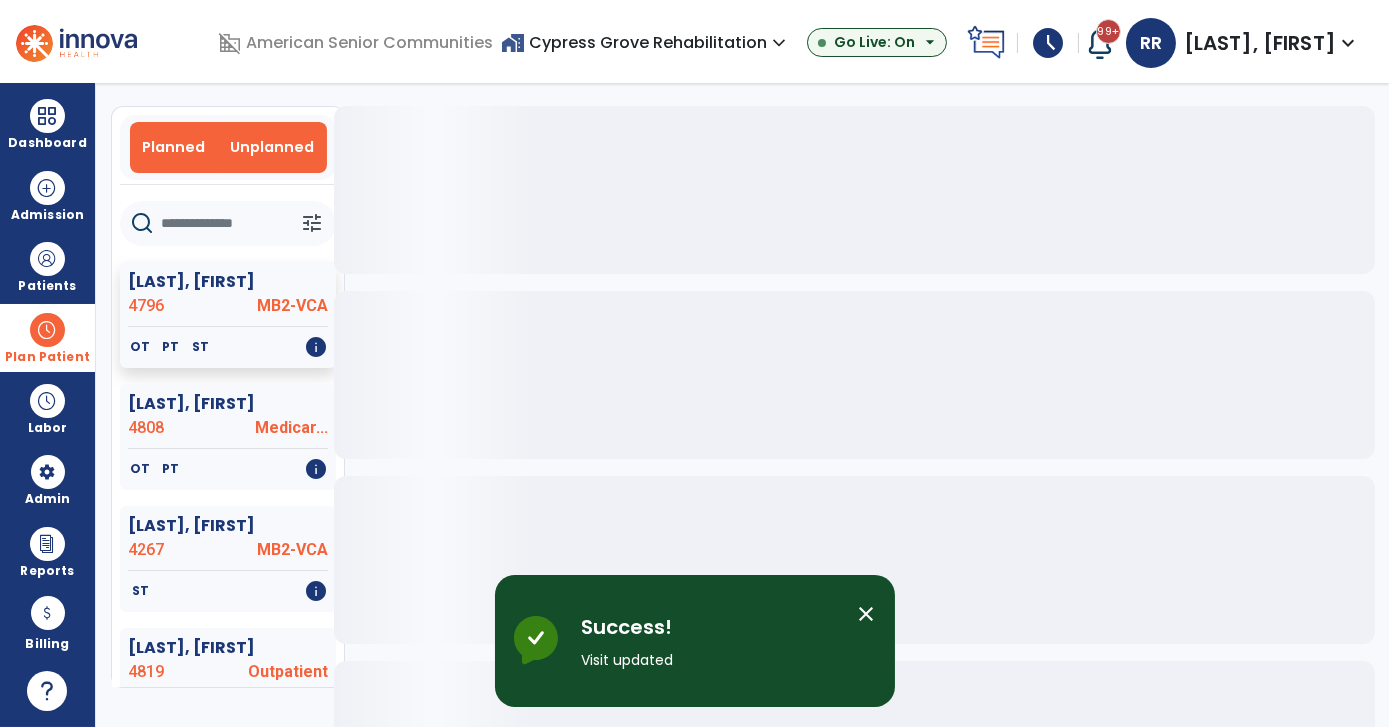scroll, scrollTop: 0, scrollLeft: 0, axis: both 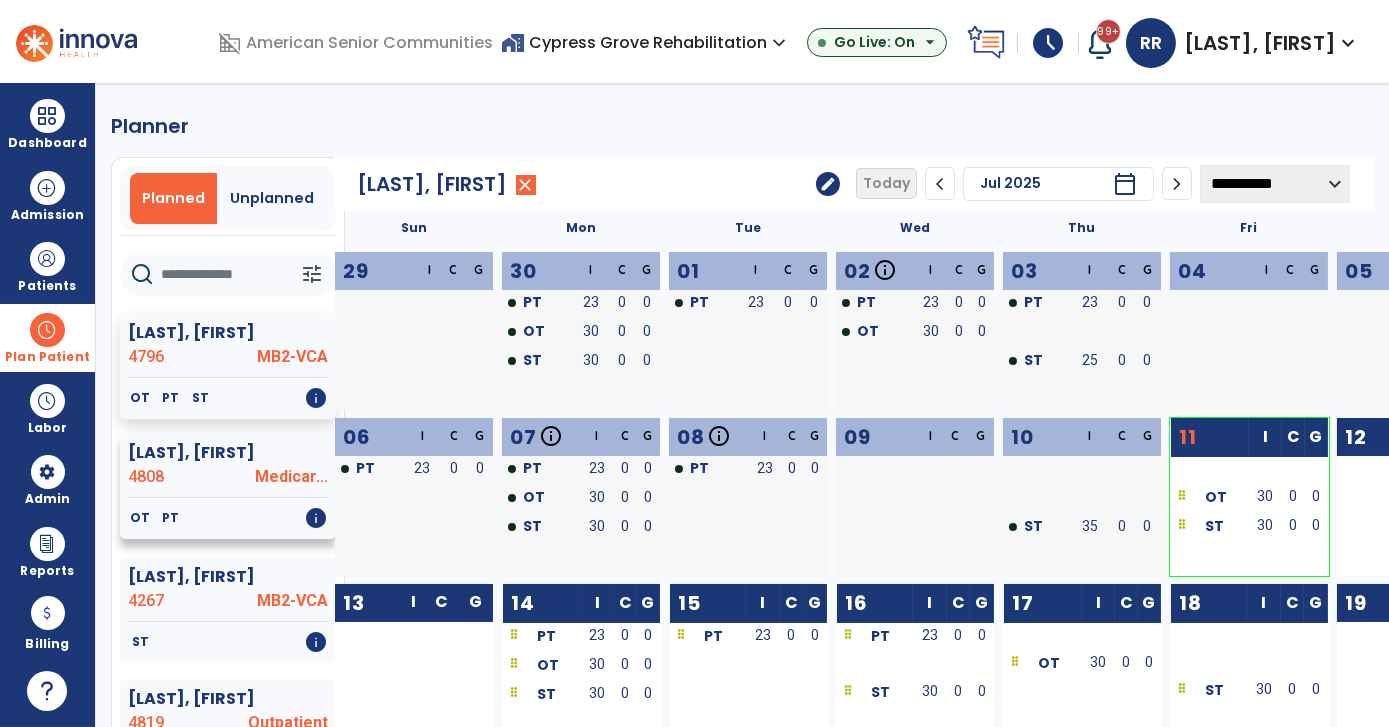 click on "[LAST], [FIRST] [NUMBER] Medicar..." 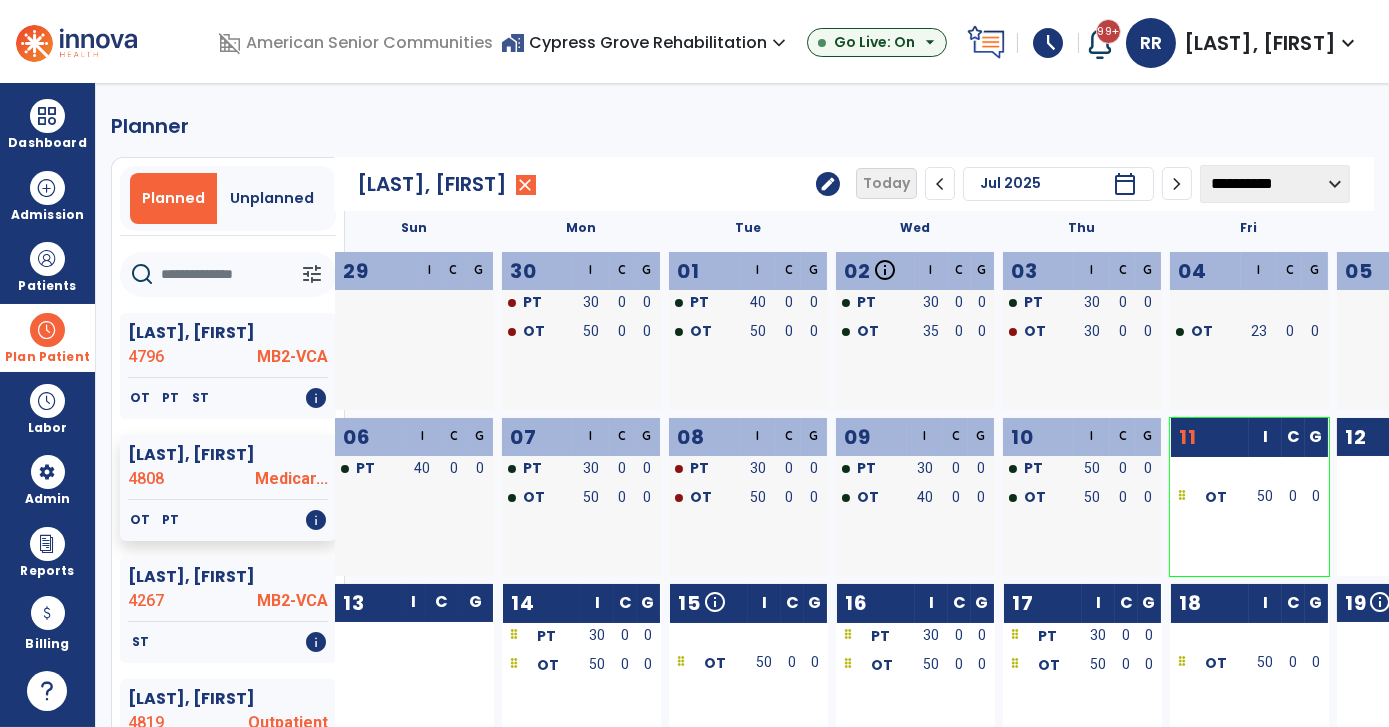 scroll, scrollTop: 181, scrollLeft: 0, axis: vertical 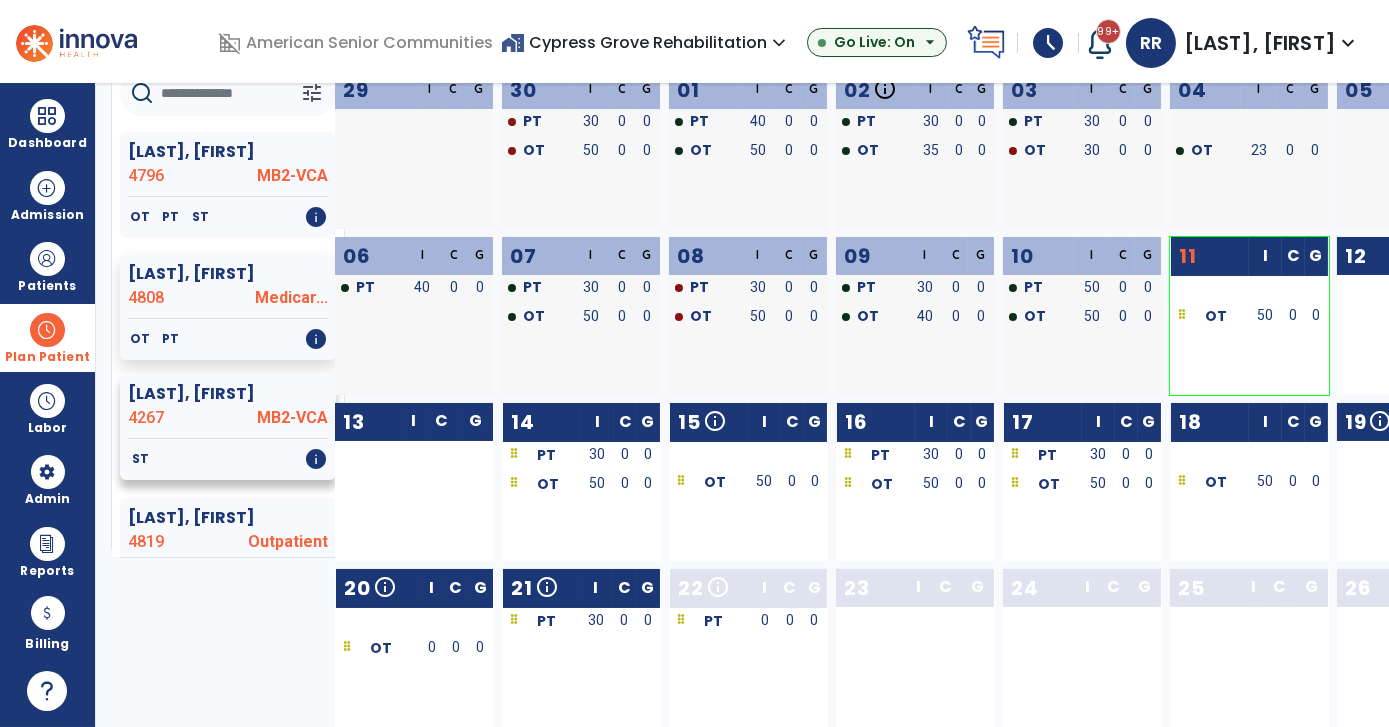 click on "MB2-VCA" 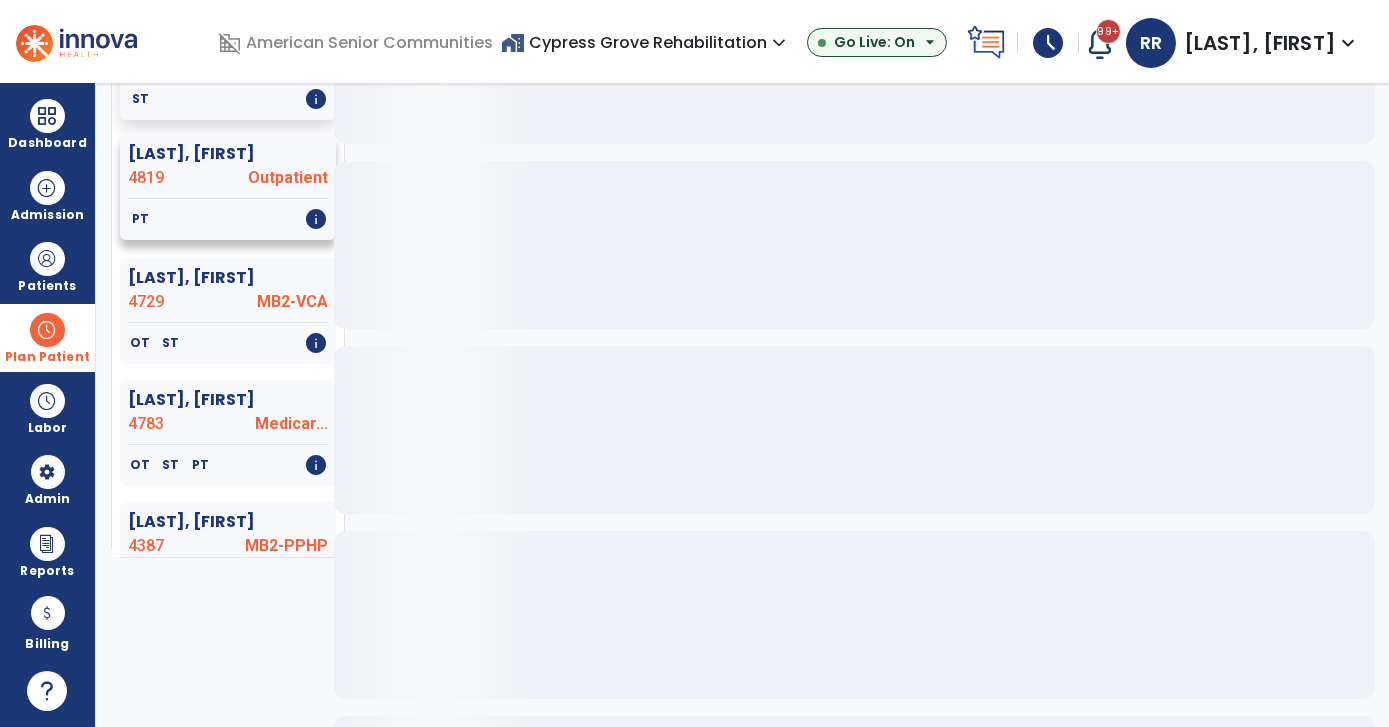 scroll, scrollTop: 363, scrollLeft: 0, axis: vertical 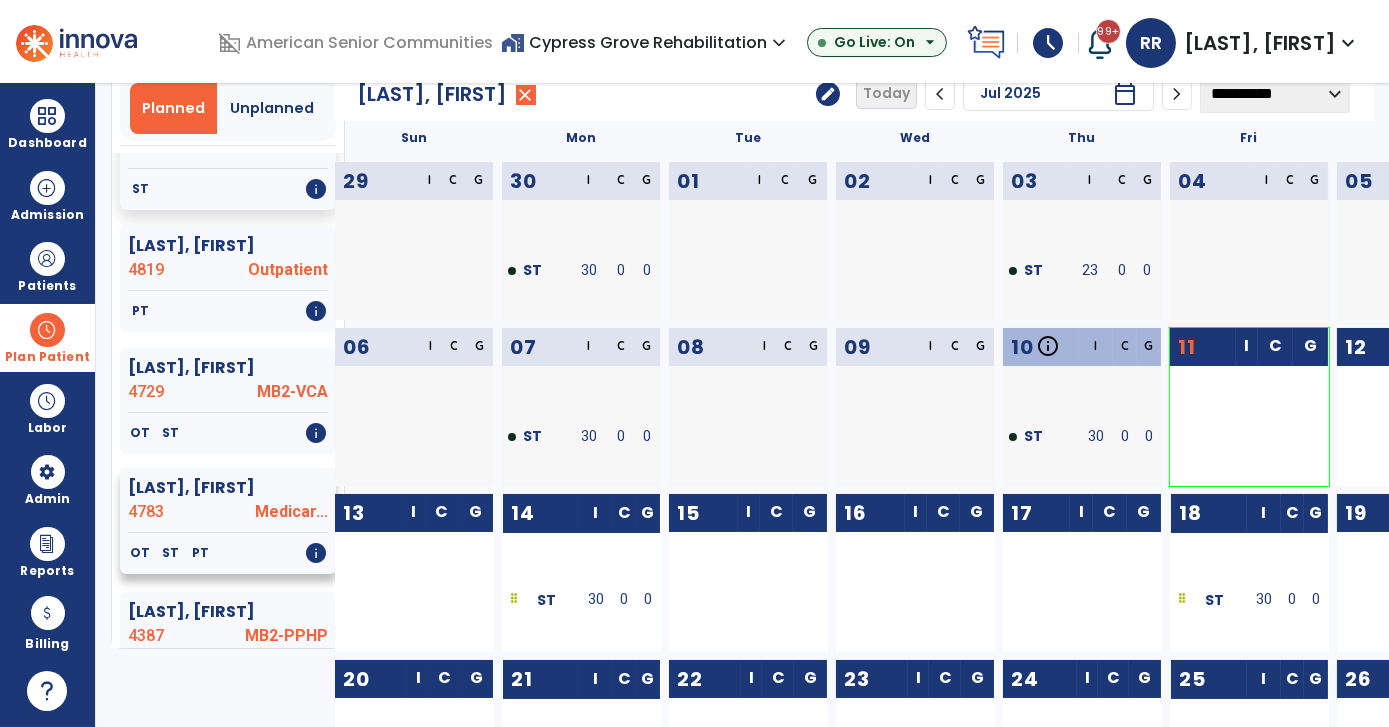 click on "Medicar..." 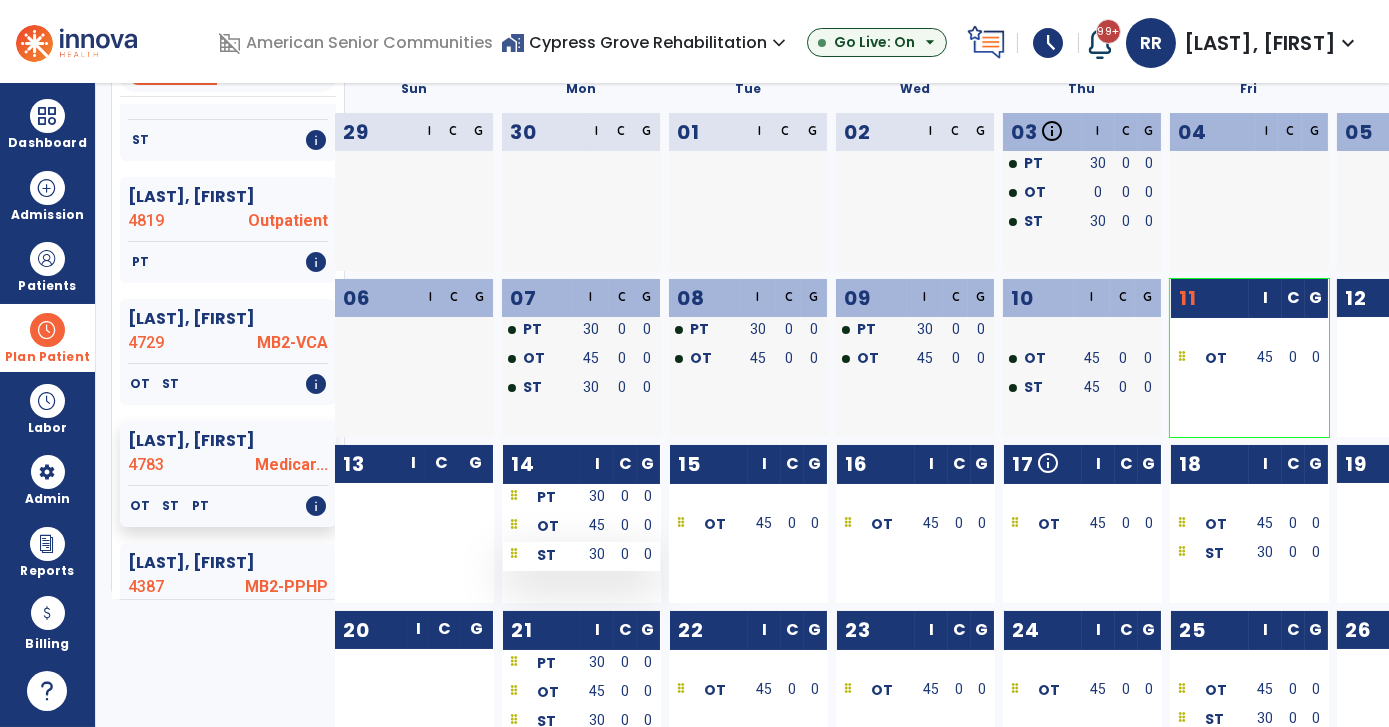 scroll, scrollTop: 272, scrollLeft: 0, axis: vertical 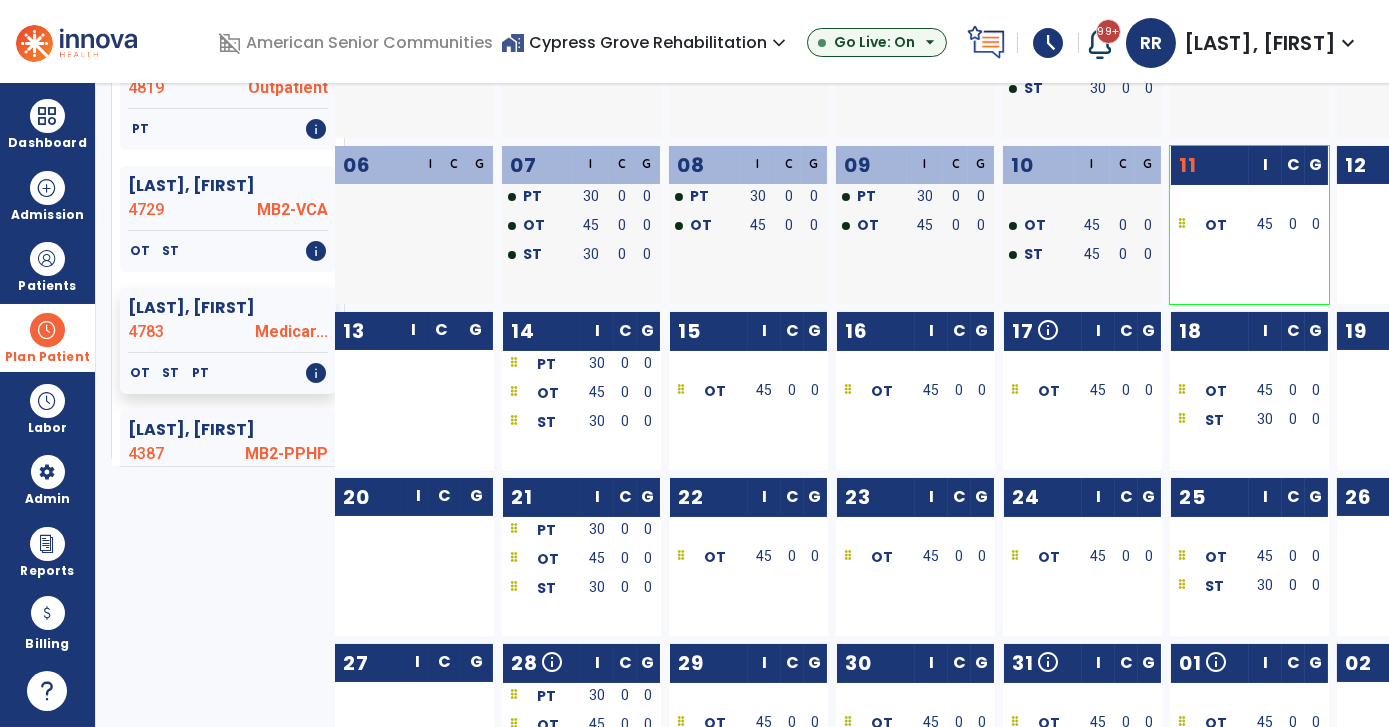 drag, startPoint x: 607, startPoint y: 529, endPoint x: 1285, endPoint y: 535, distance: 678.02655 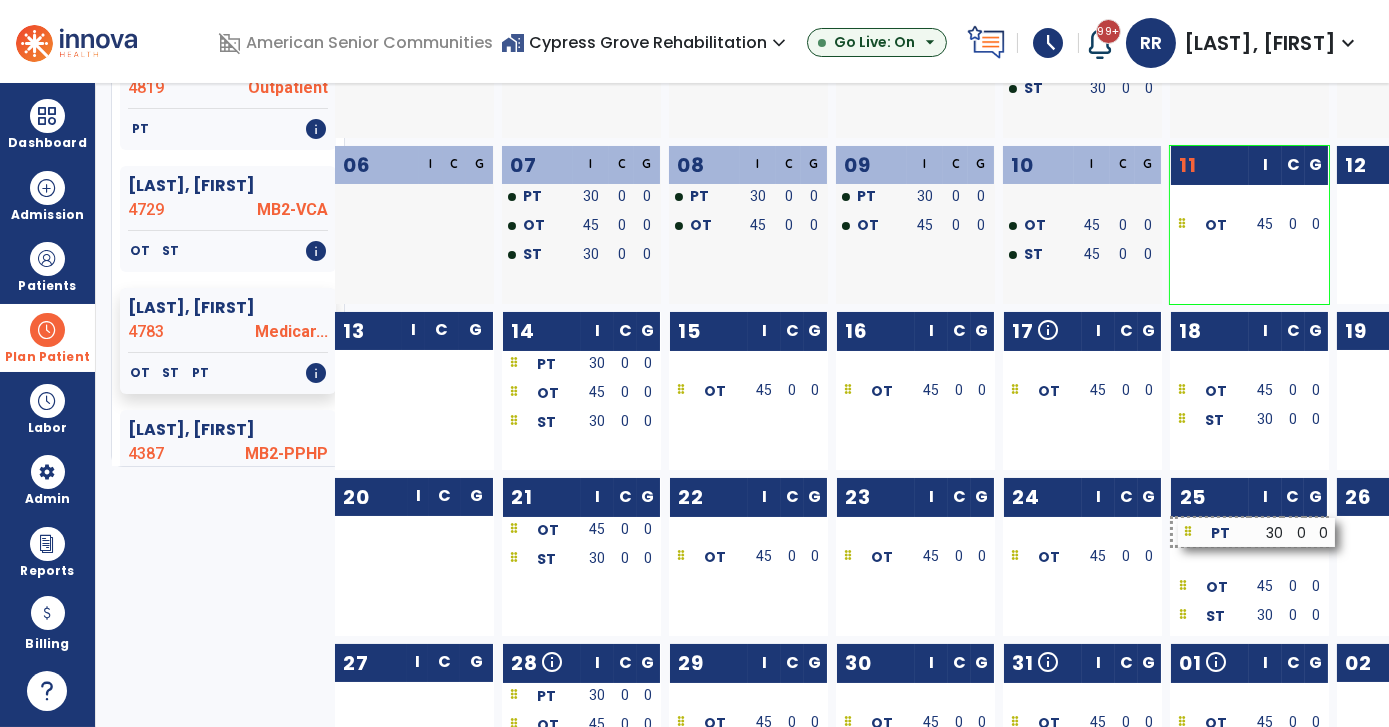 drag, startPoint x: 612, startPoint y: 533, endPoint x: 1289, endPoint y: 536, distance: 677.00665 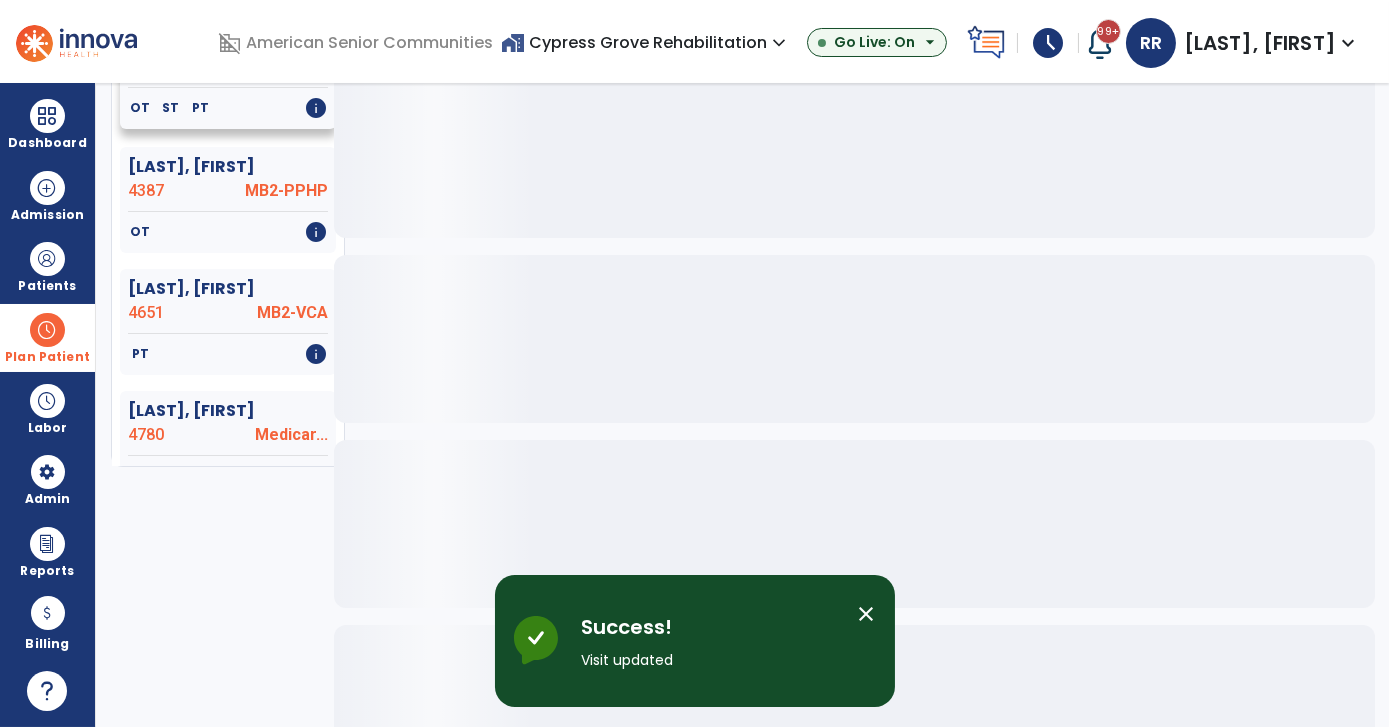 scroll, scrollTop: 636, scrollLeft: 0, axis: vertical 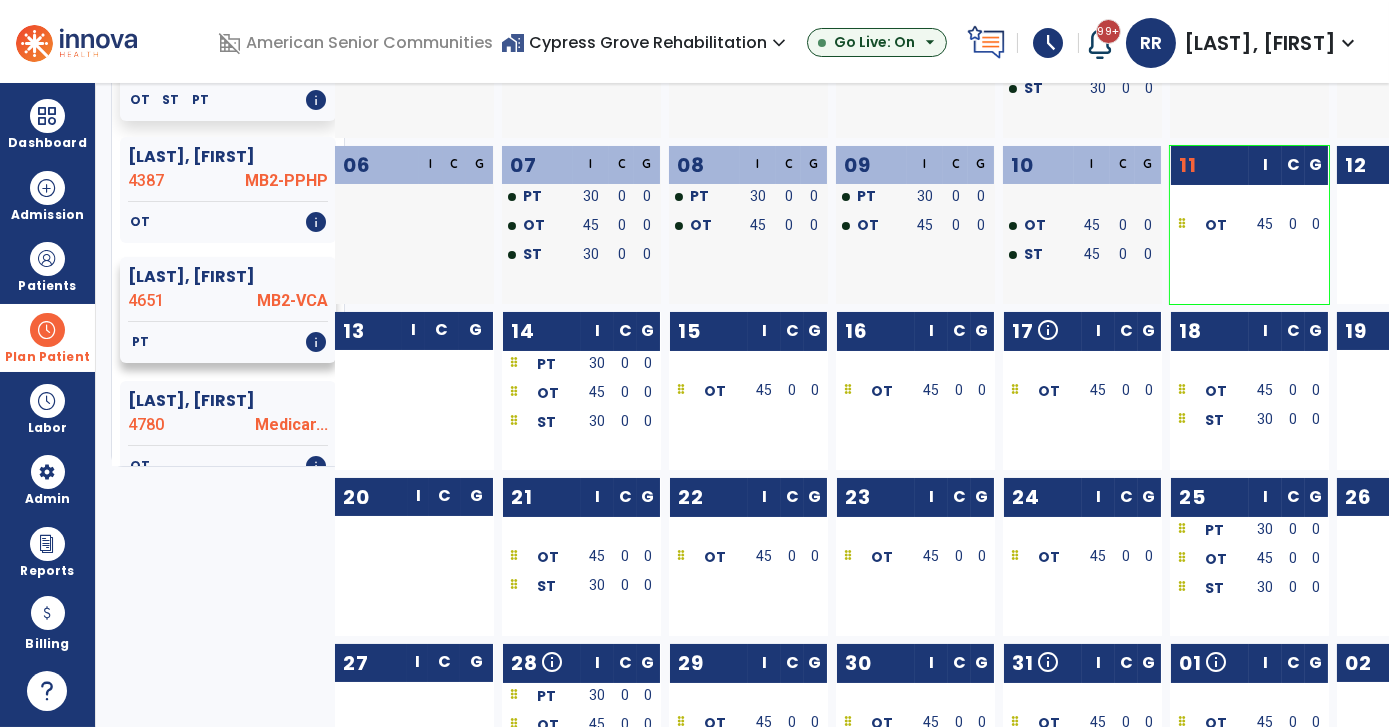 click on "PT   info" 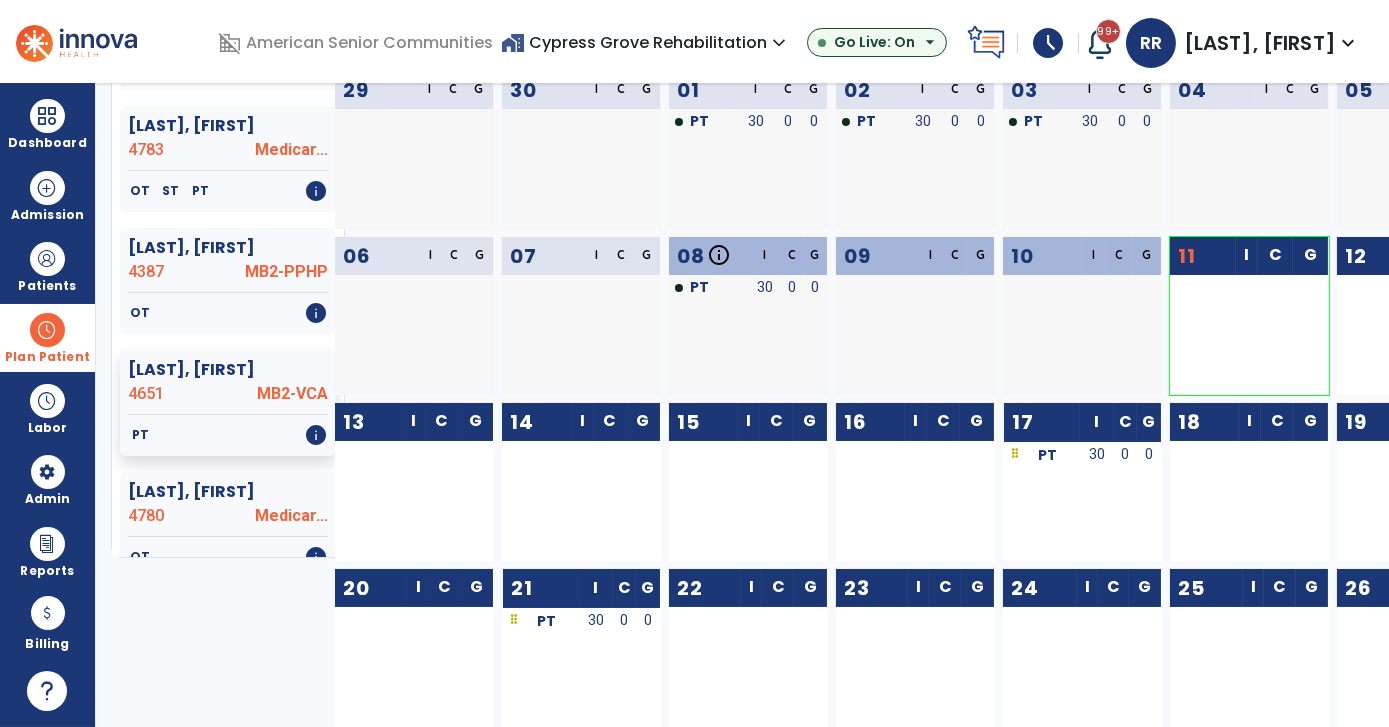 scroll, scrollTop: 272, scrollLeft: 0, axis: vertical 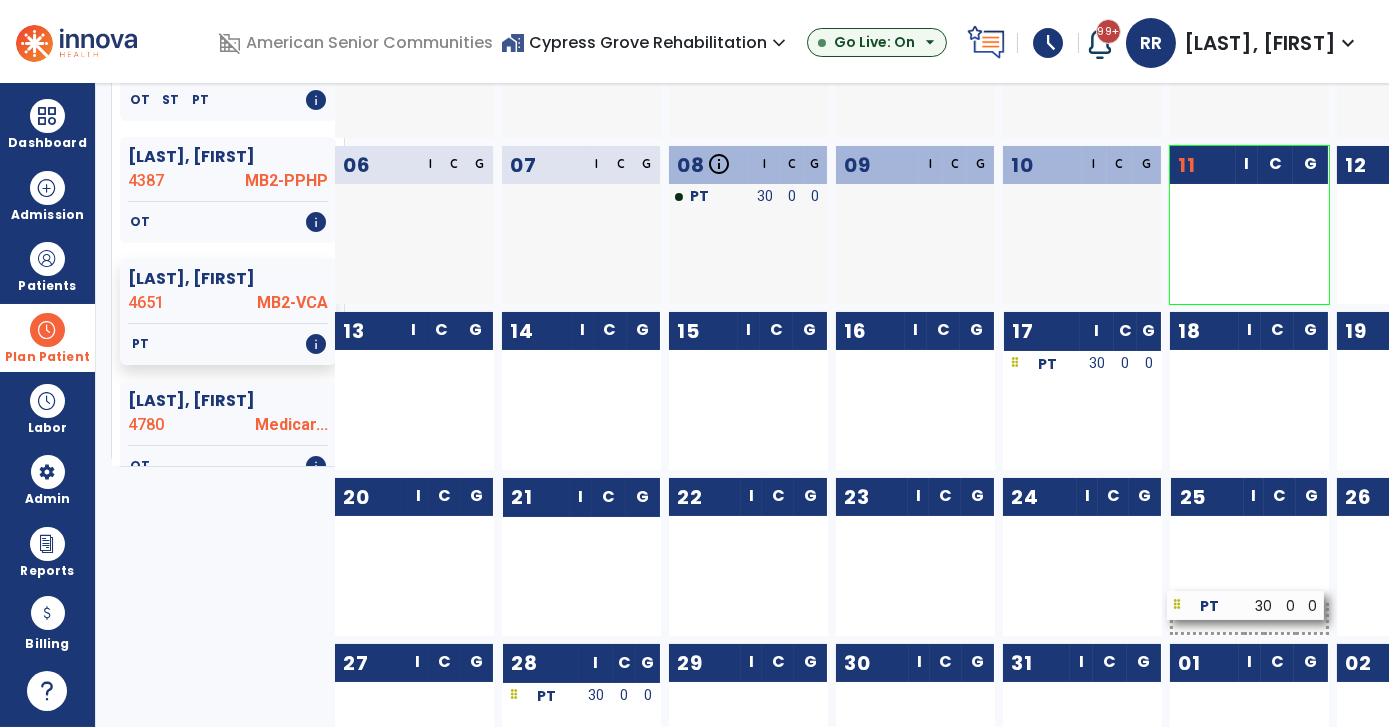 drag, startPoint x: 574, startPoint y: 533, endPoint x: 1240, endPoint y: 609, distance: 670.3223 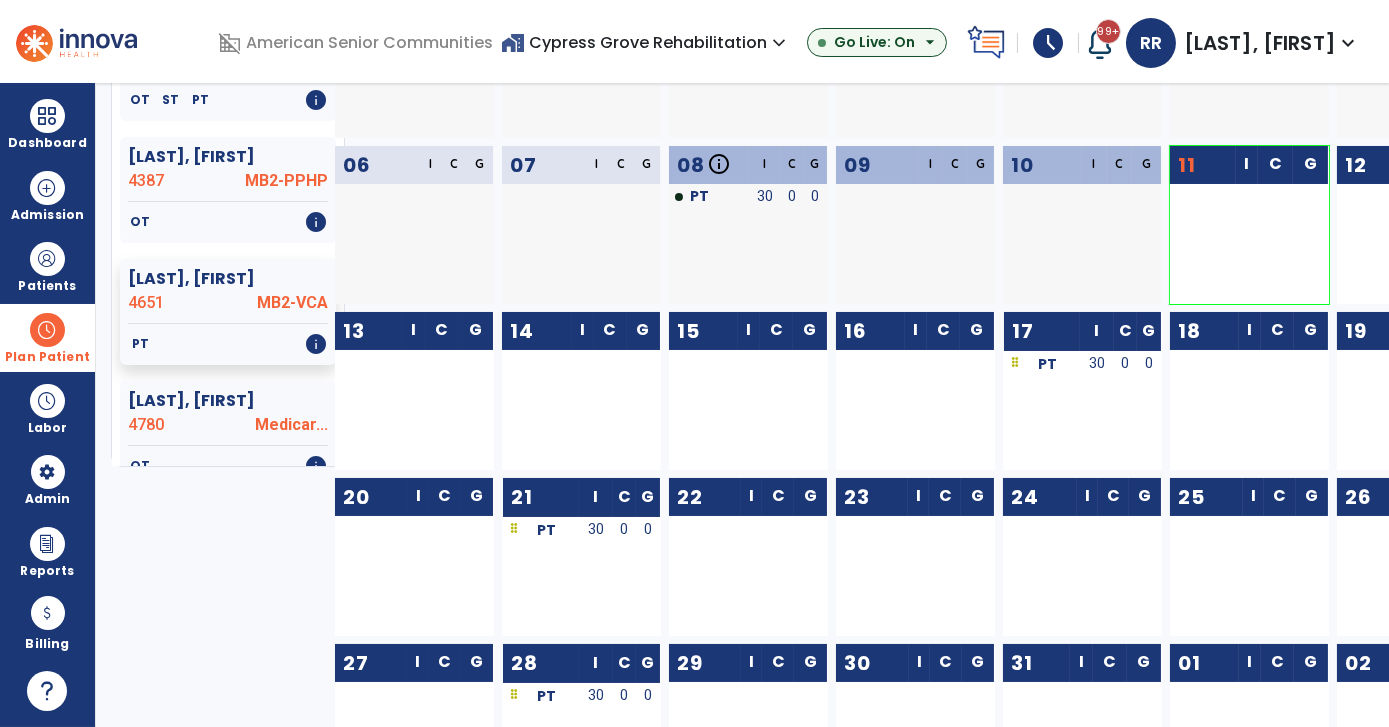drag, startPoint x: 576, startPoint y: 530, endPoint x: 957, endPoint y: 530, distance: 381 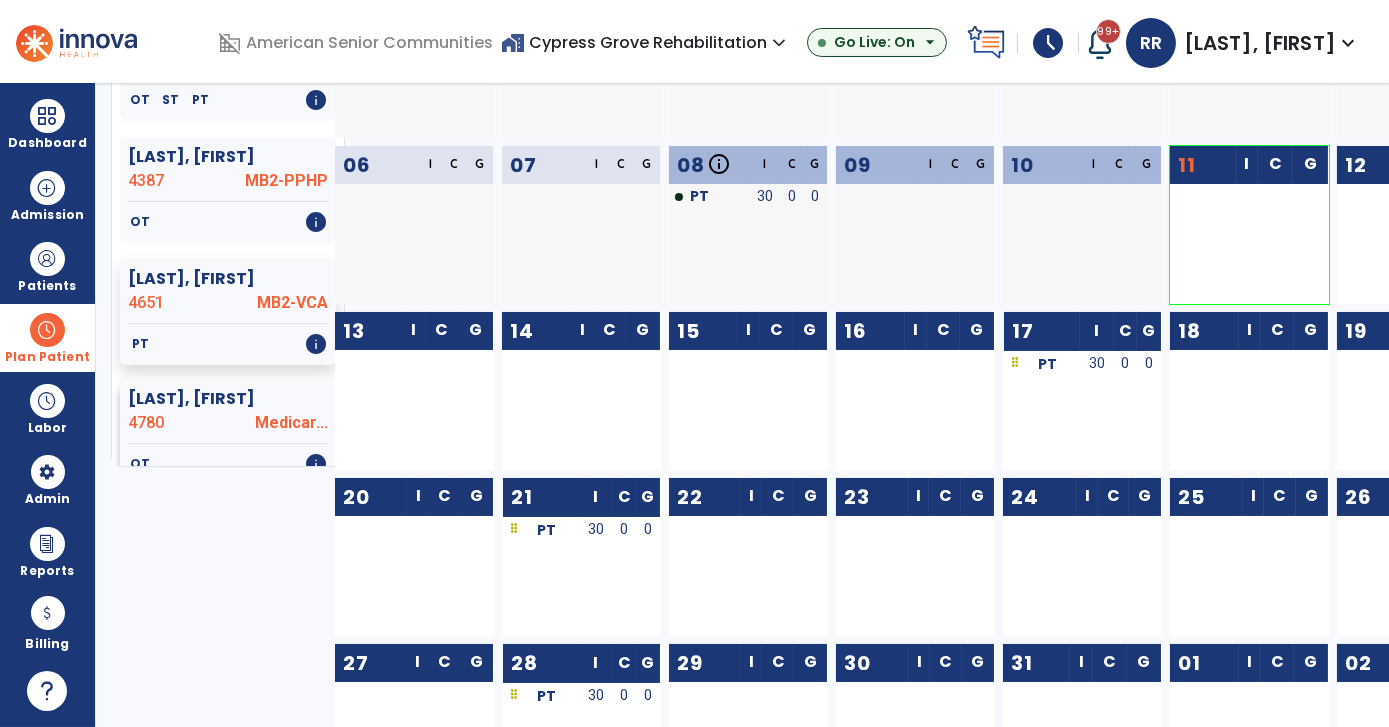 click on "[LAST], [FIRST]" 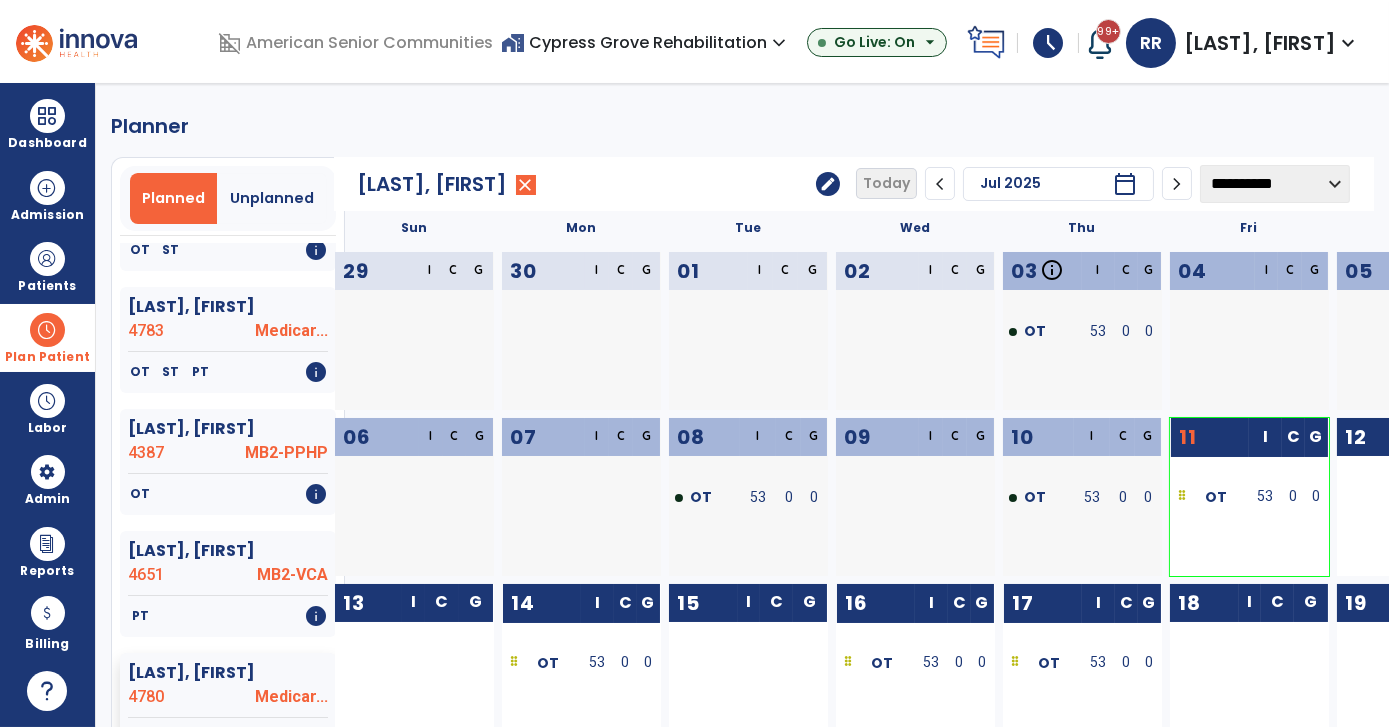 scroll, scrollTop: 90, scrollLeft: 0, axis: vertical 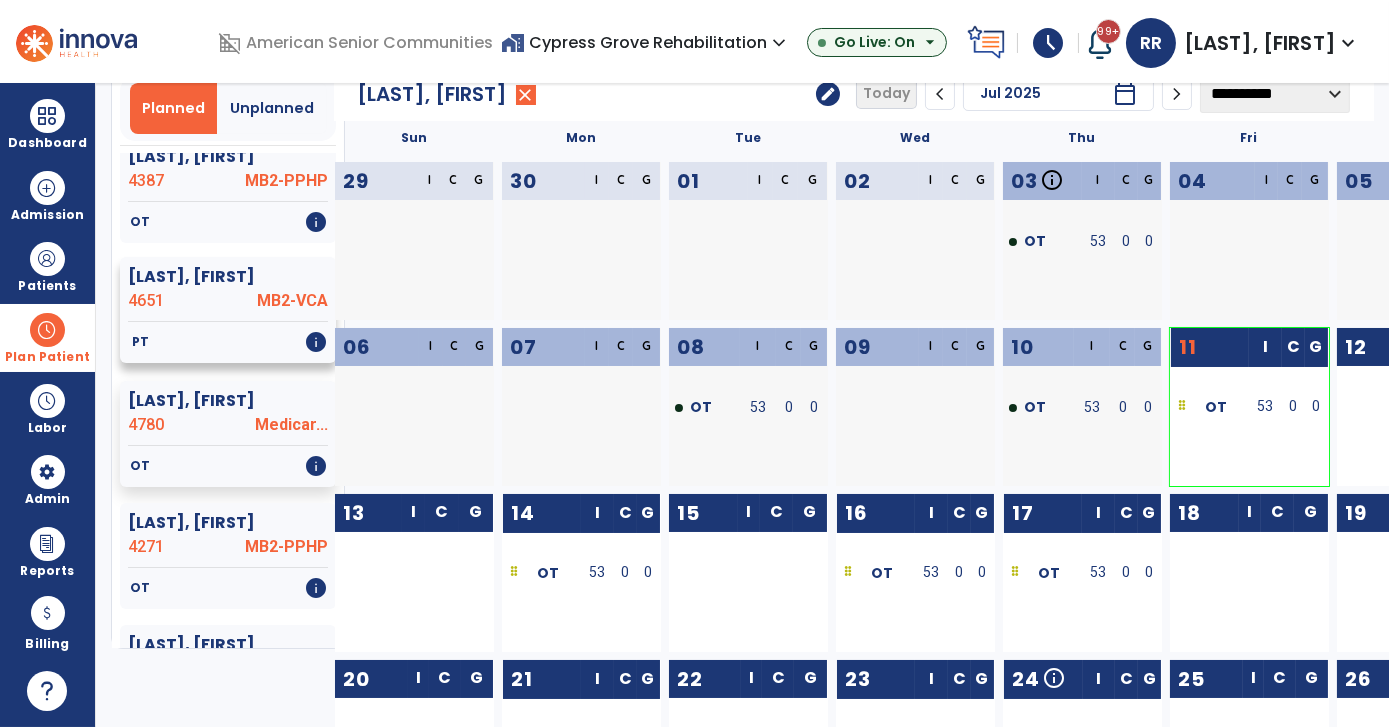 click on "[LAST], [FIRST]" 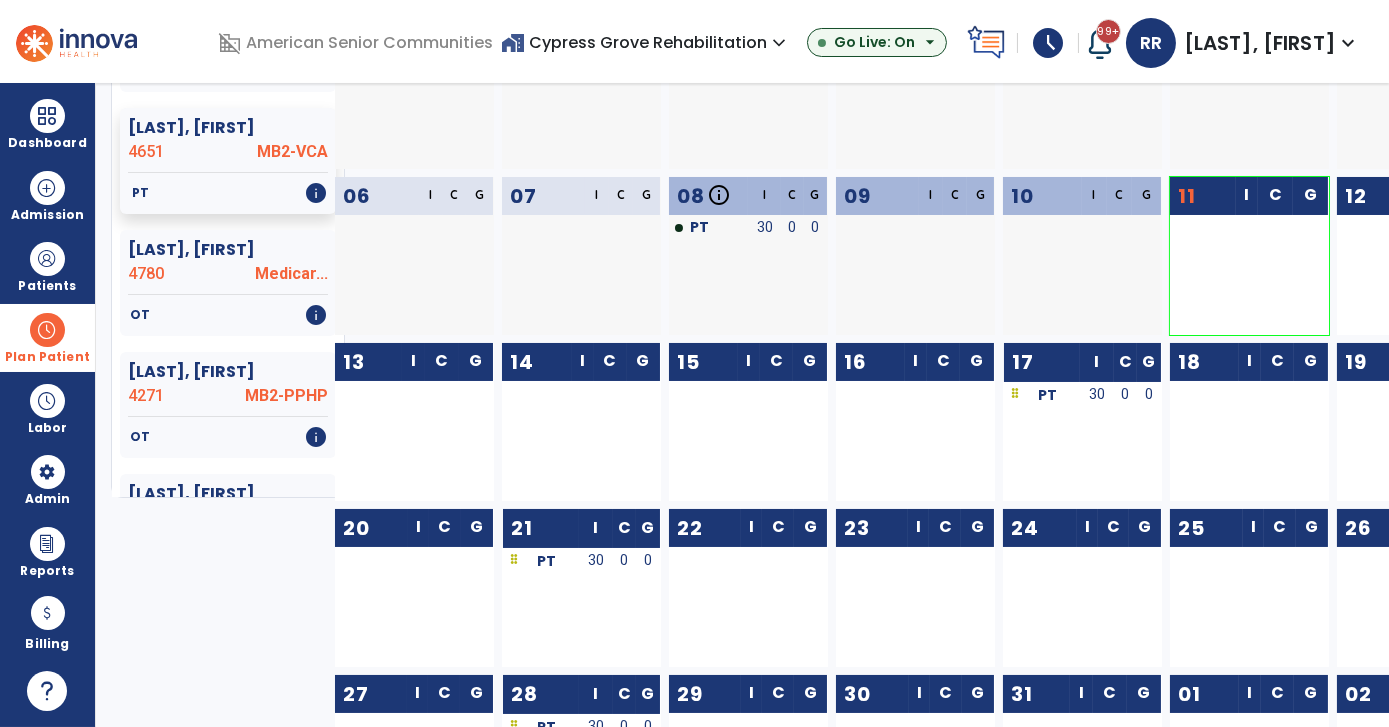 scroll, scrollTop: 346, scrollLeft: 0, axis: vertical 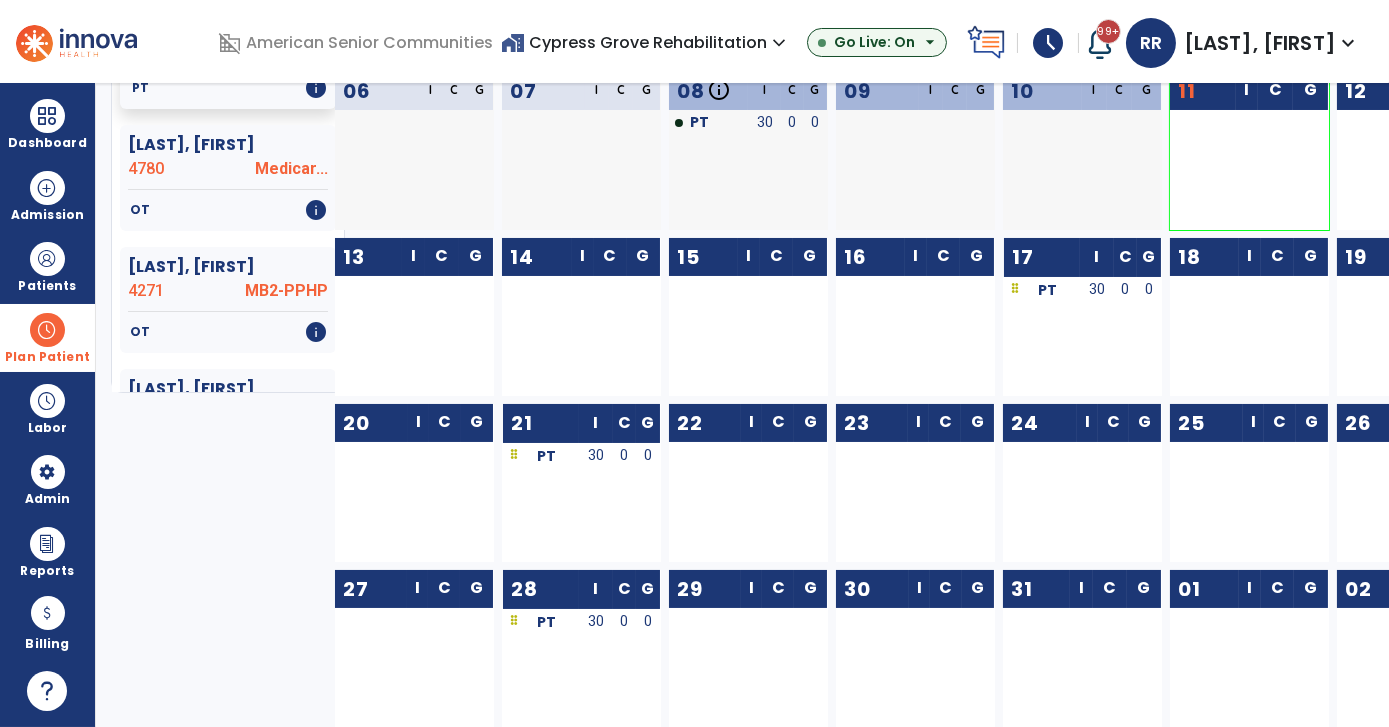 drag, startPoint x: 585, startPoint y: 455, endPoint x: 1239, endPoint y: 538, distance: 659.2458 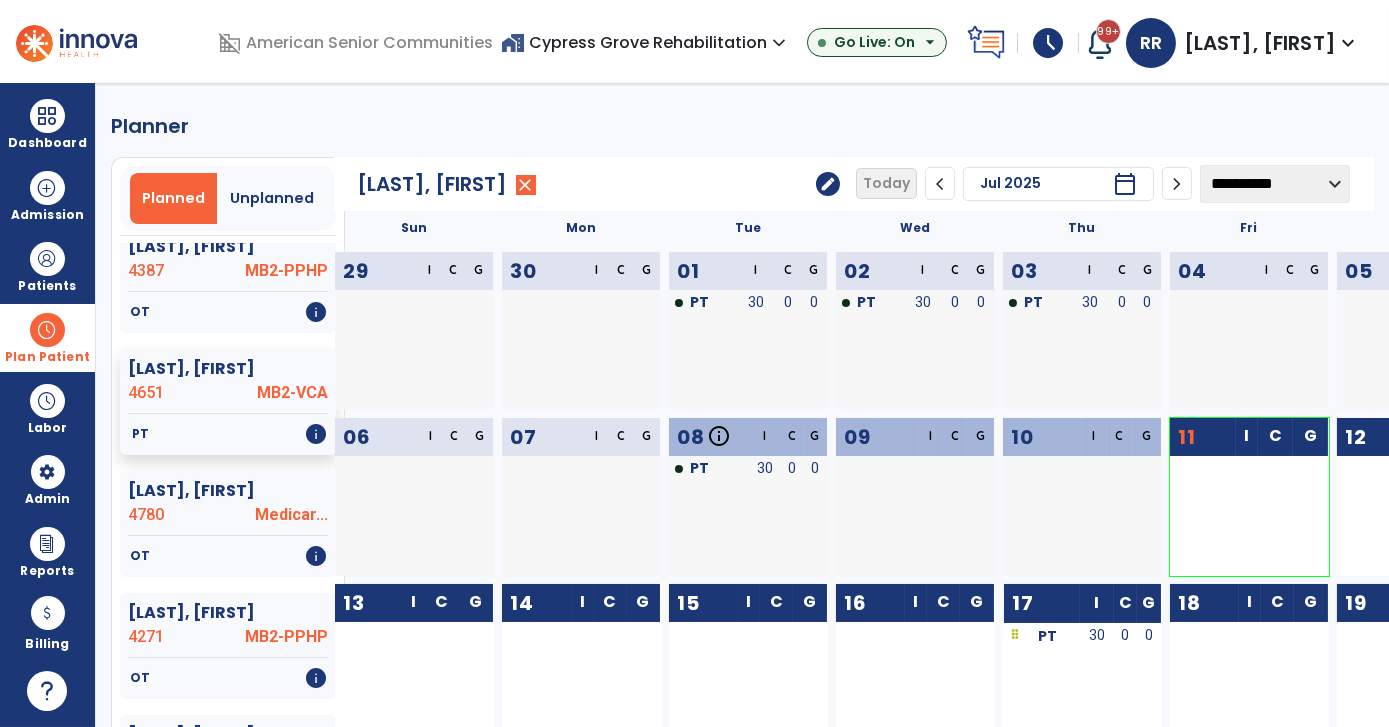 scroll, scrollTop: 90, scrollLeft: 0, axis: vertical 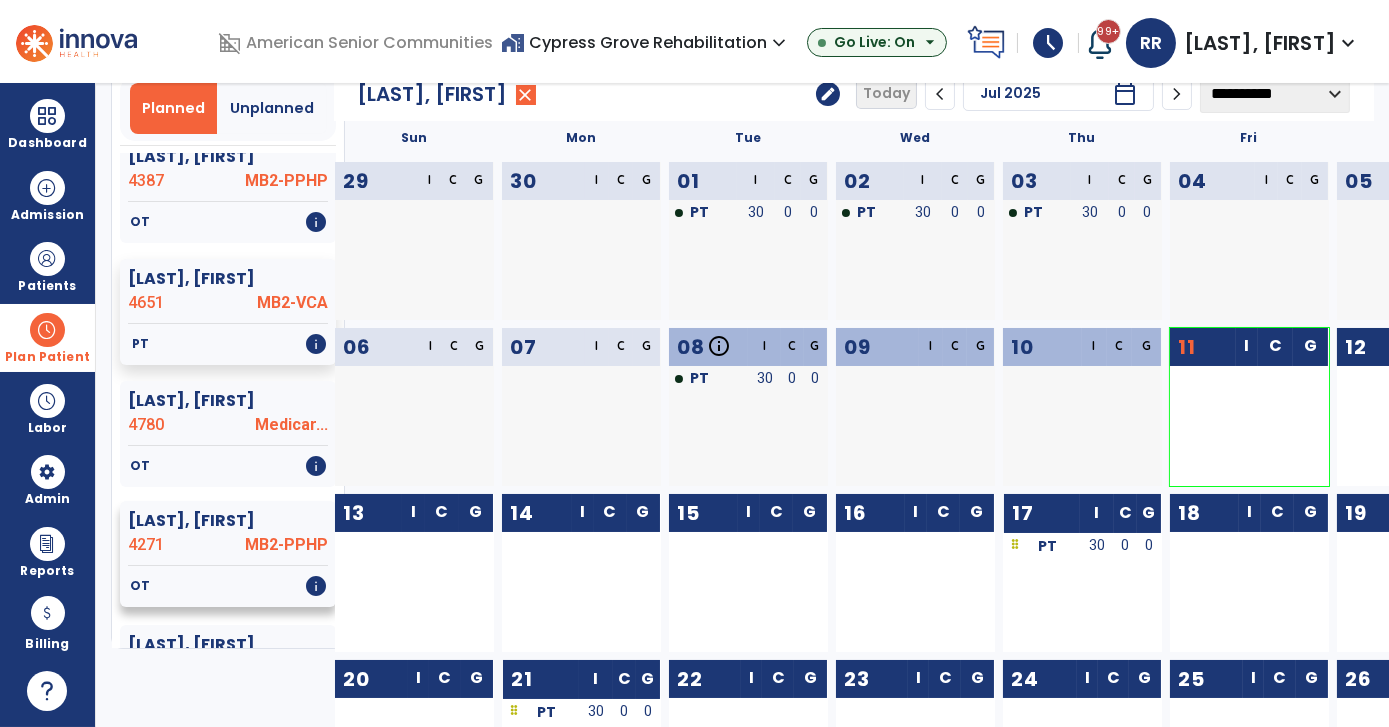 click on "4271" 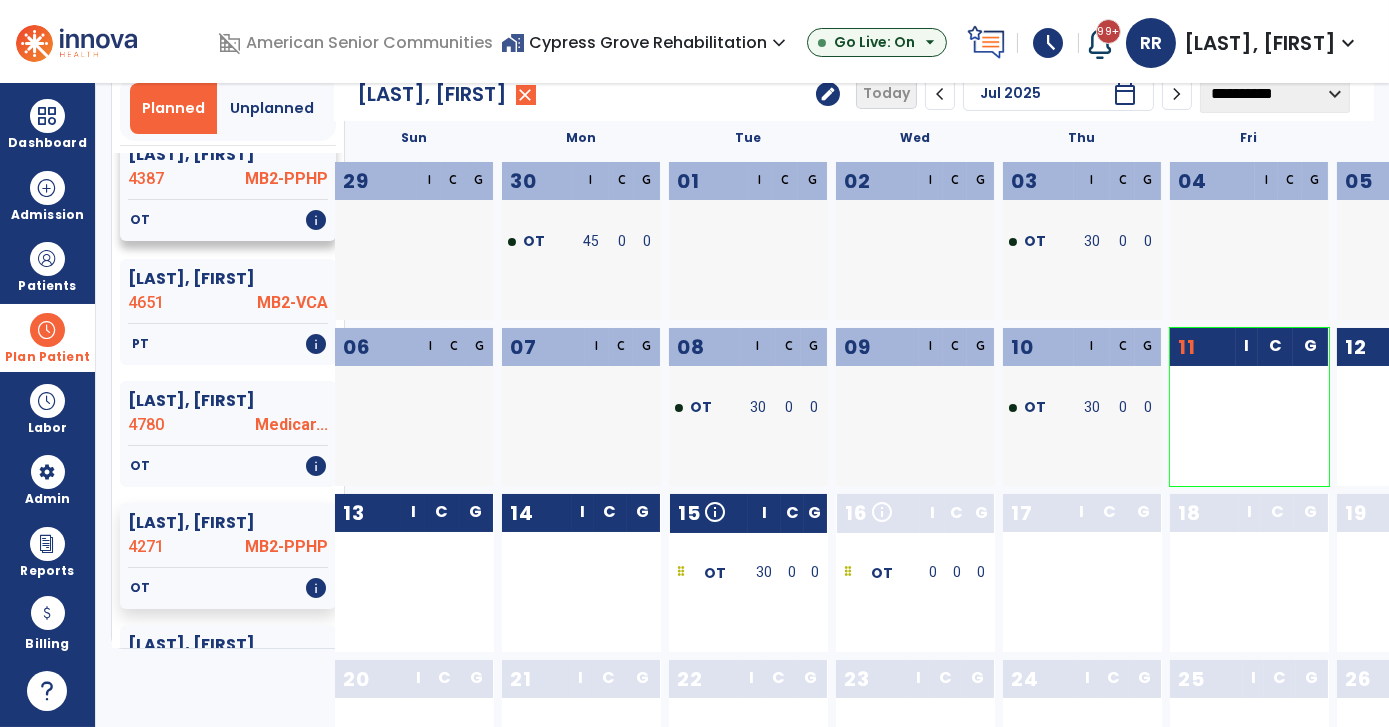 scroll, scrollTop: 727, scrollLeft: 0, axis: vertical 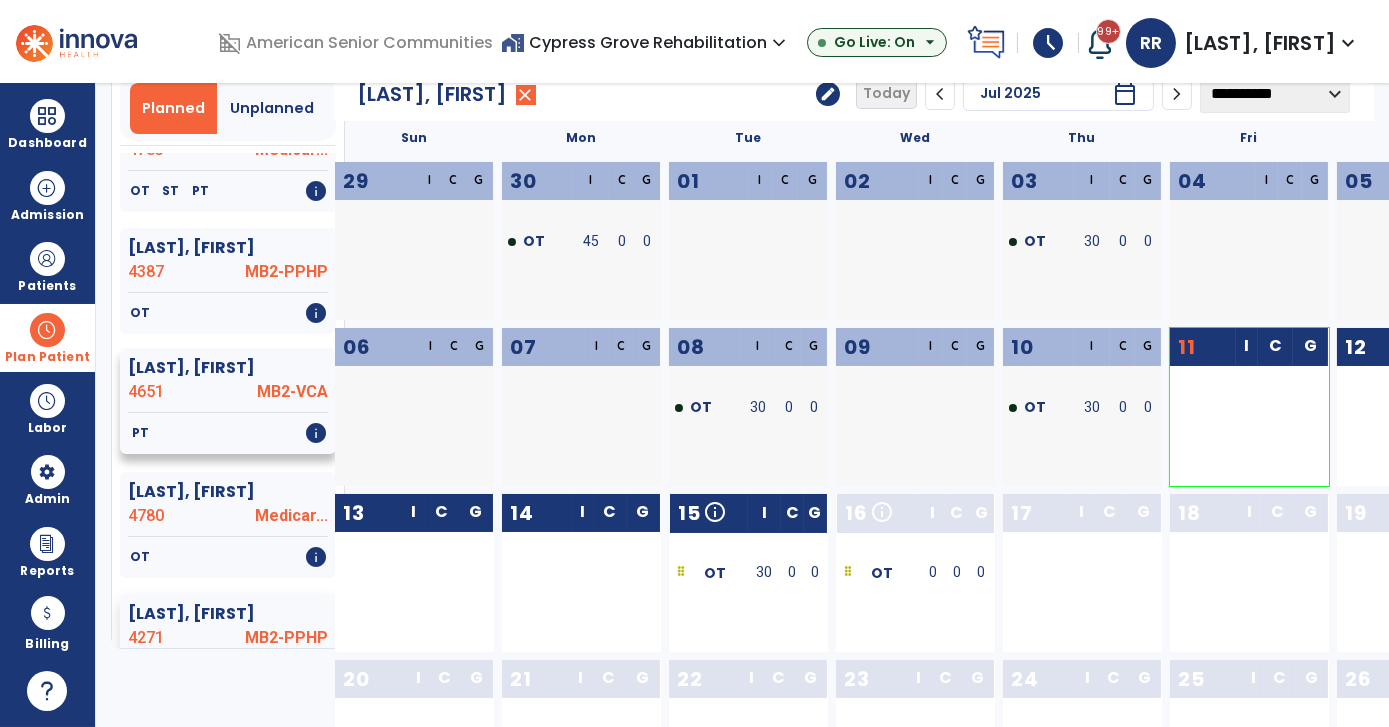 click on "MB2-VCA" 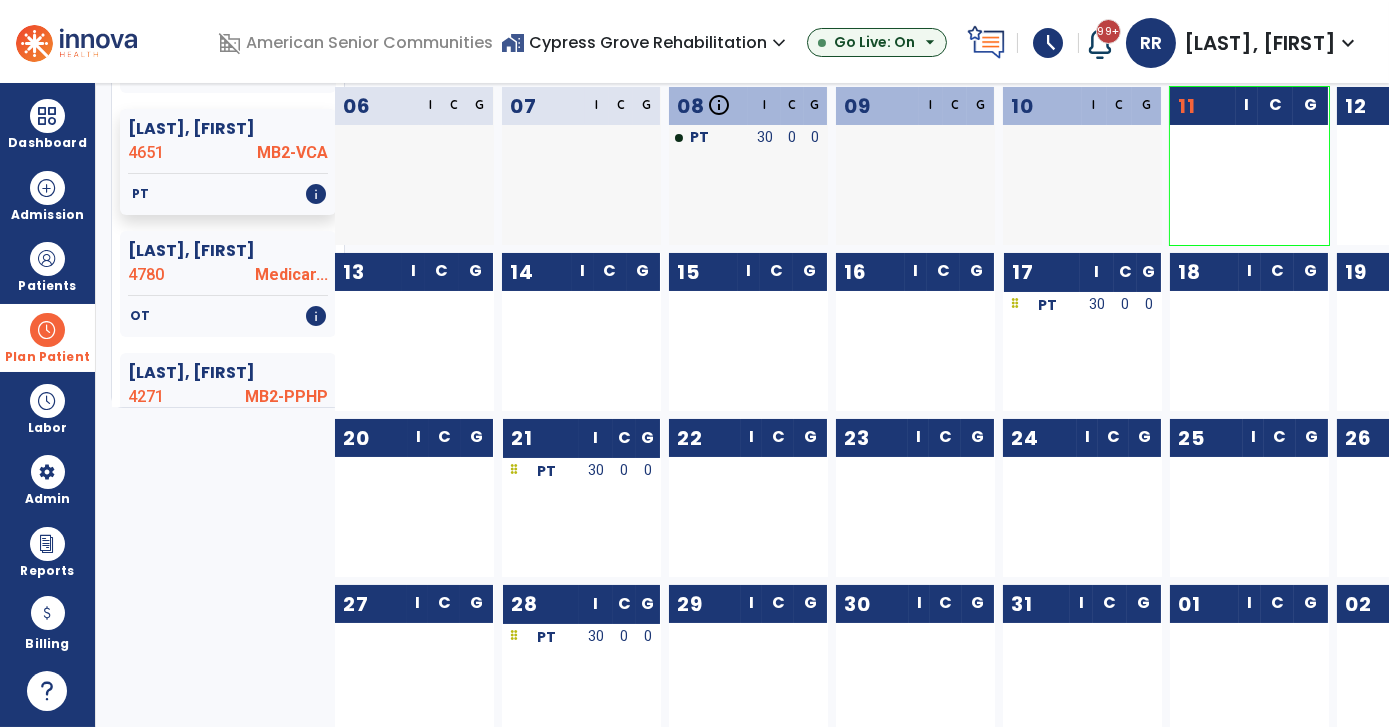 scroll, scrollTop: 346, scrollLeft: 0, axis: vertical 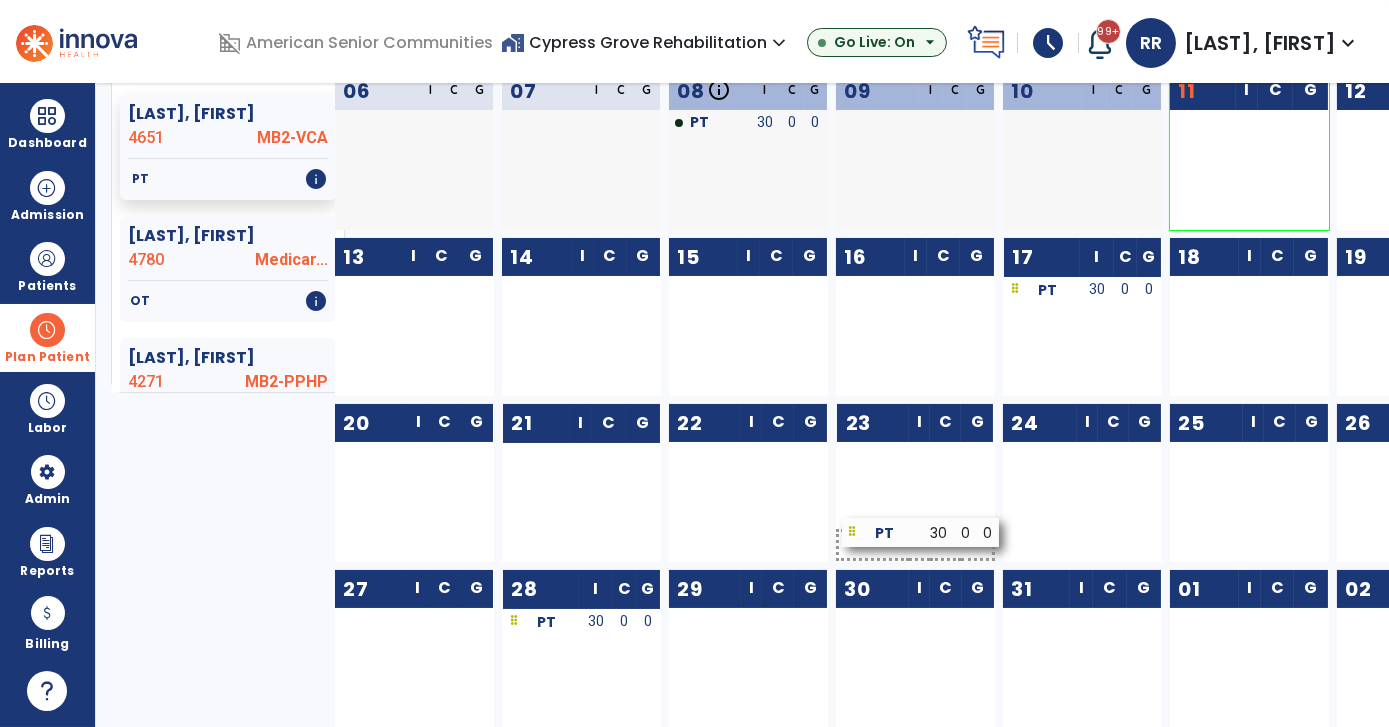 drag, startPoint x: 594, startPoint y: 459, endPoint x: 935, endPoint y: 536, distance: 349.58548 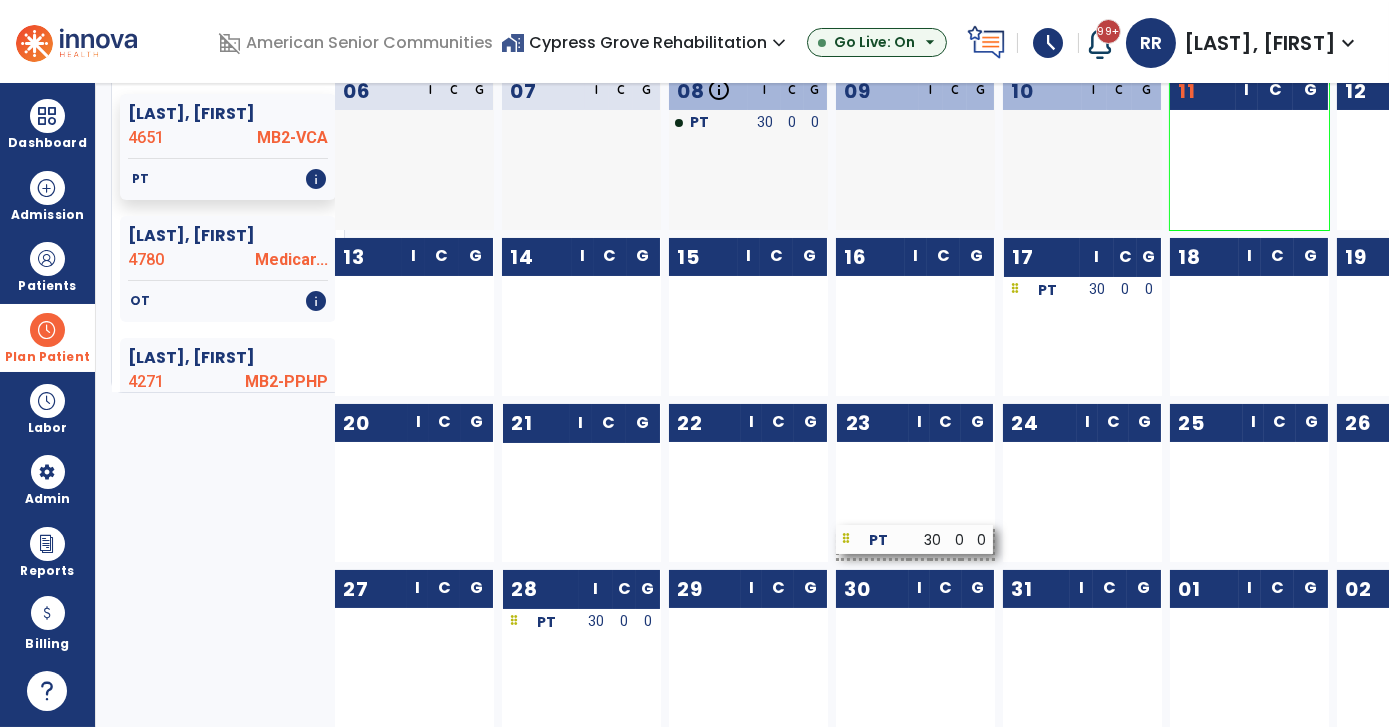 scroll, scrollTop: 701, scrollLeft: 0, axis: vertical 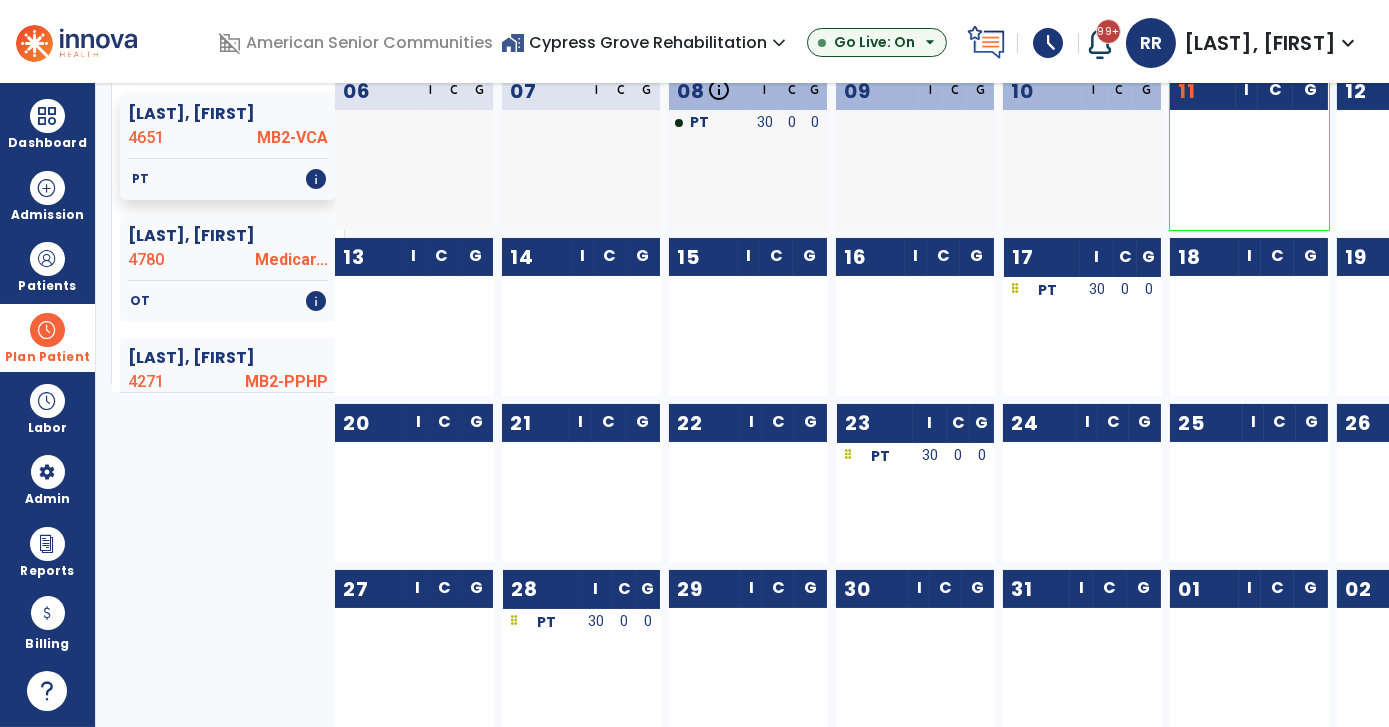 drag, startPoint x: 906, startPoint y: 461, endPoint x: 1309, endPoint y: 517, distance: 406.87222 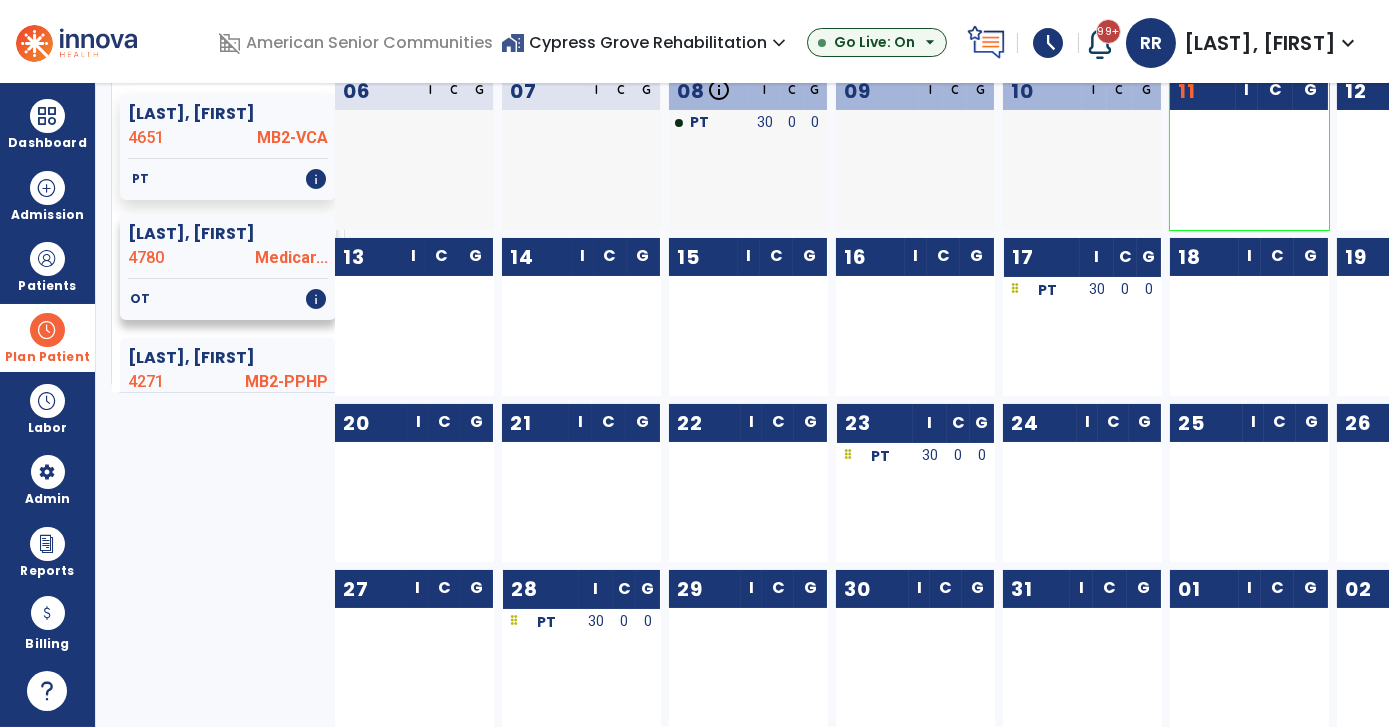 click on "Medicar..." 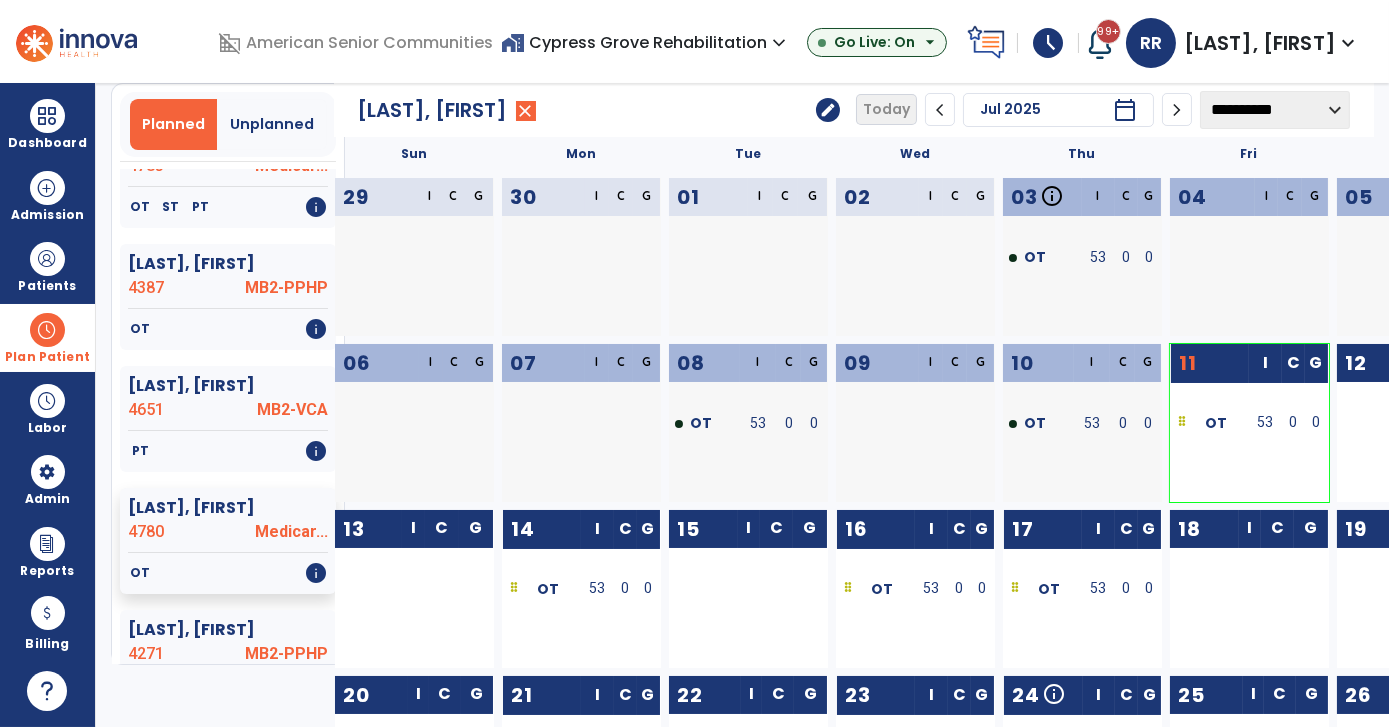scroll, scrollTop: 74, scrollLeft: 0, axis: vertical 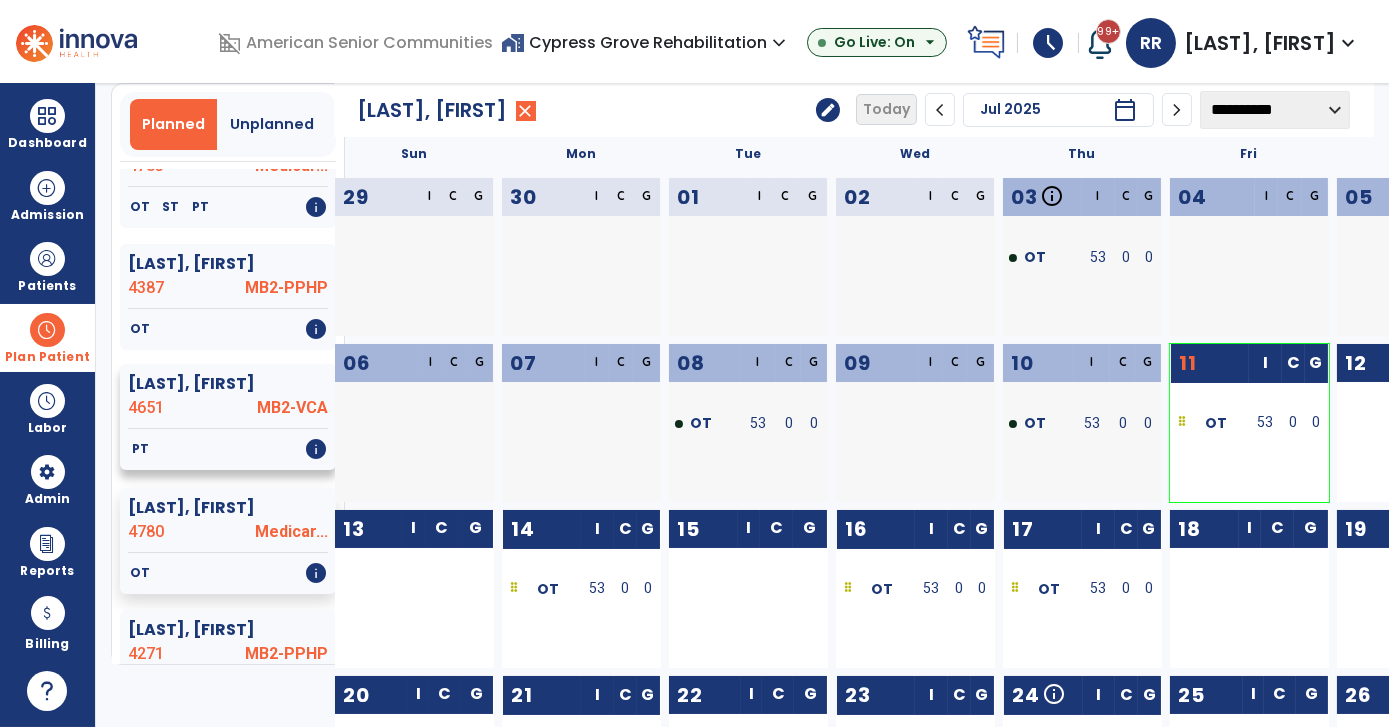 click on "4651" 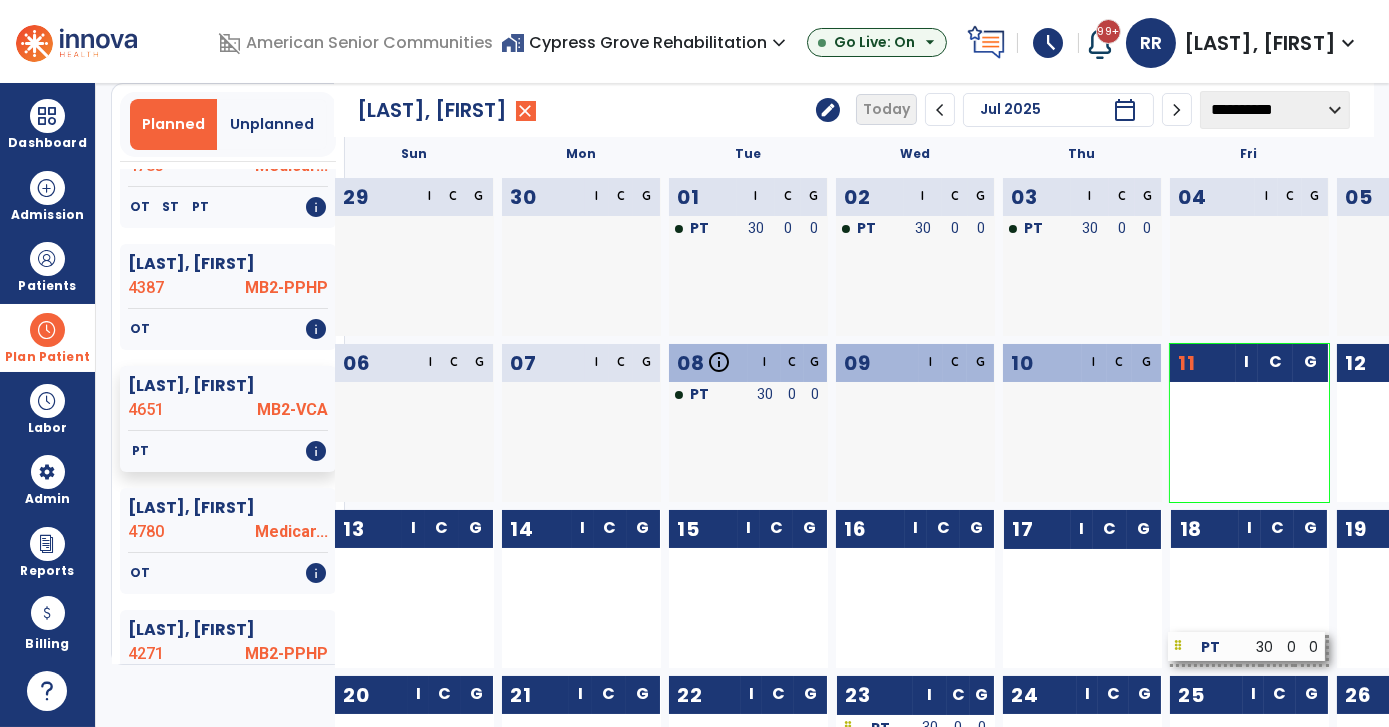 drag, startPoint x: 1074, startPoint y: 565, endPoint x: 1243, endPoint y: 638, distance: 184.09236 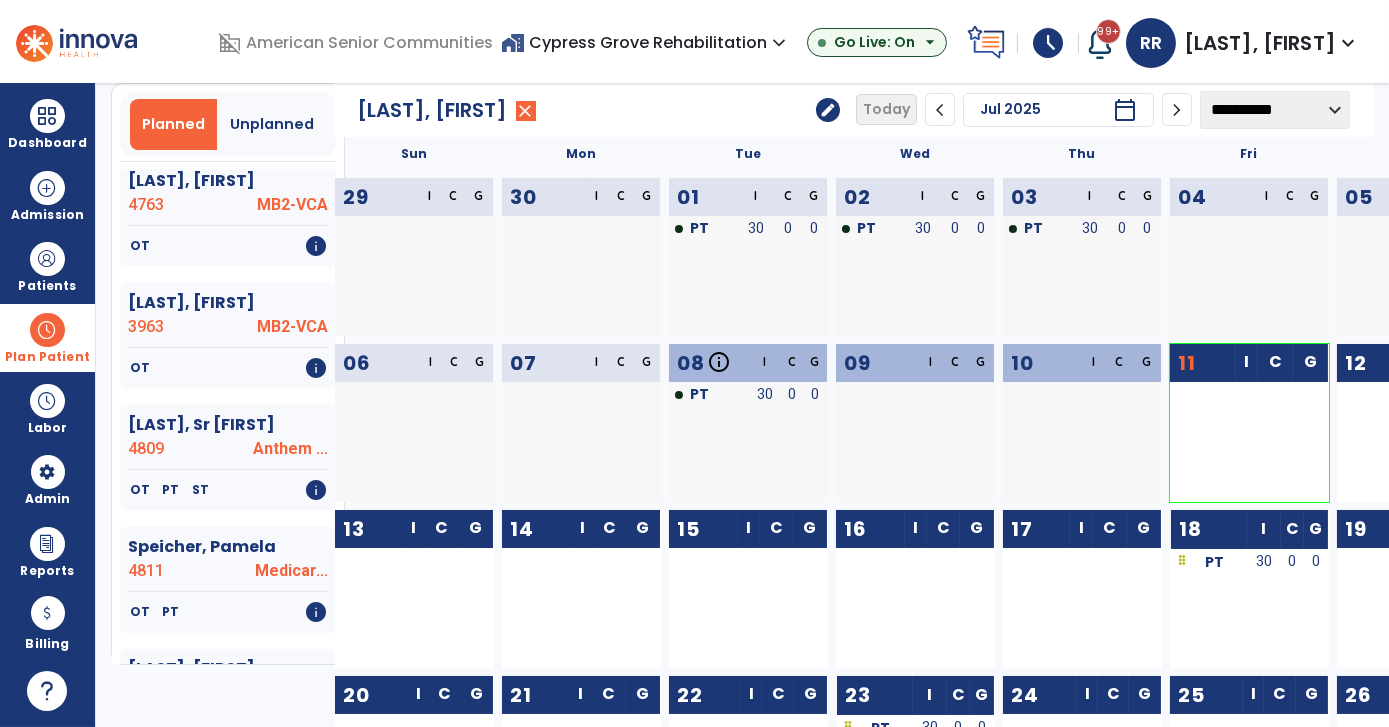 scroll, scrollTop: 2545, scrollLeft: 0, axis: vertical 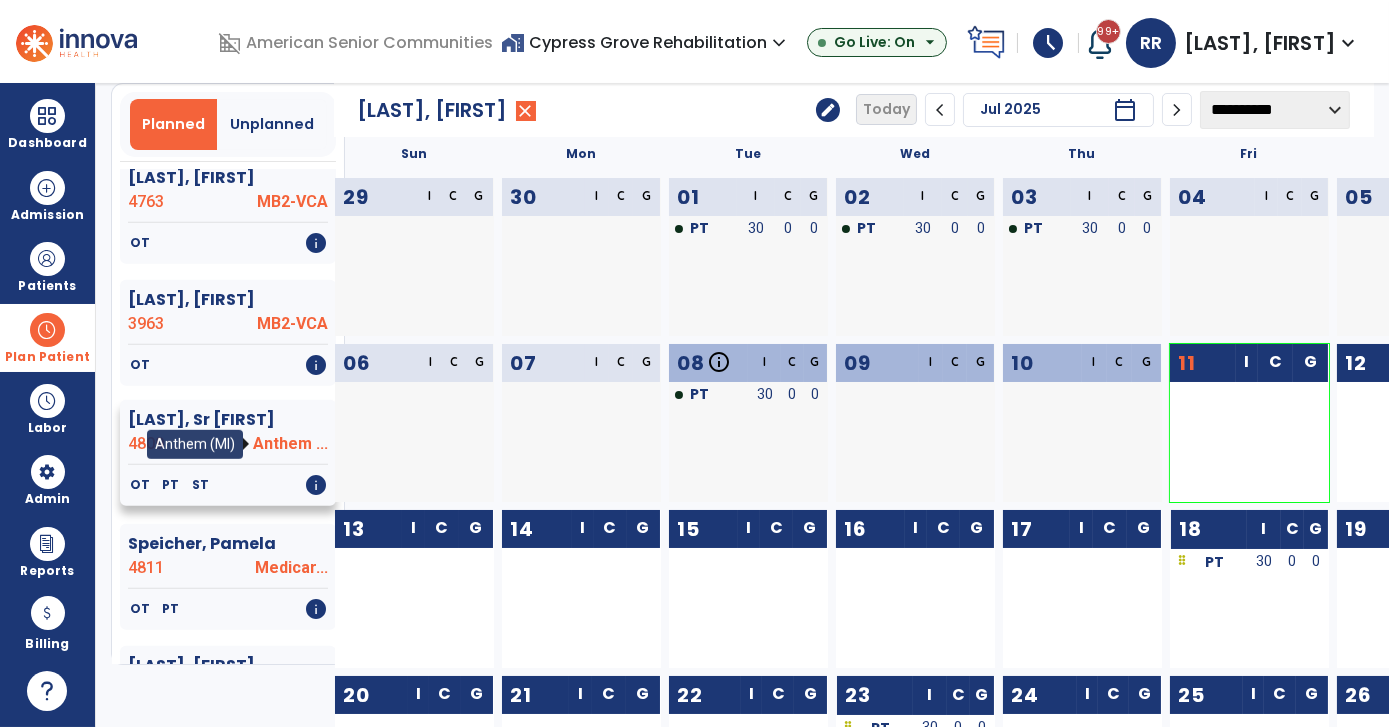 click on "Anthem ..." 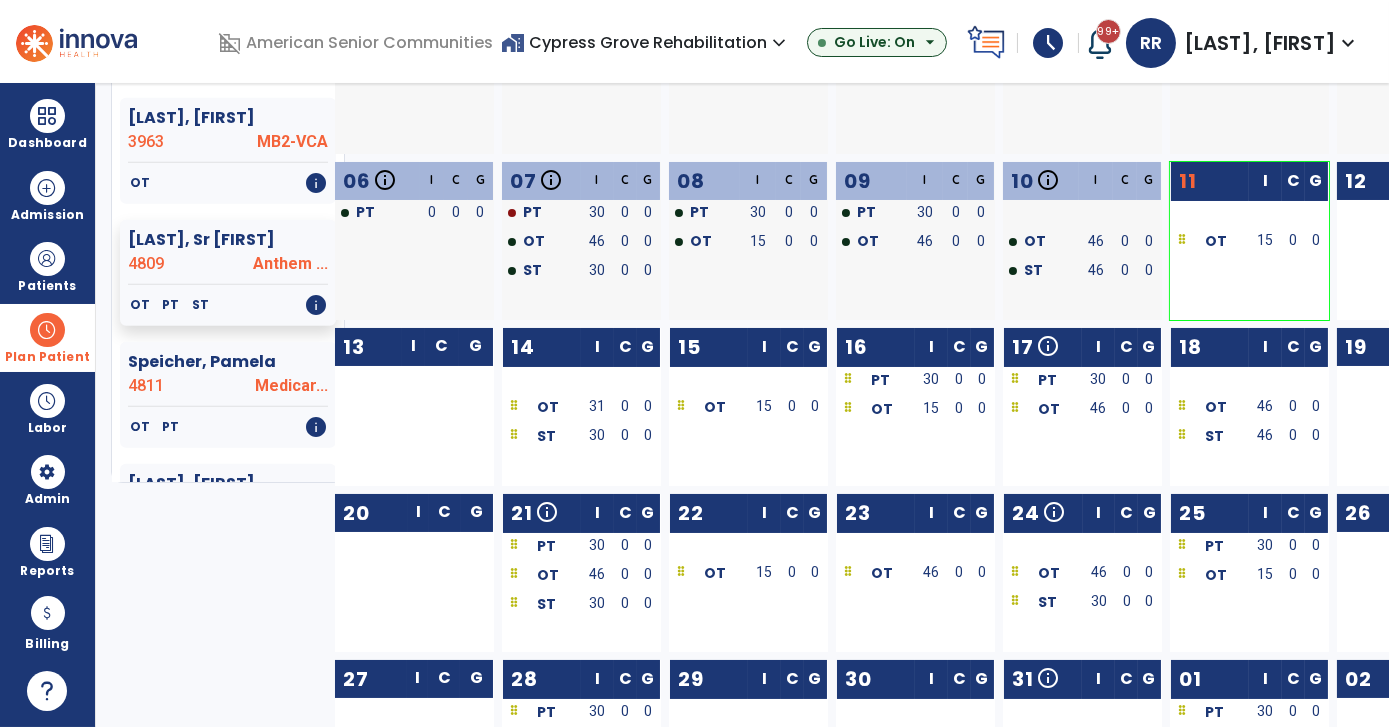scroll, scrollTop: 346, scrollLeft: 0, axis: vertical 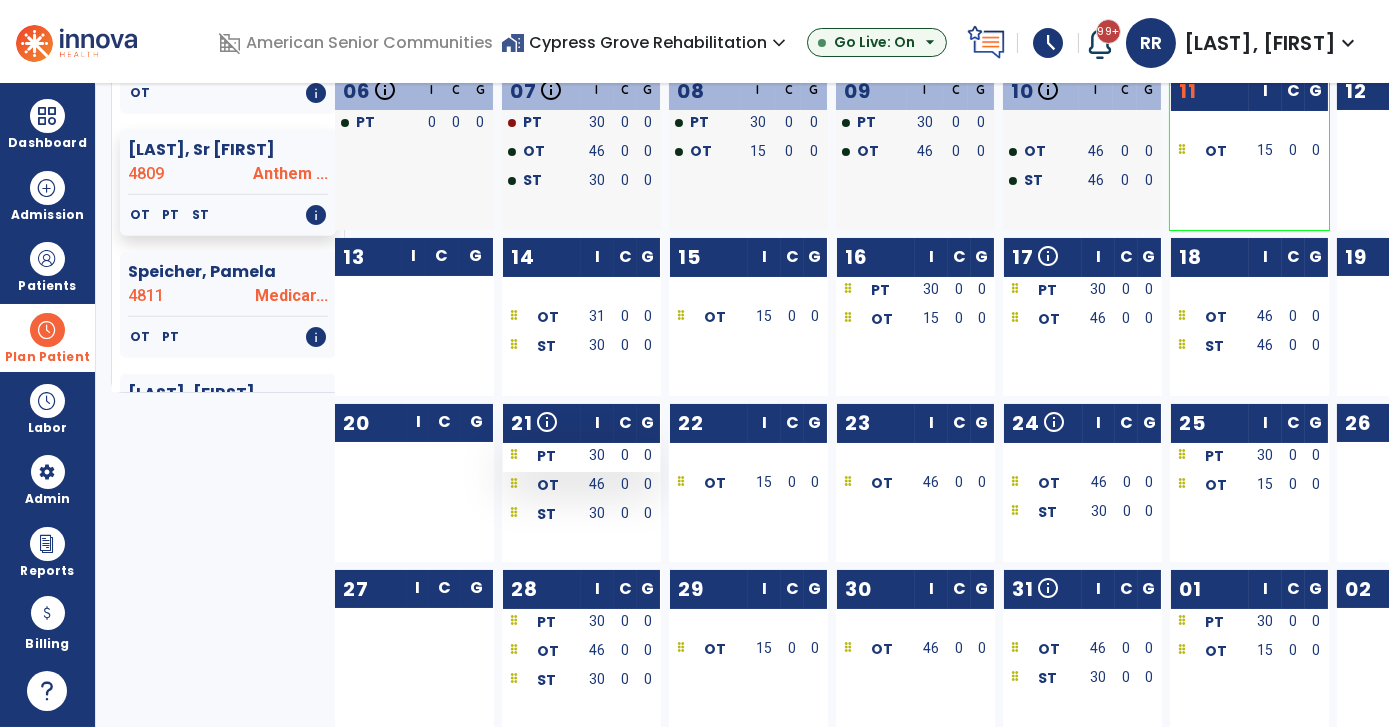 click on "30" at bounding box center (597, 455) 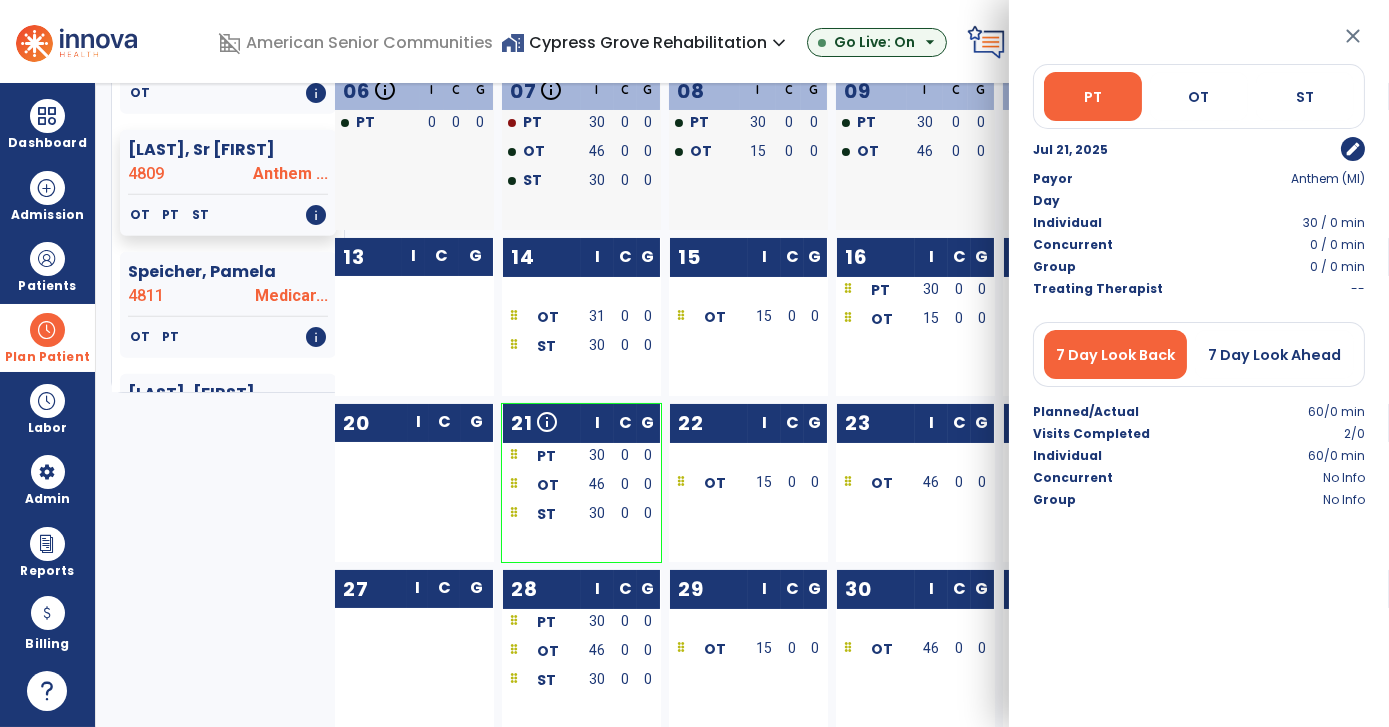 click on "edit" at bounding box center (1353, 149) 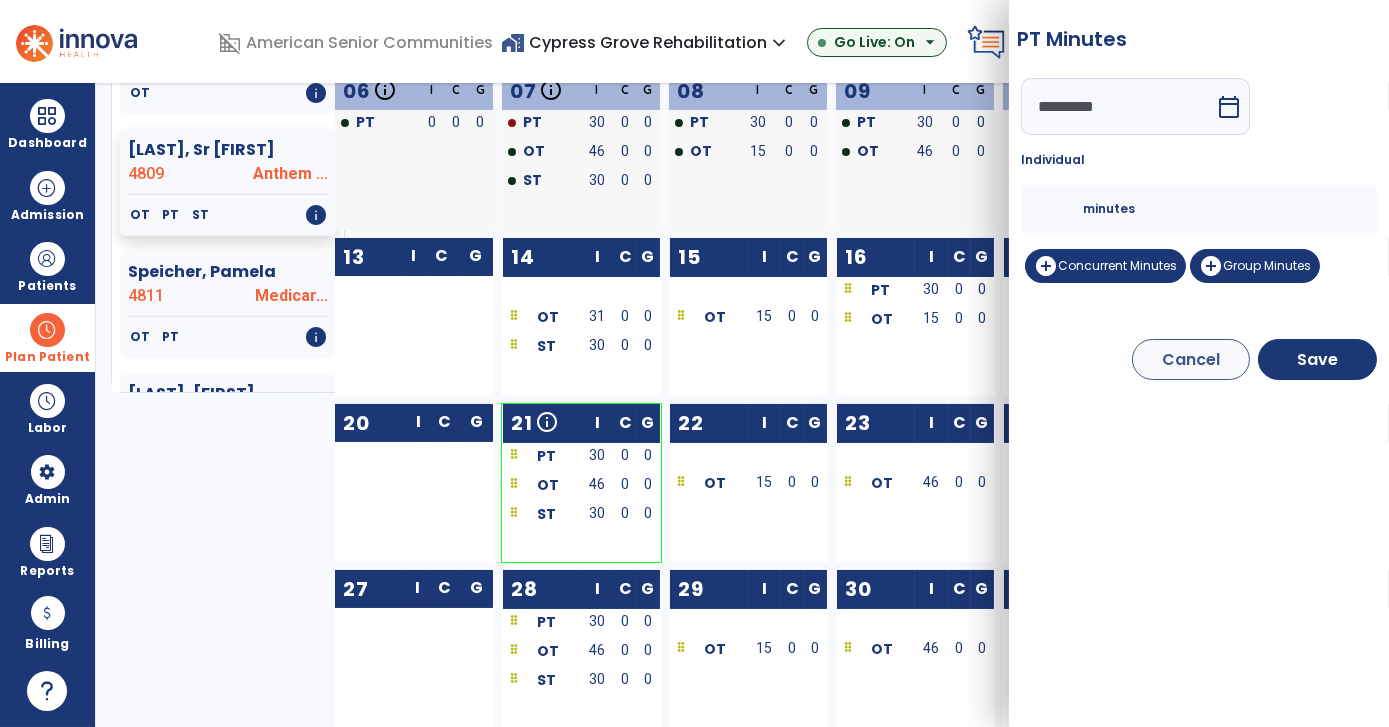 drag, startPoint x: 1050, startPoint y: 213, endPoint x: 905, endPoint y: 235, distance: 146.65947 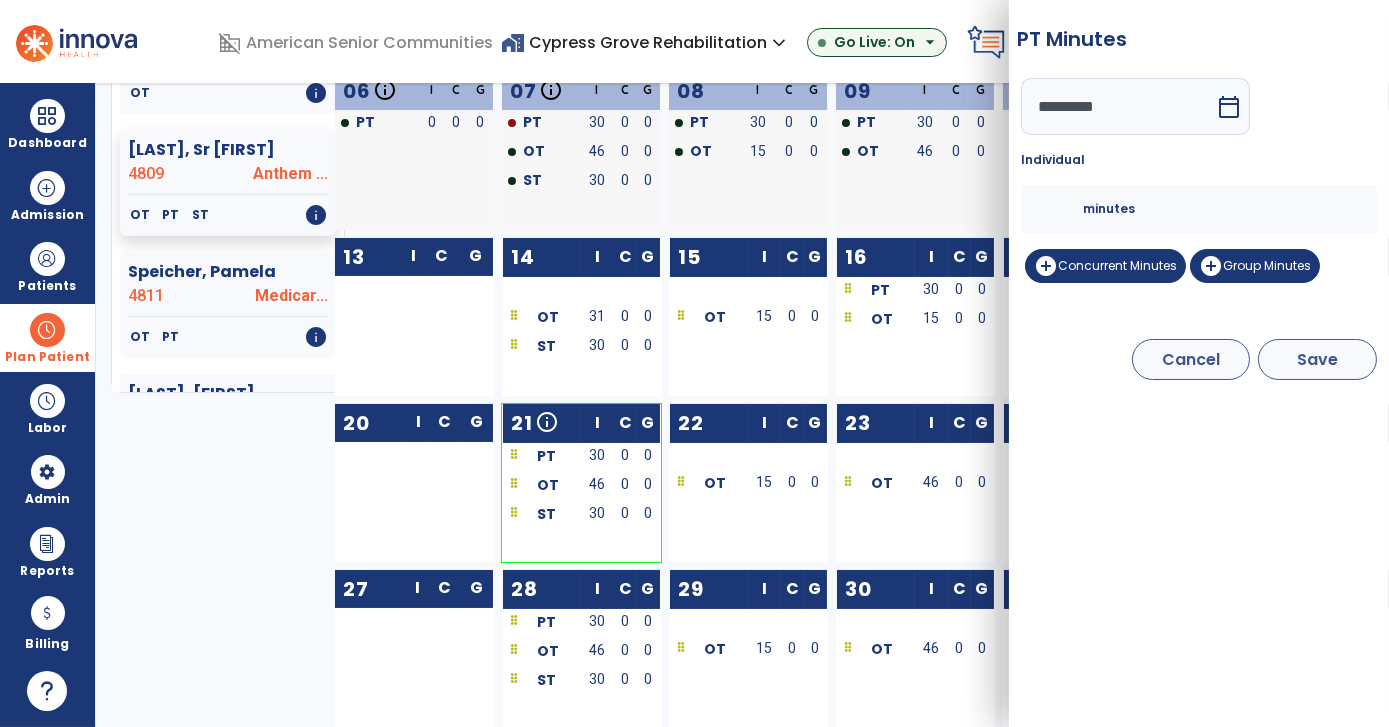 type on "**" 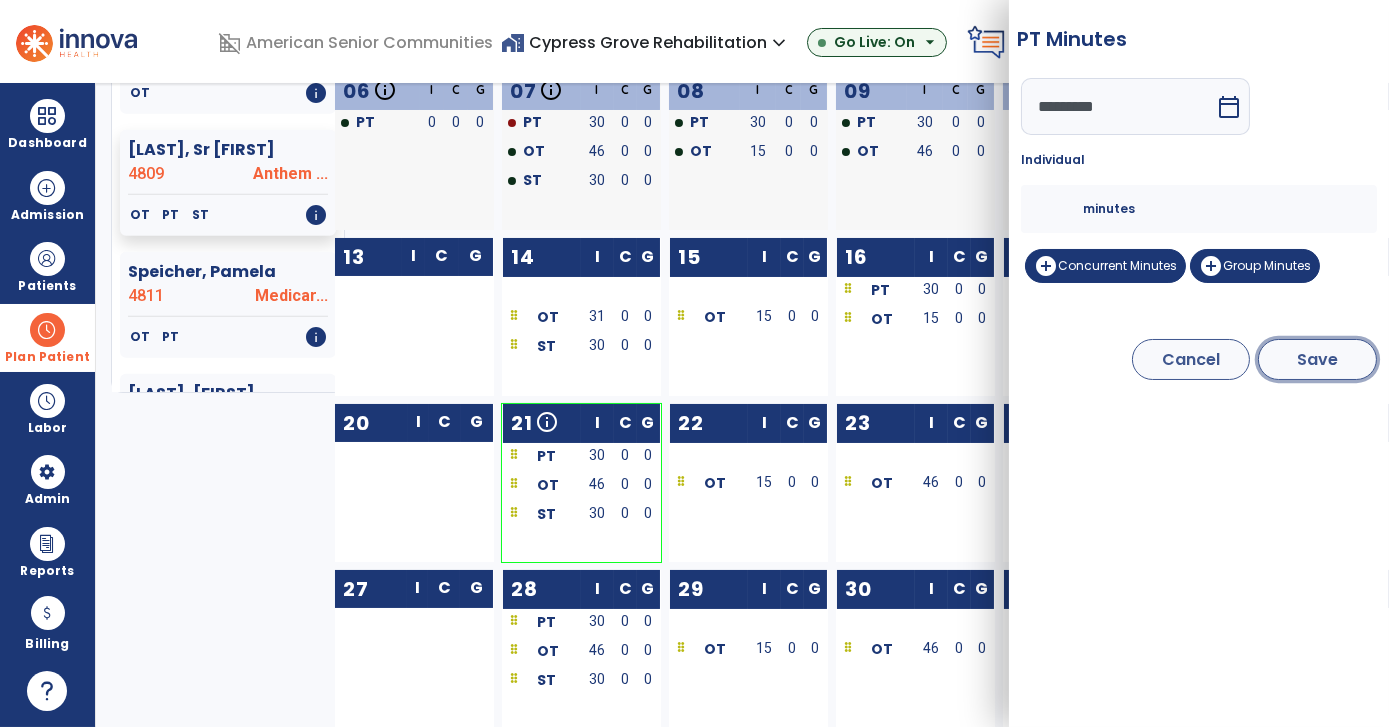 click on "Save" at bounding box center (1317, 359) 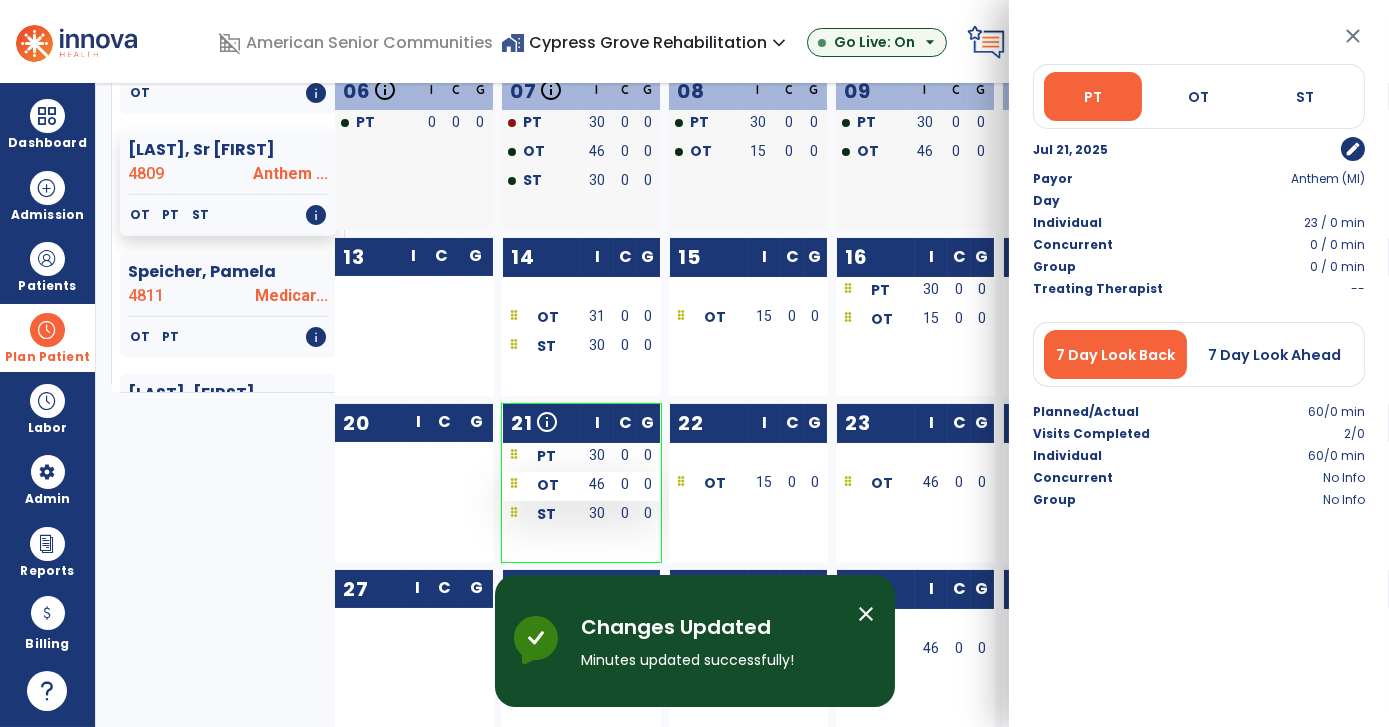 click on "0" at bounding box center [625, 484] 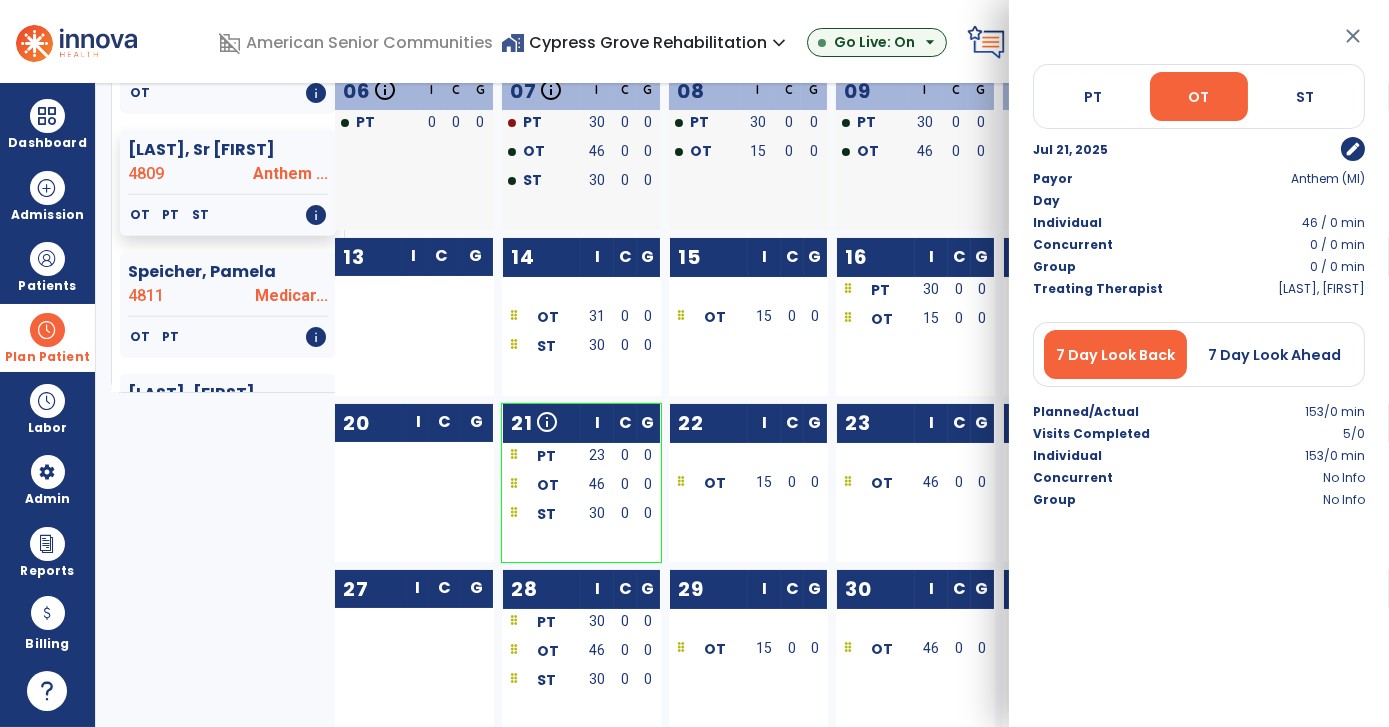 click on "edit" at bounding box center (1353, 149) 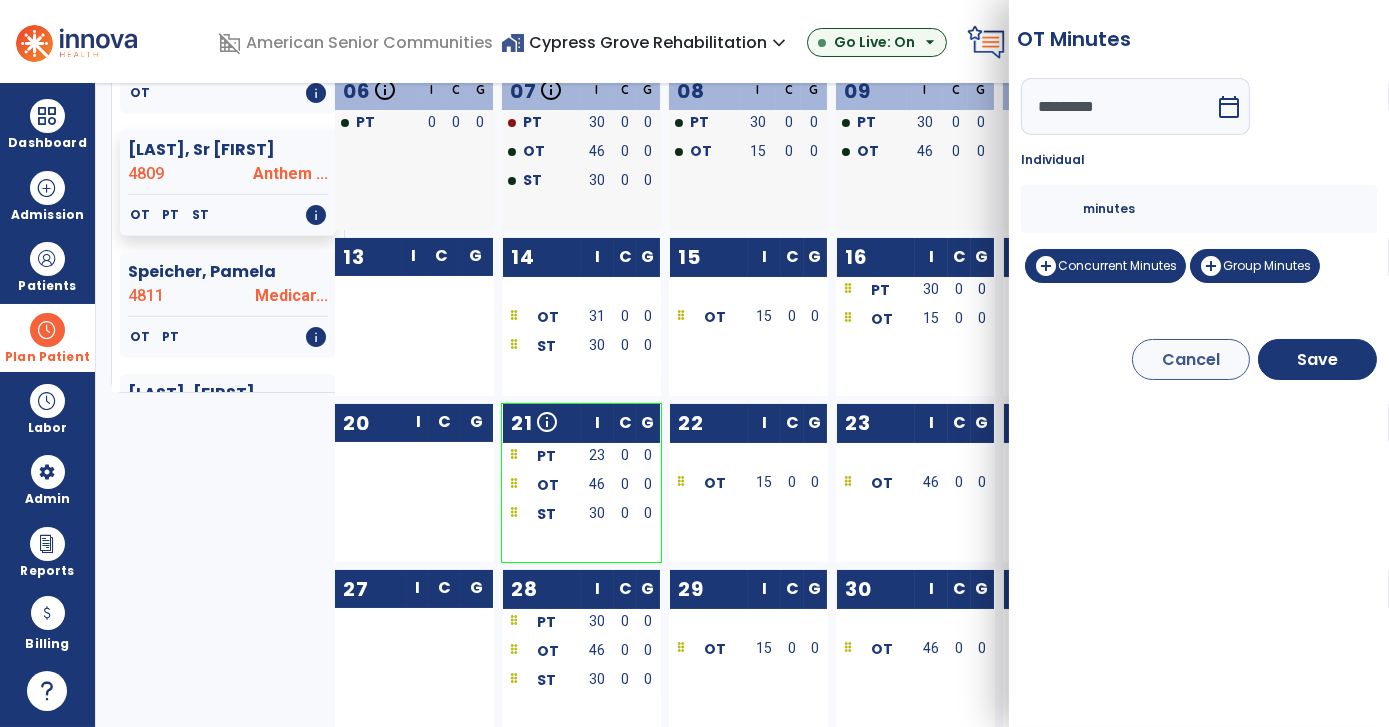 drag, startPoint x: 1059, startPoint y: 208, endPoint x: 959, endPoint y: 227, distance: 101.788994 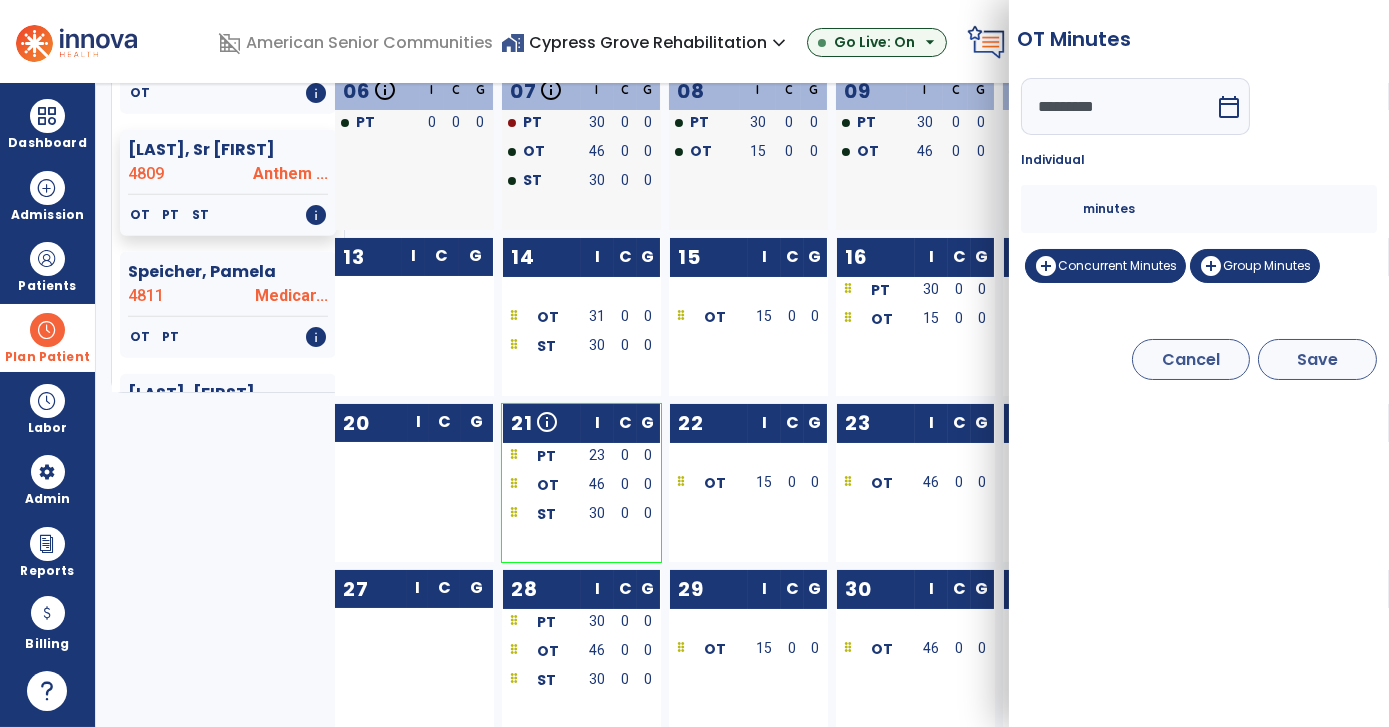 type on "**" 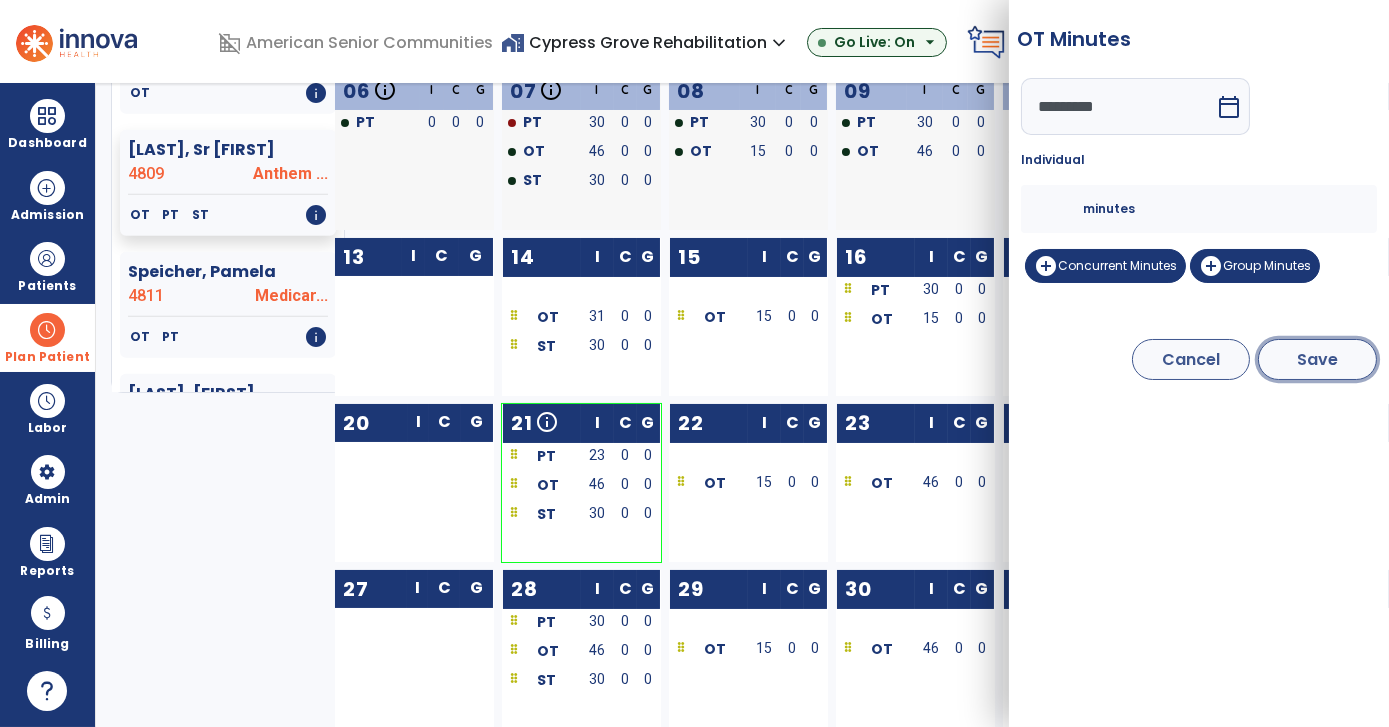 click on "Save" at bounding box center [1317, 359] 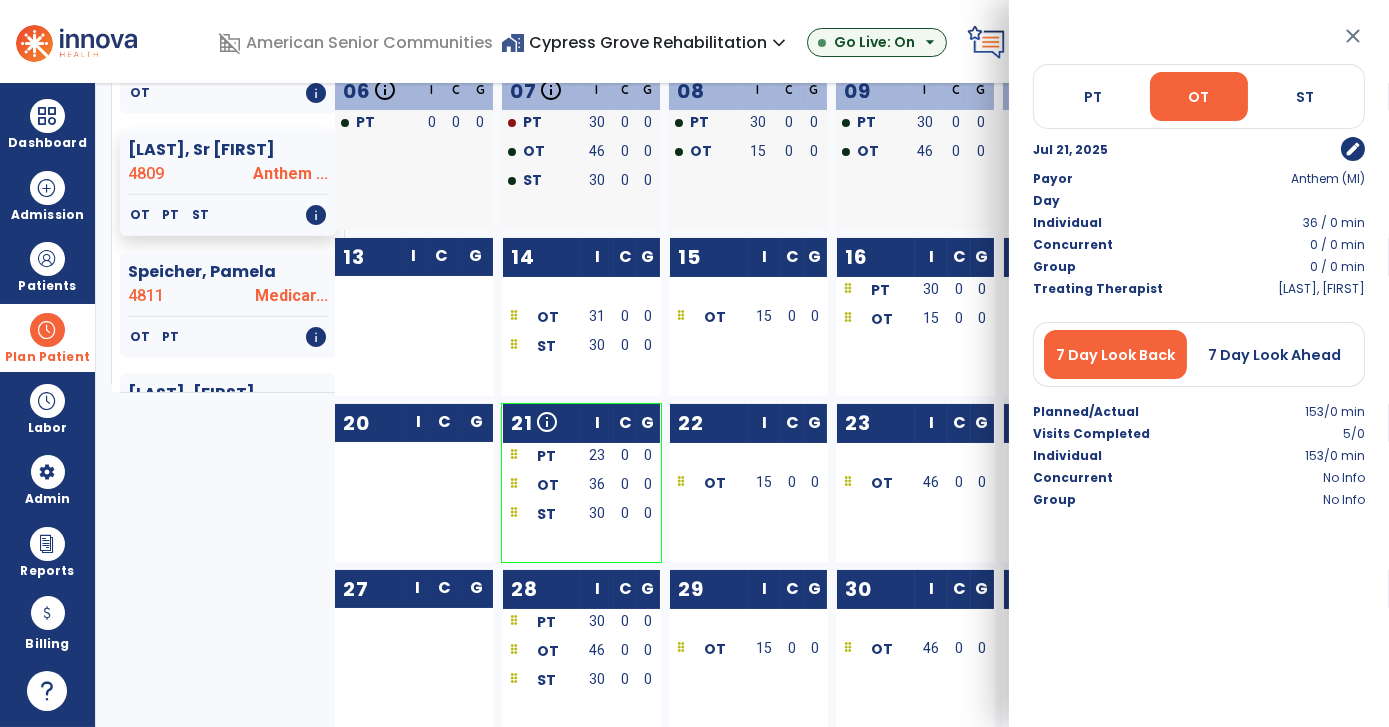 click on "edit" at bounding box center (1353, 149) 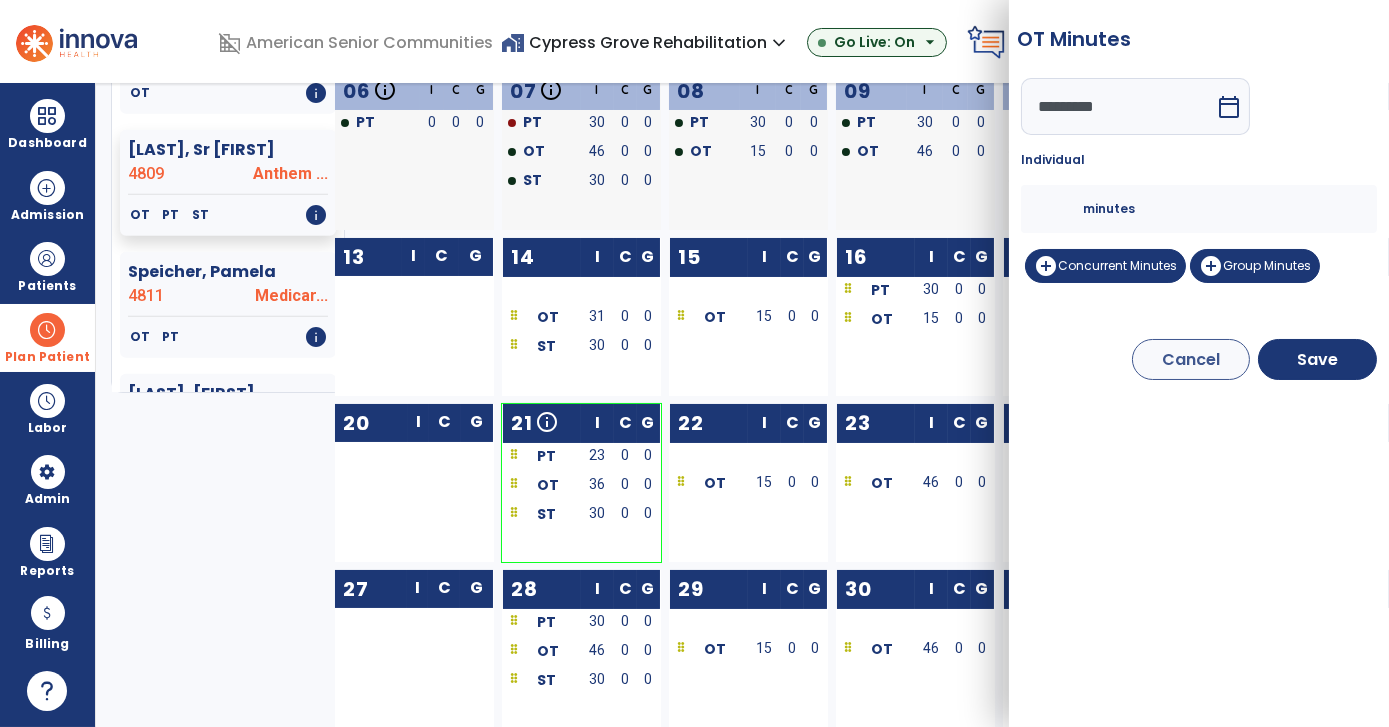 click on "**" at bounding box center (1059, 209) 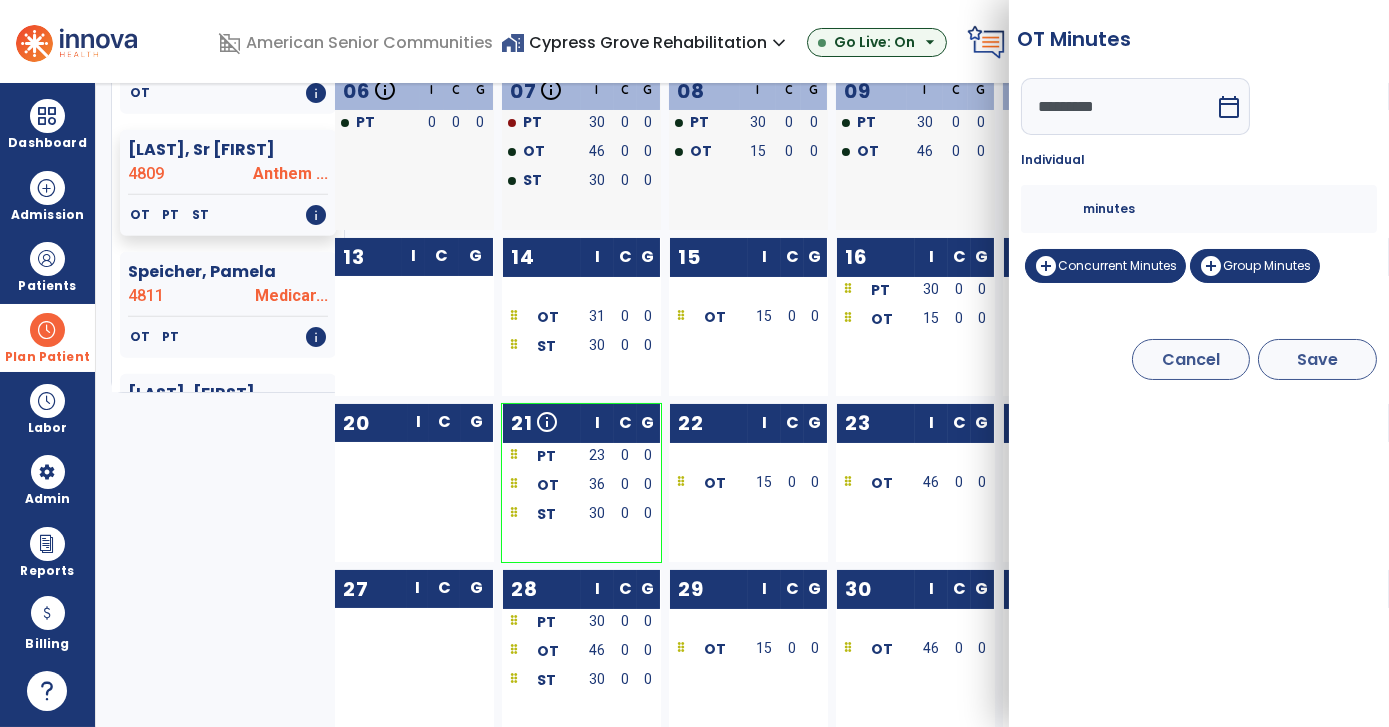 type on "**" 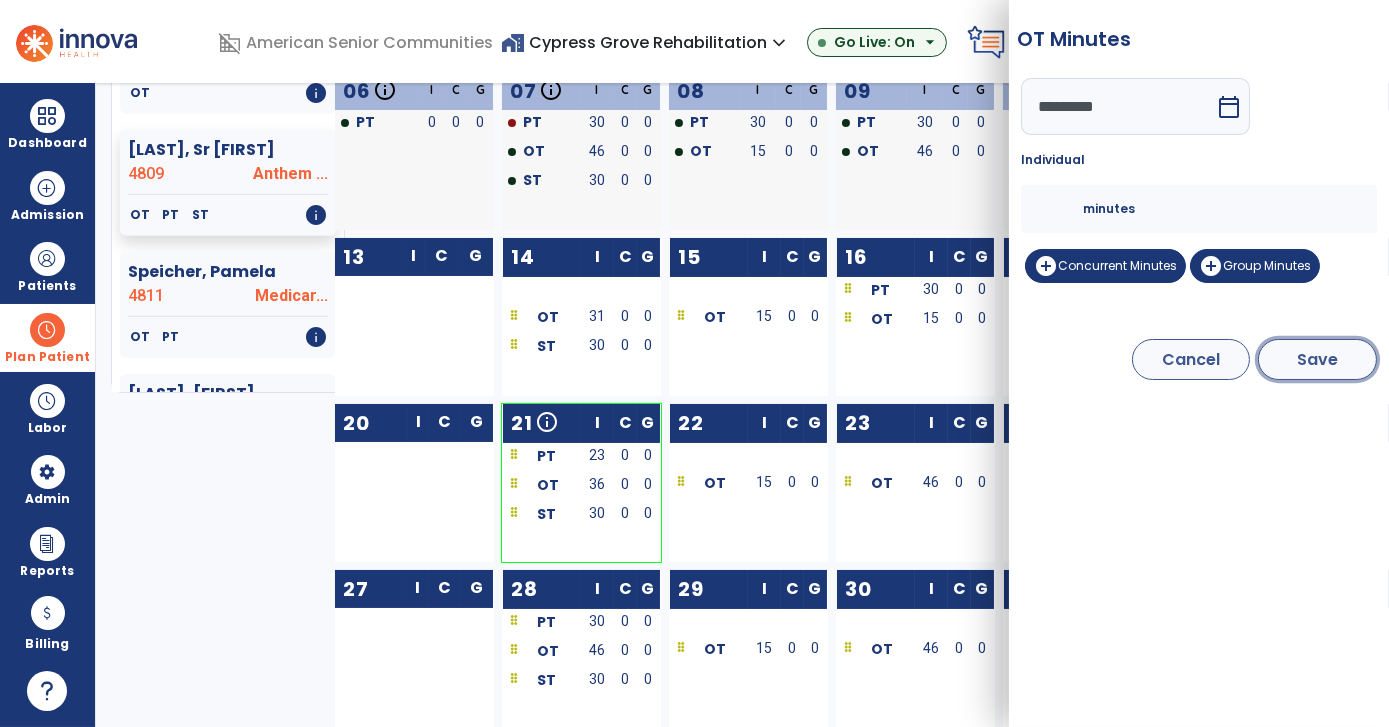 click on "Save" at bounding box center [1317, 359] 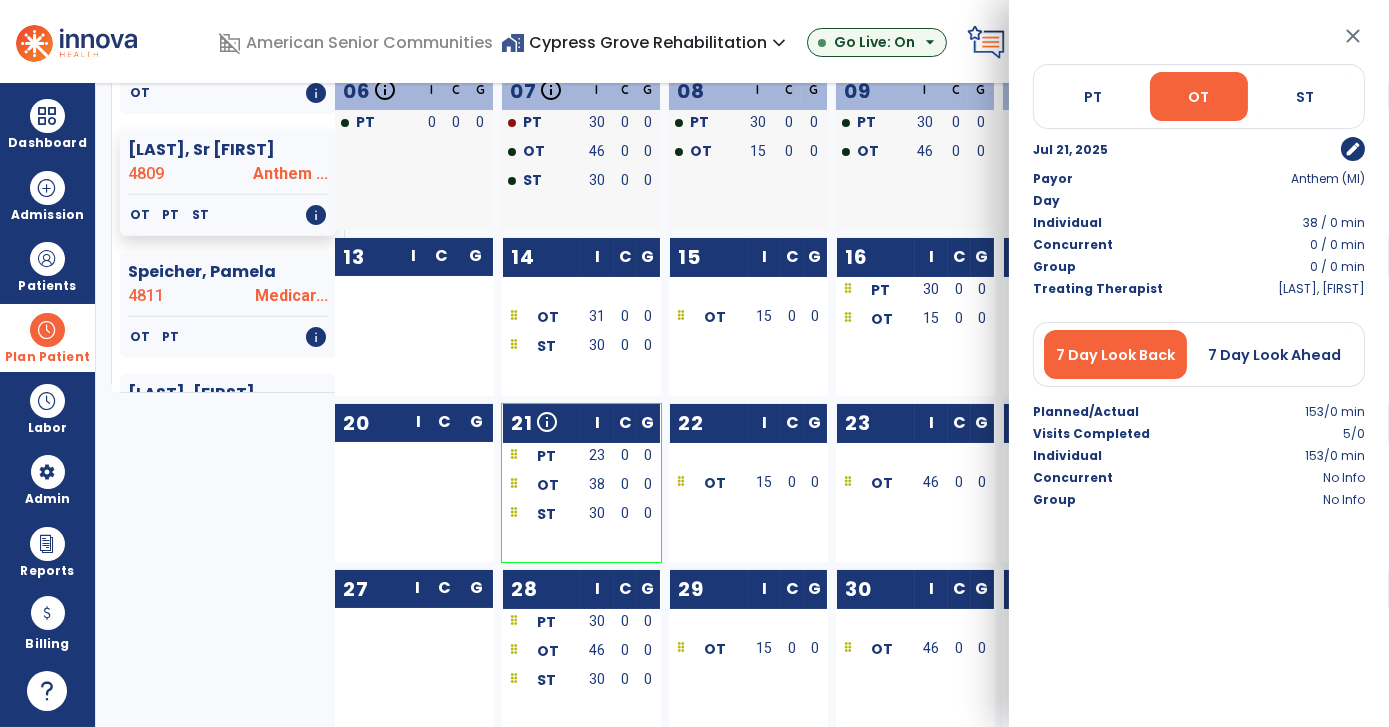 click on "G" 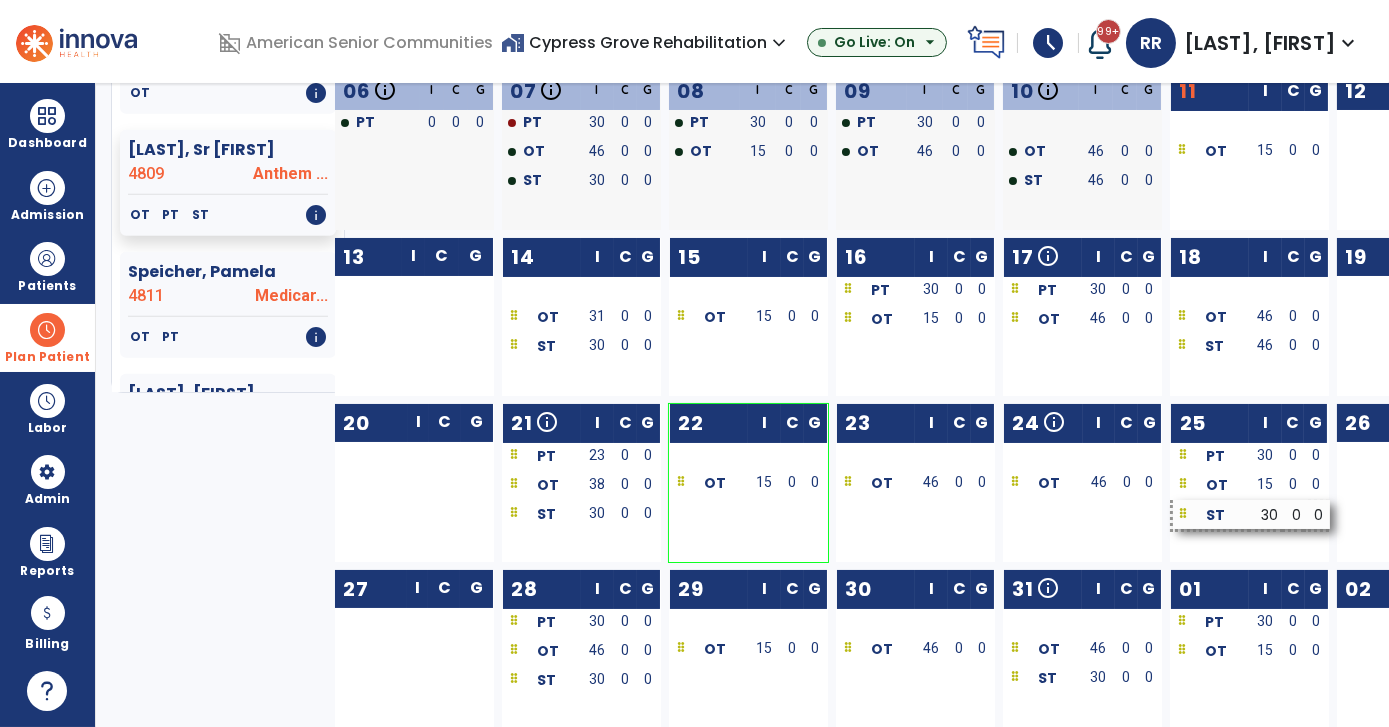 drag, startPoint x: 1102, startPoint y: 510, endPoint x: 1272, endPoint y: 514, distance: 170.04706 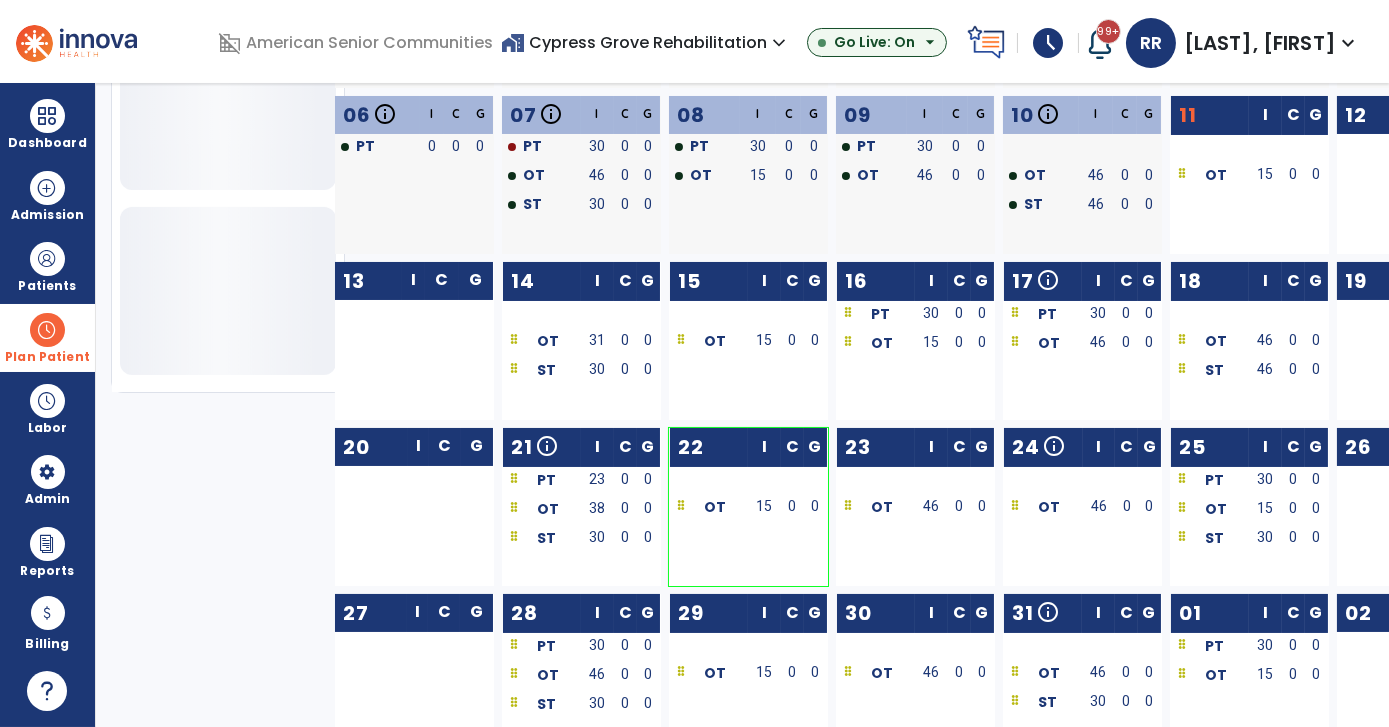 scroll, scrollTop: 701, scrollLeft: 0, axis: vertical 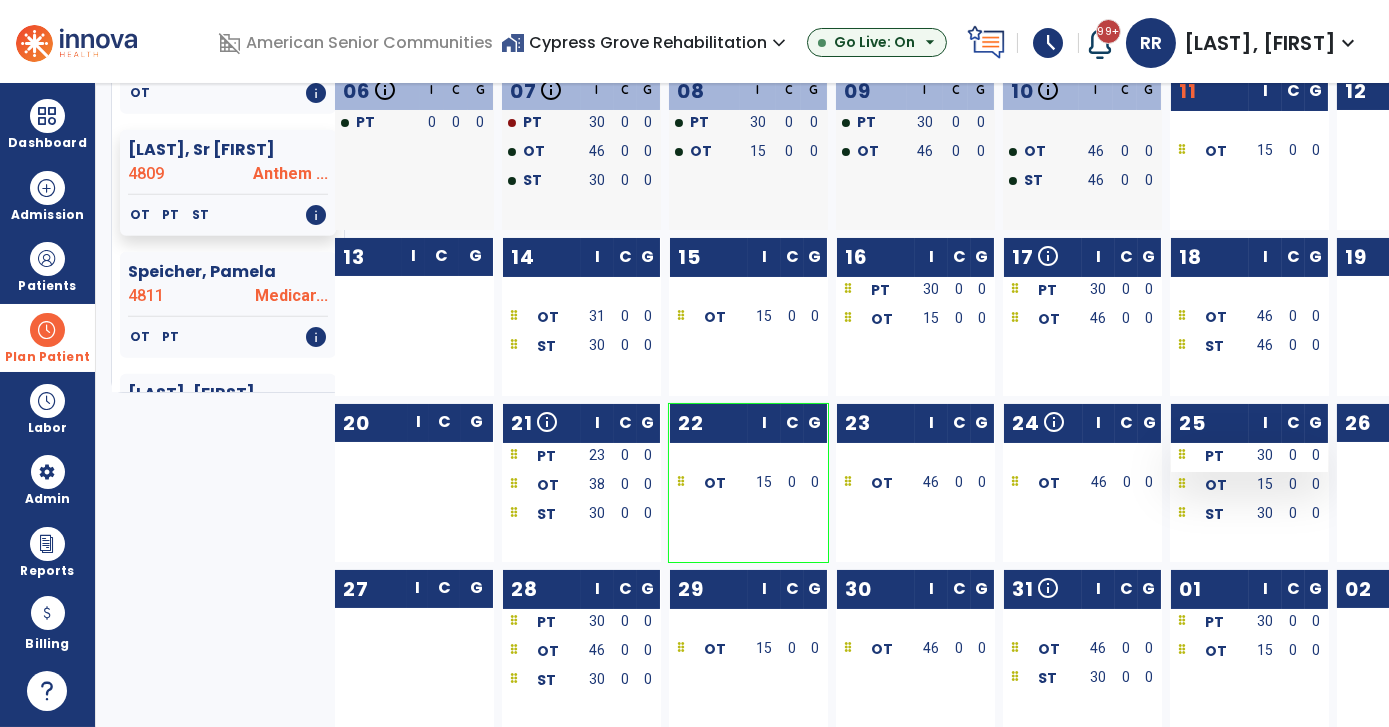 click on "30" at bounding box center (1265, 455) 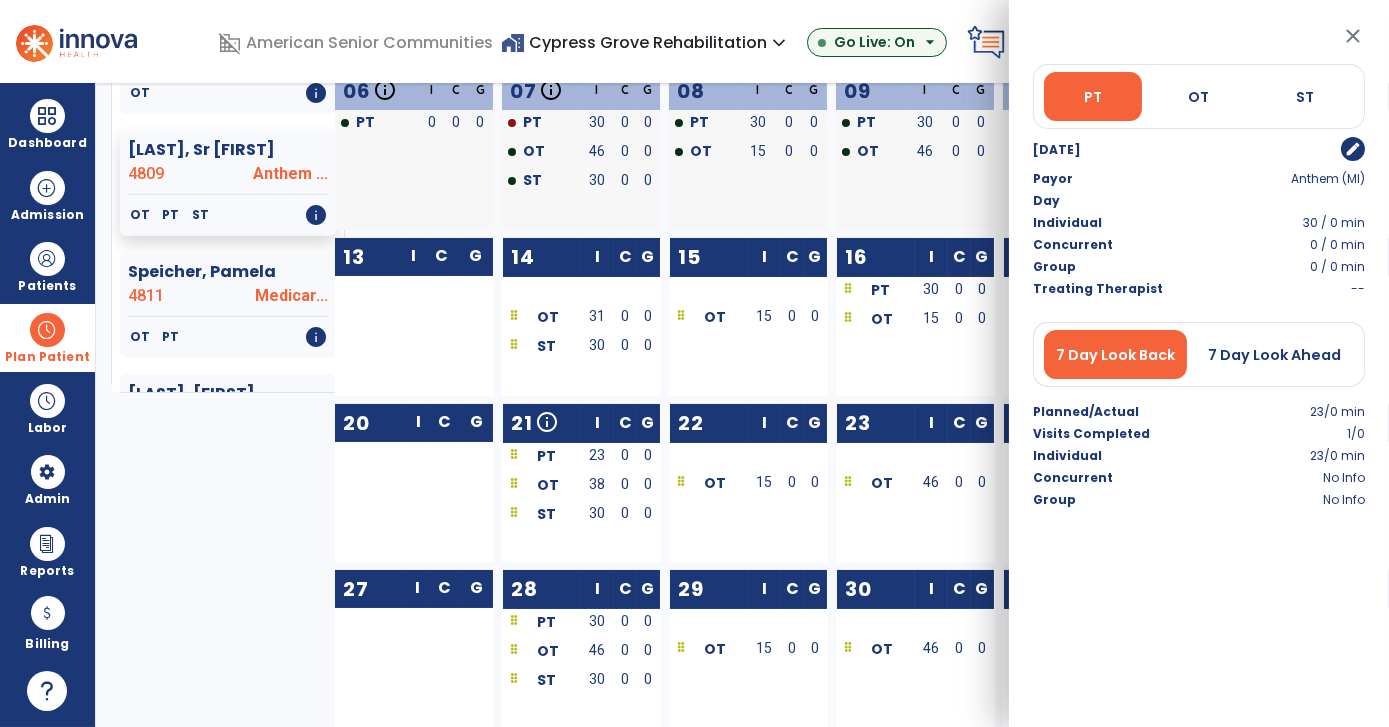 click on "edit" at bounding box center (1353, 149) 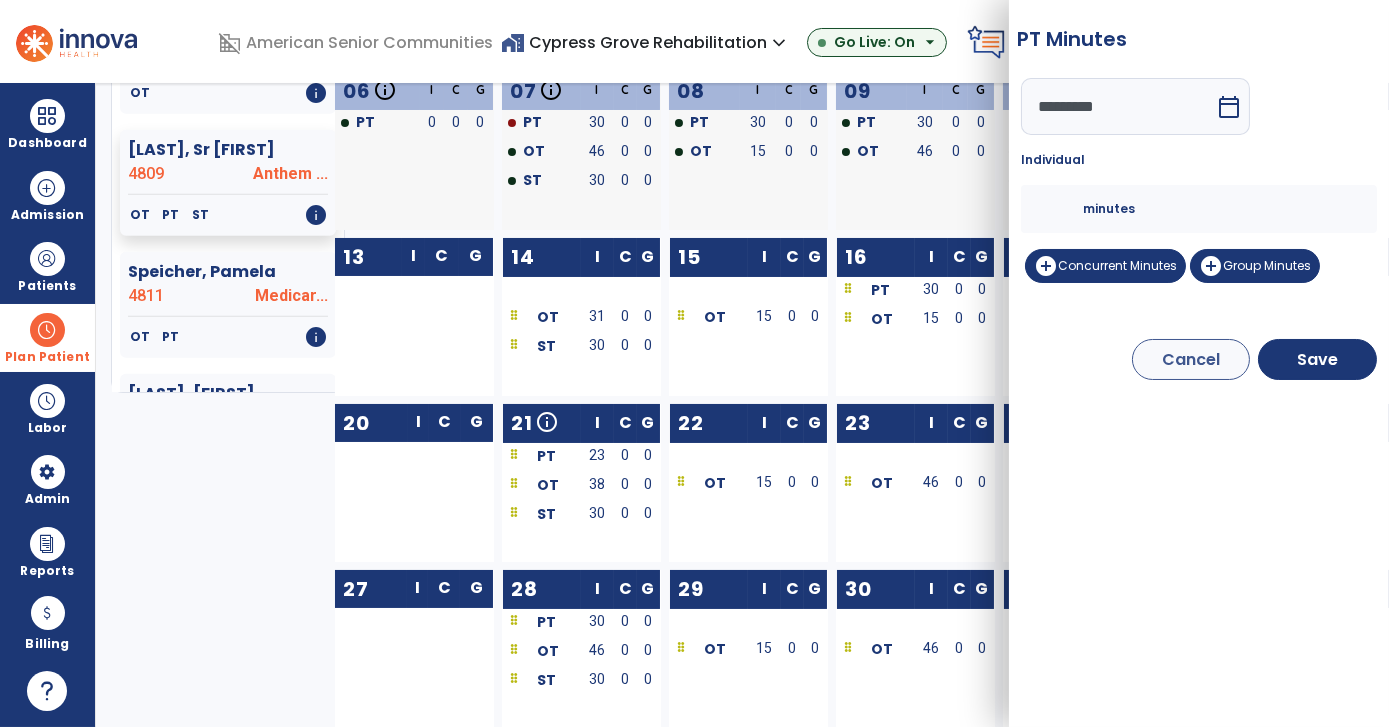 drag, startPoint x: 1058, startPoint y: 206, endPoint x: 987, endPoint y: 224, distance: 73.24616 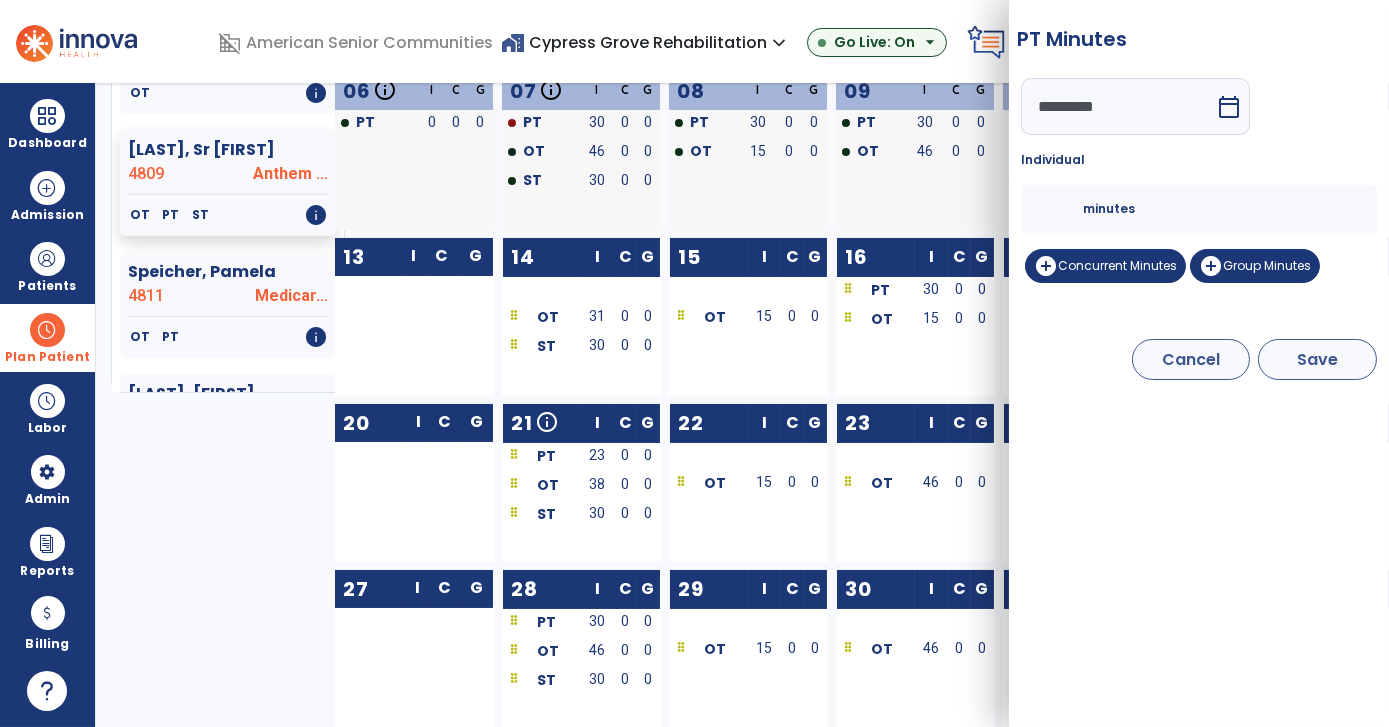 type on "**" 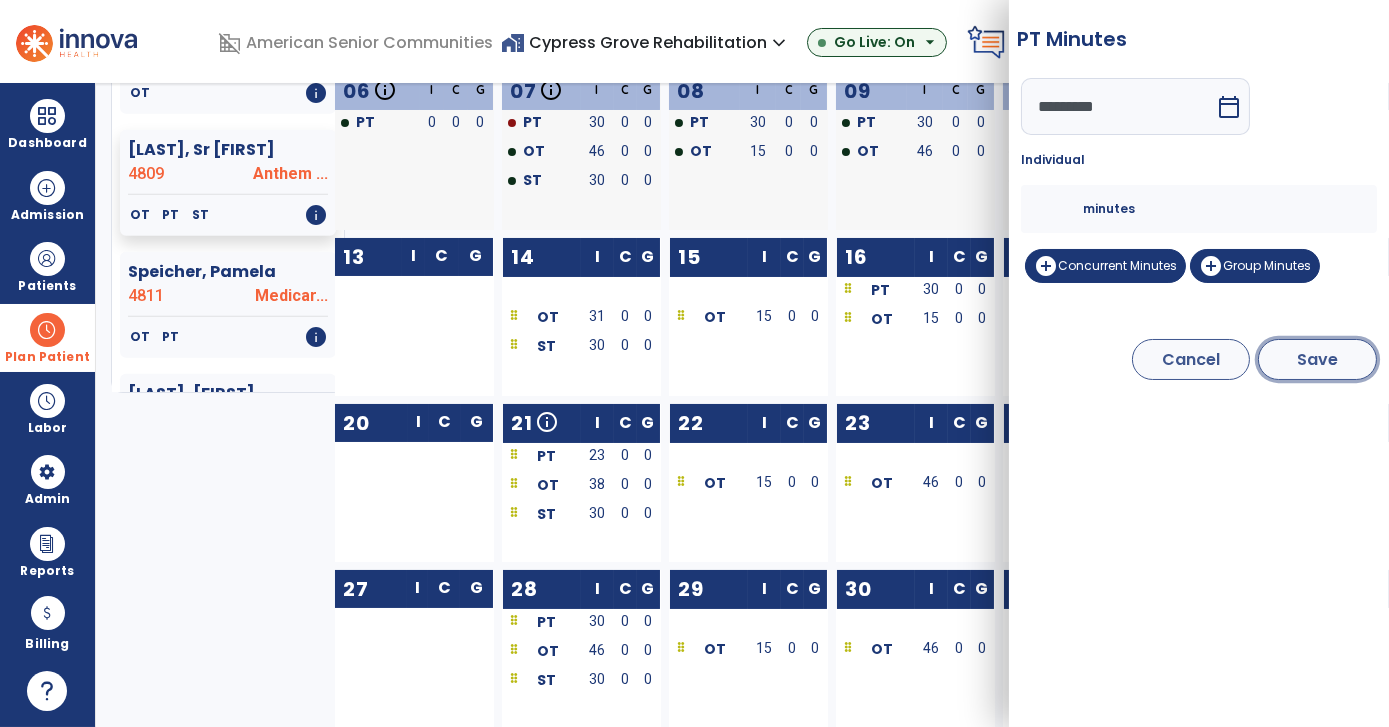 click on "Save" at bounding box center (1317, 359) 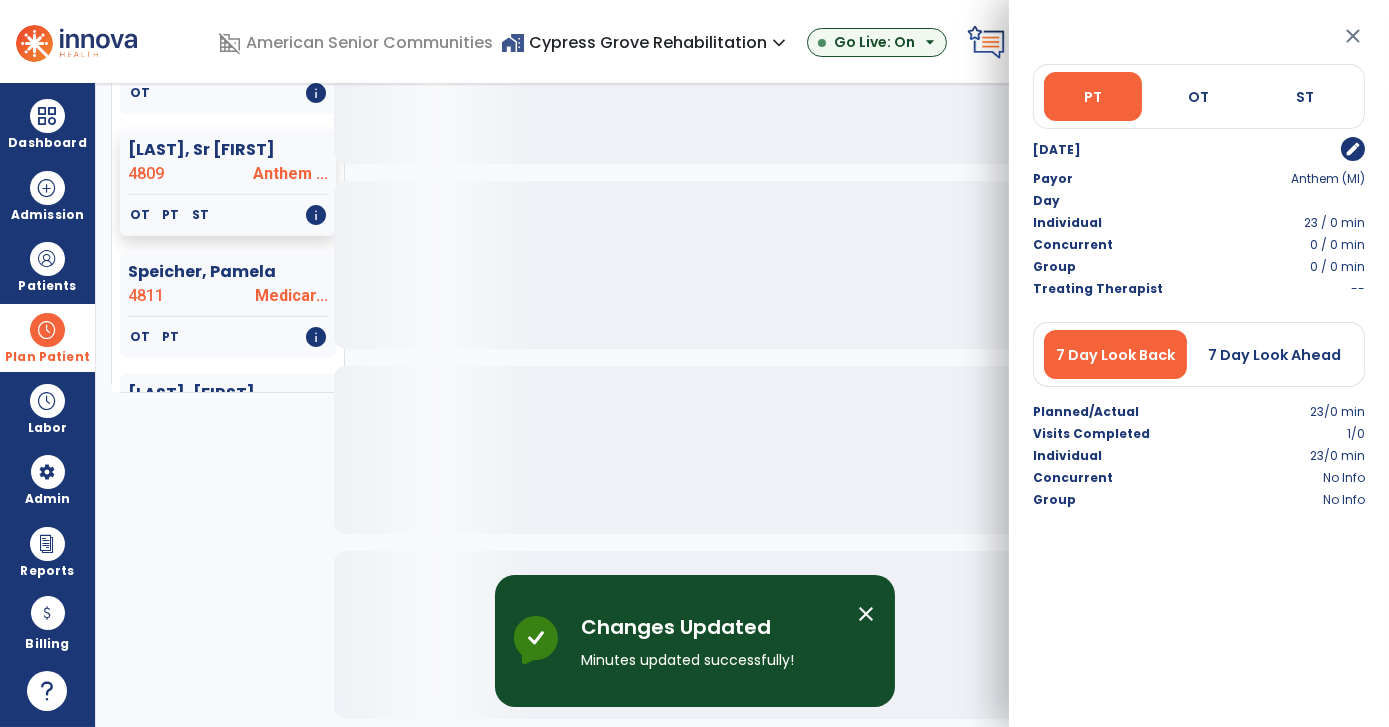 click 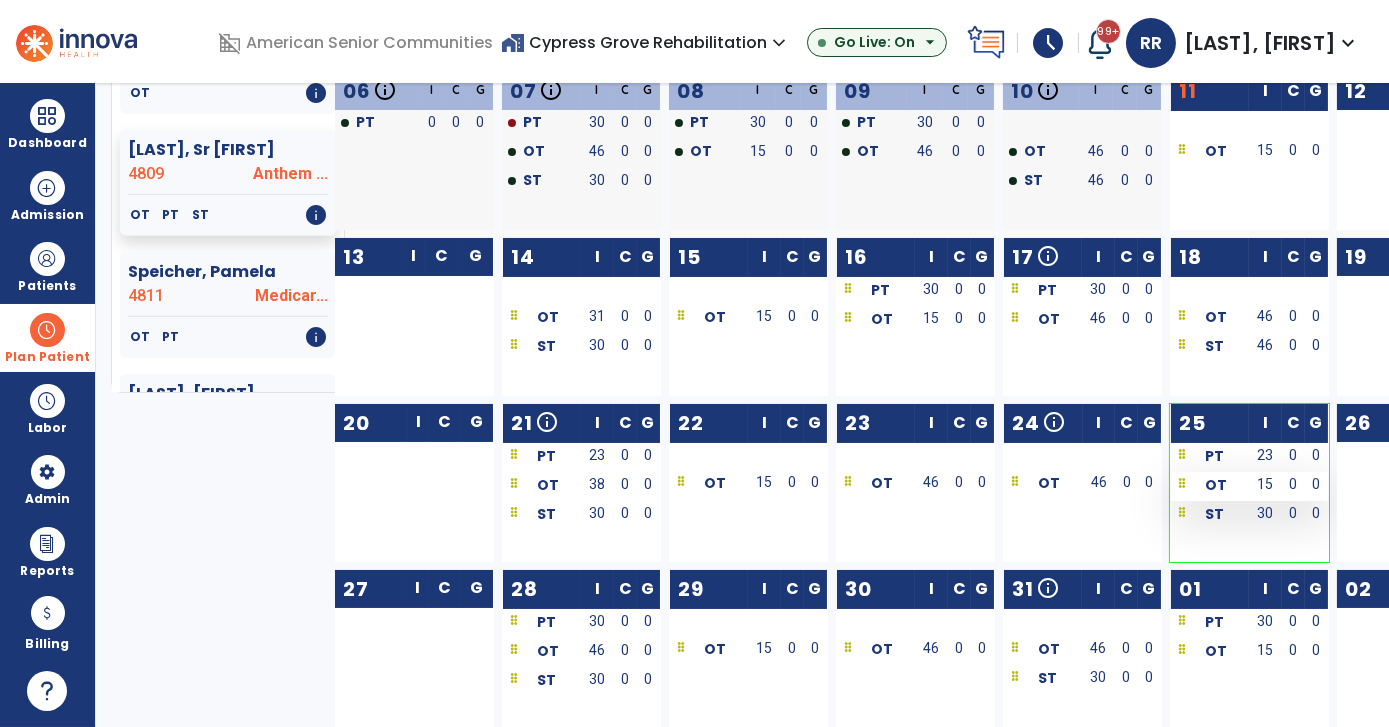 click on "15" at bounding box center (1265, 484) 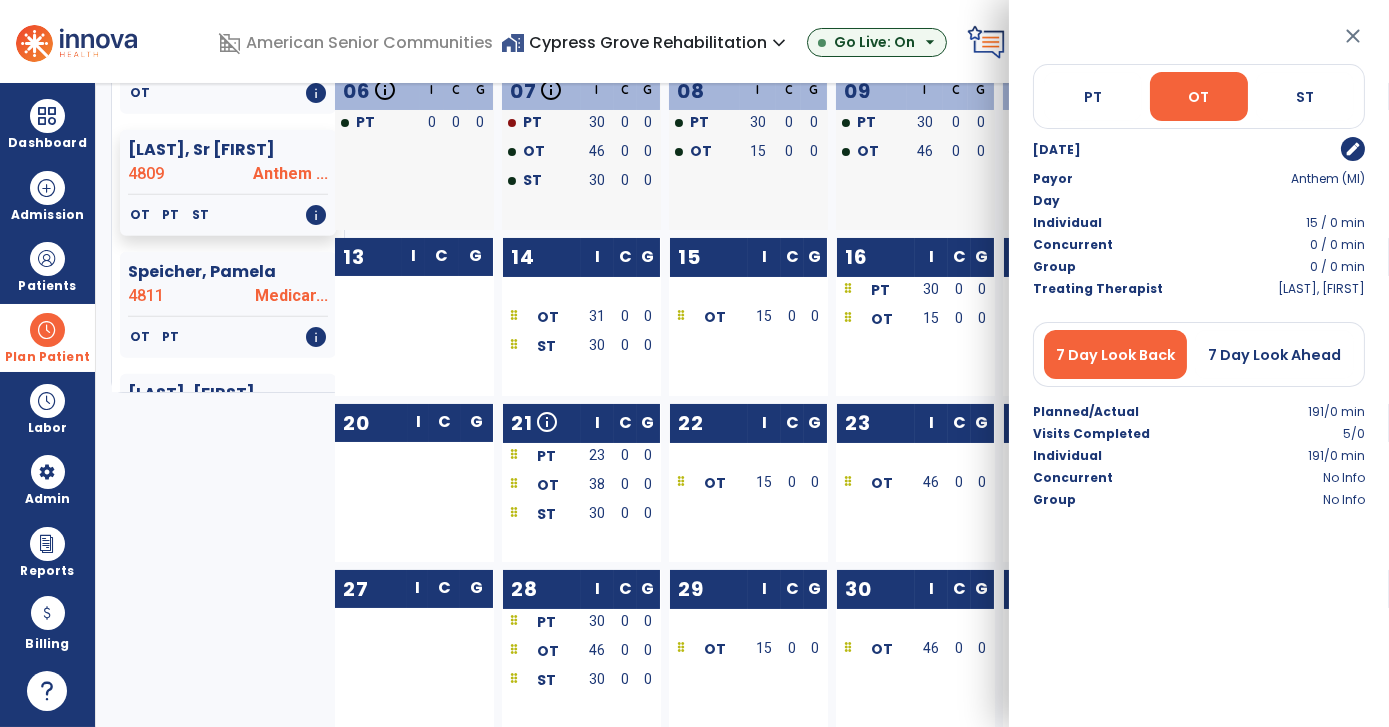 click on "edit" at bounding box center (1353, 149) 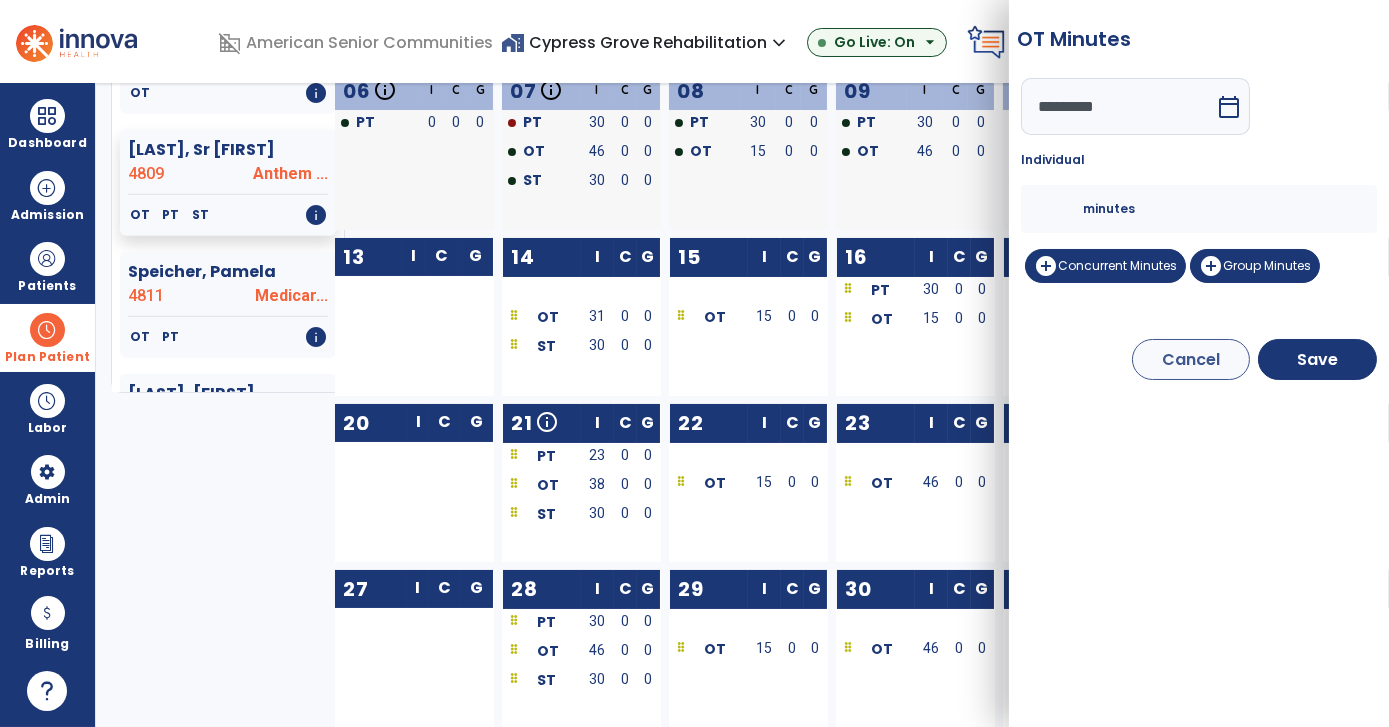 drag, startPoint x: 1048, startPoint y: 207, endPoint x: 901, endPoint y: 237, distance: 150.03 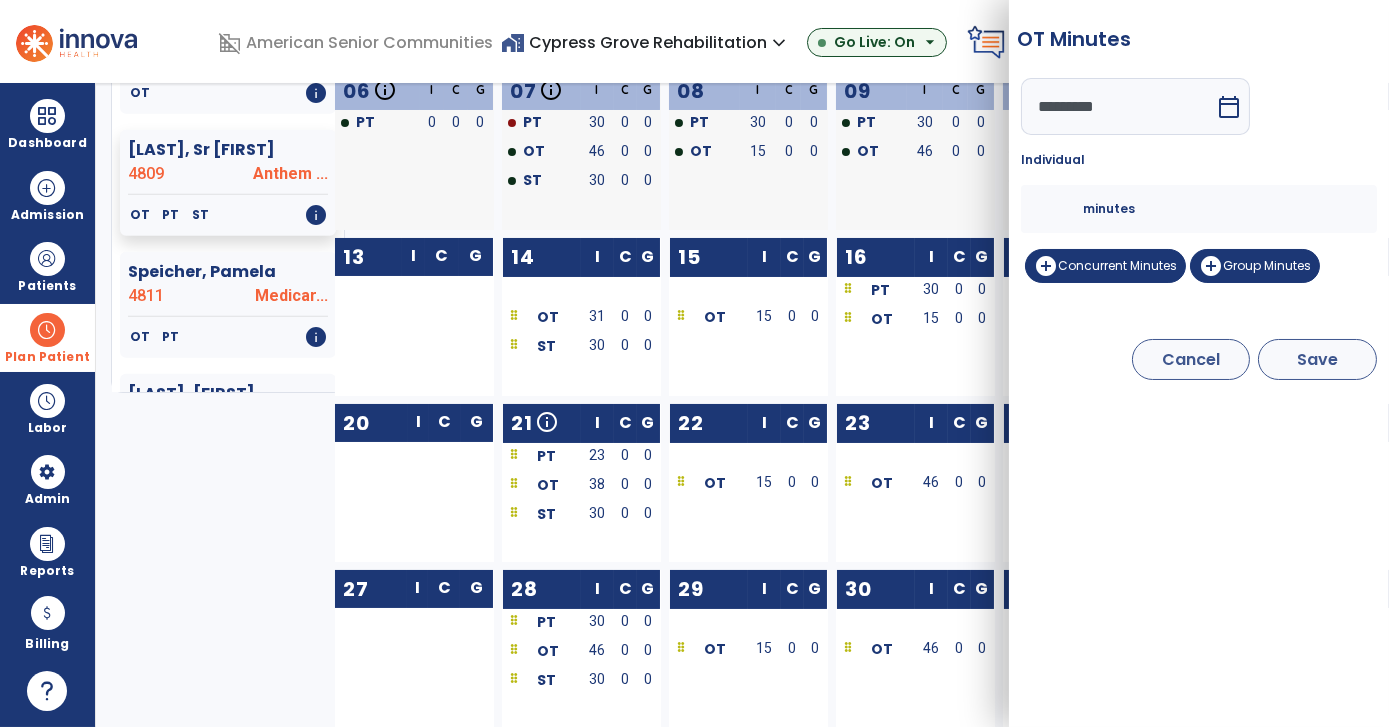 type on "**" 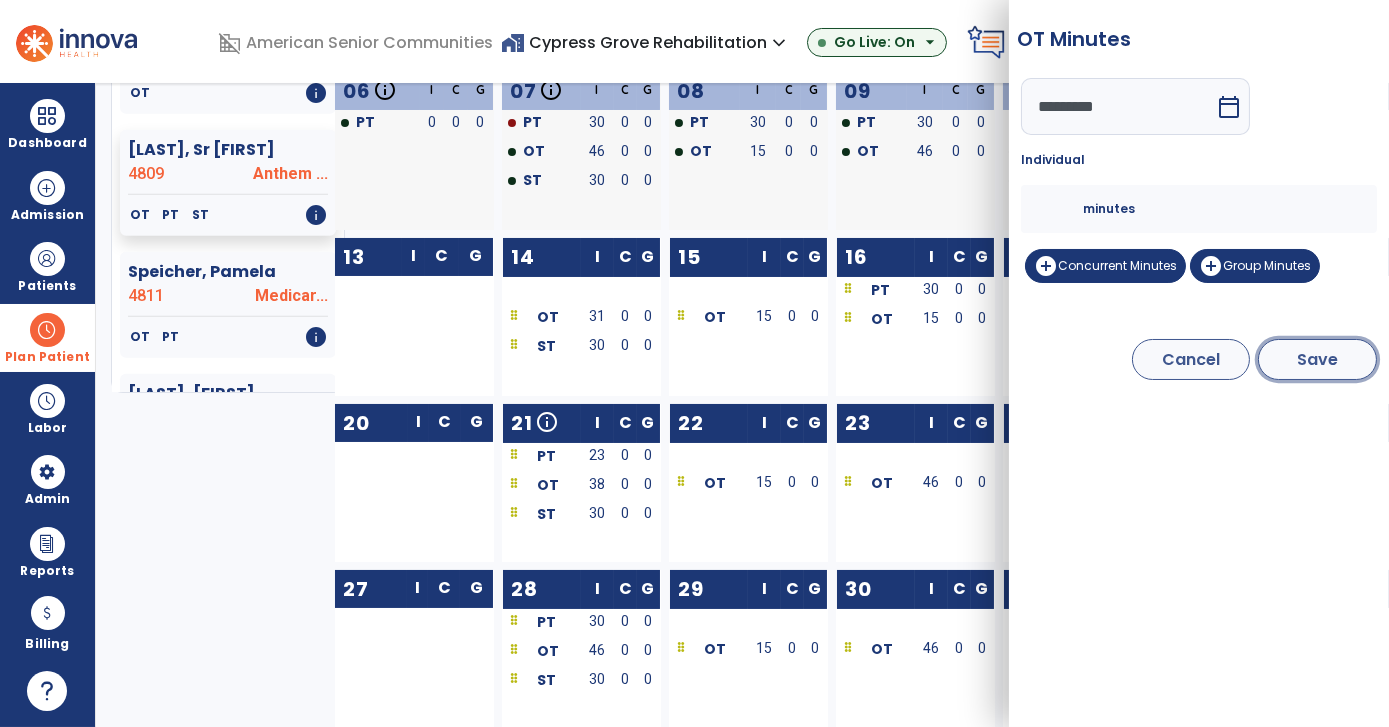 click on "Save" at bounding box center (1317, 359) 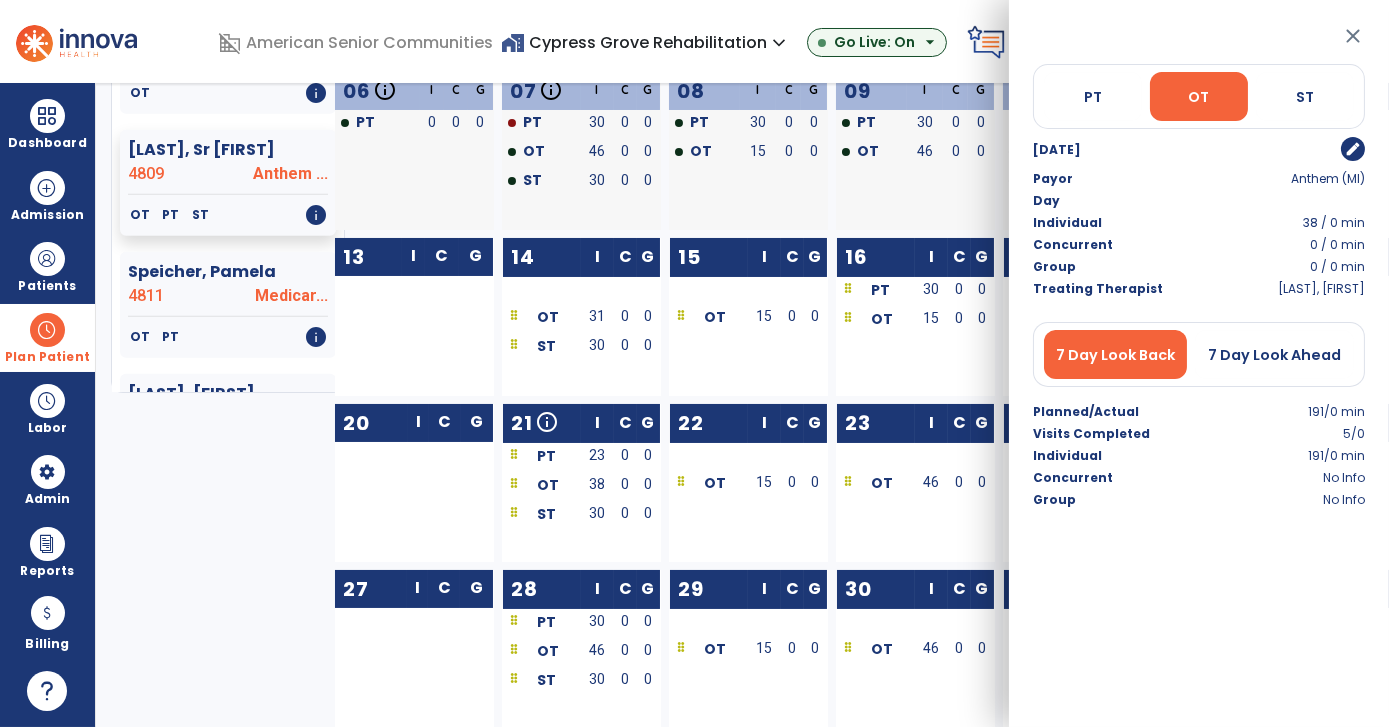 click on "Planner Planned Unplanned tune [LAST], [FIRST] [NUMBER] OT PT ST info [LAST], [FIRST] [NUMBER] OT PT info [LAST], [FIRST] [NUMBER] ST info [LAST], [FIRST] [NUMBER] Outpatient PT info [LAST], [FIRST] [NUMBER] OT PT info [LAST], [FIRST] [NUMBER] OT ST info [LAST], [FIRST] [NUMBER] OT ST PT info [LAST], [FIRST] [NUMBER] OT info [LAST], [FIRST] [NUMBER] PT info [LAST], [FIRST] [NUMBER] OT info [LAST], [FIRST] [NUMBER] OT PT ST info [LAST], [FIRST] [NUMBER] PT info [LAST], [FIRST] [NUMBER] Medicar... OT info [LAST], [FIRST] [NUMBER] OT PT info [LAST], [FIRST] OT info [LAST], [FIRST] [NUMBER] OT info [LAST], [FIRST] [NUMBER] OT PT ST info [LAST], [FIRST] OT PT info [LAST], [FIRST] [NUMBER] OT ST info [NUMBER] PT" at bounding box center [742, 405] 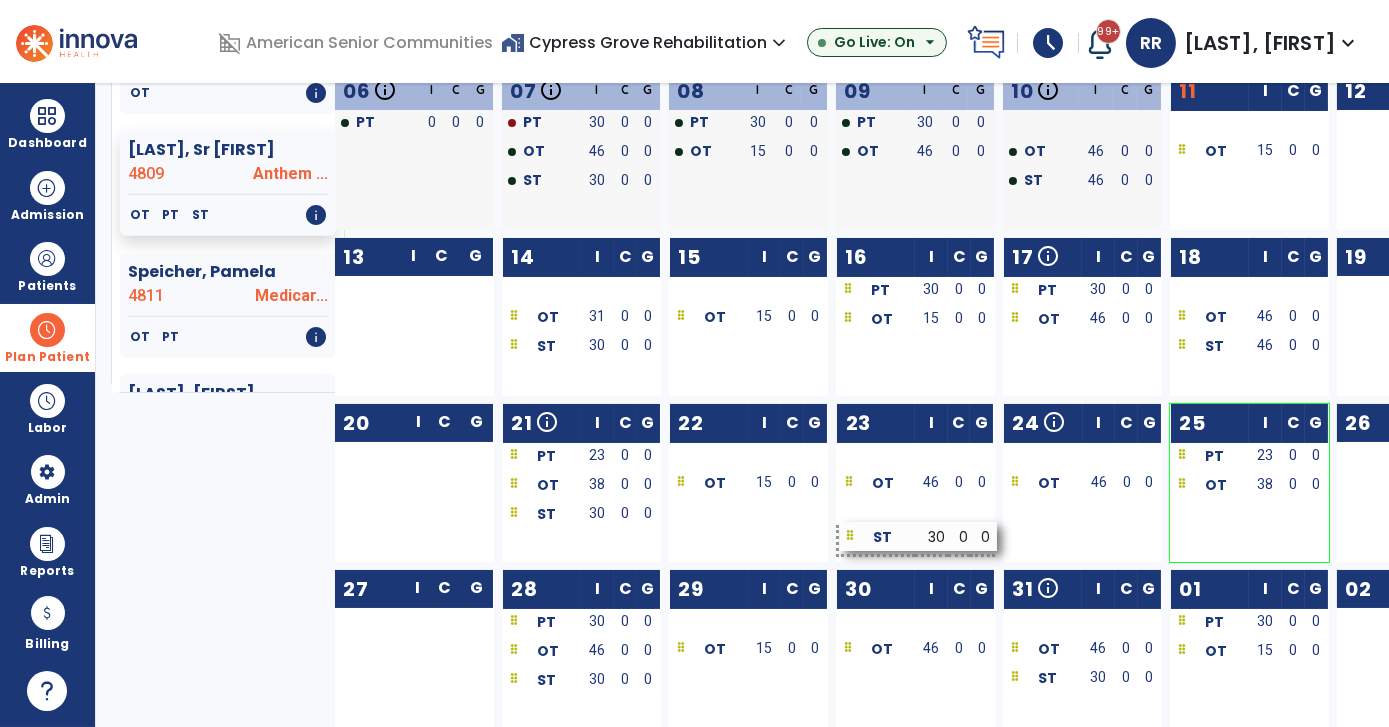 drag, startPoint x: 1258, startPoint y: 511, endPoint x: 928, endPoint y: 536, distance: 330.94562 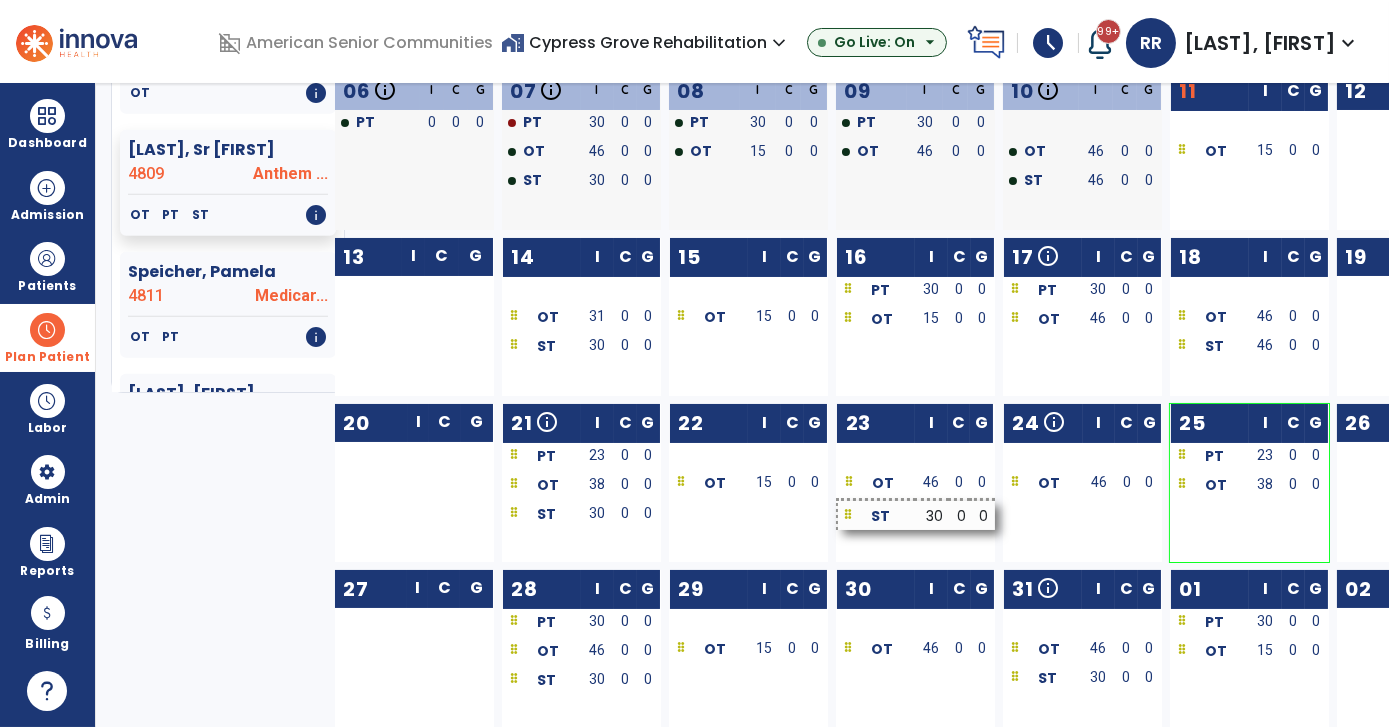drag, startPoint x: 1258, startPoint y: 505, endPoint x: 927, endPoint y: 509, distance: 331.02417 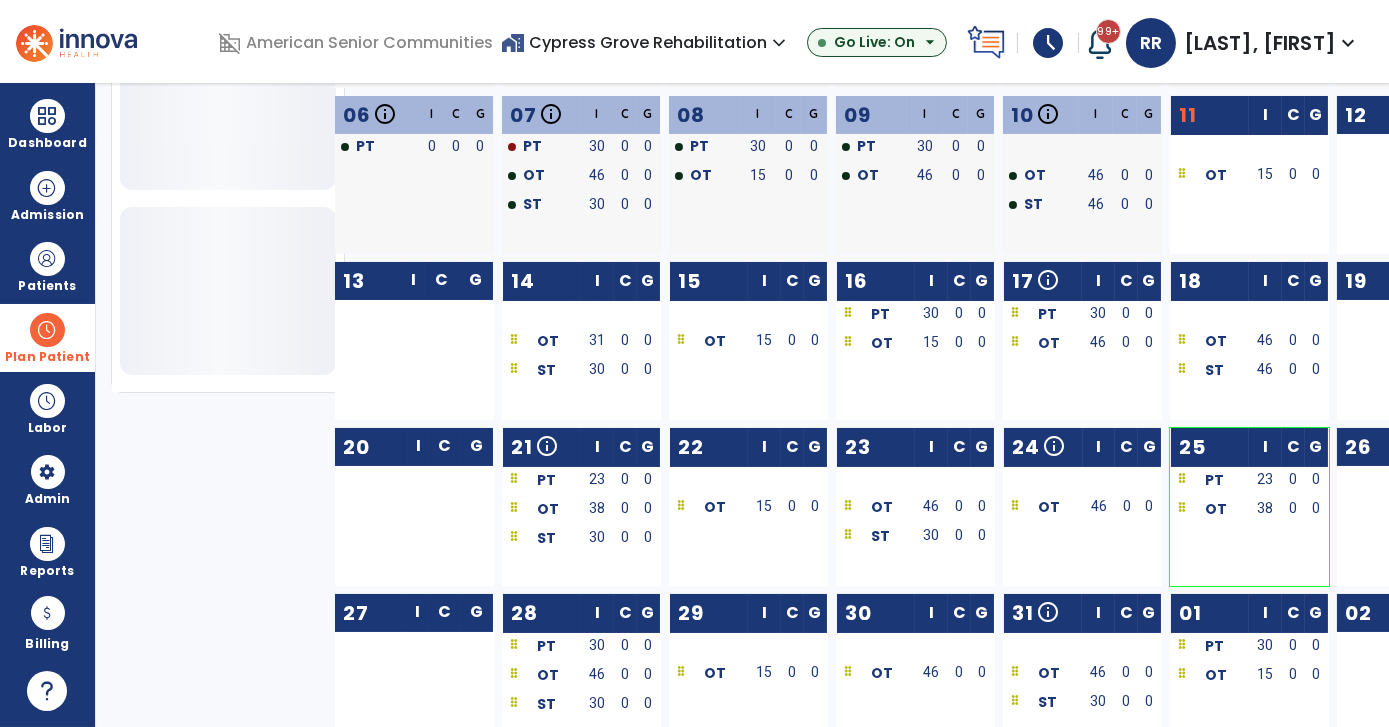 scroll, scrollTop: 701, scrollLeft: 0, axis: vertical 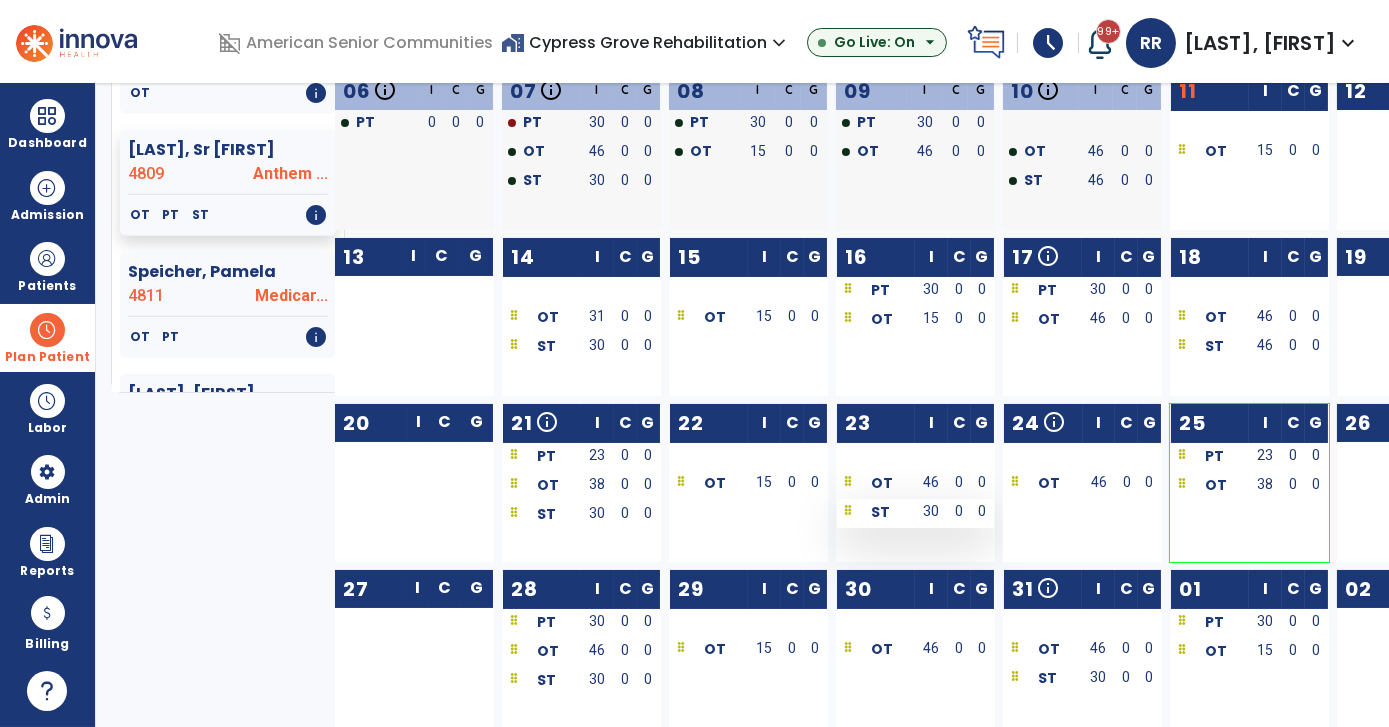 click on "30" at bounding box center (931, 511) 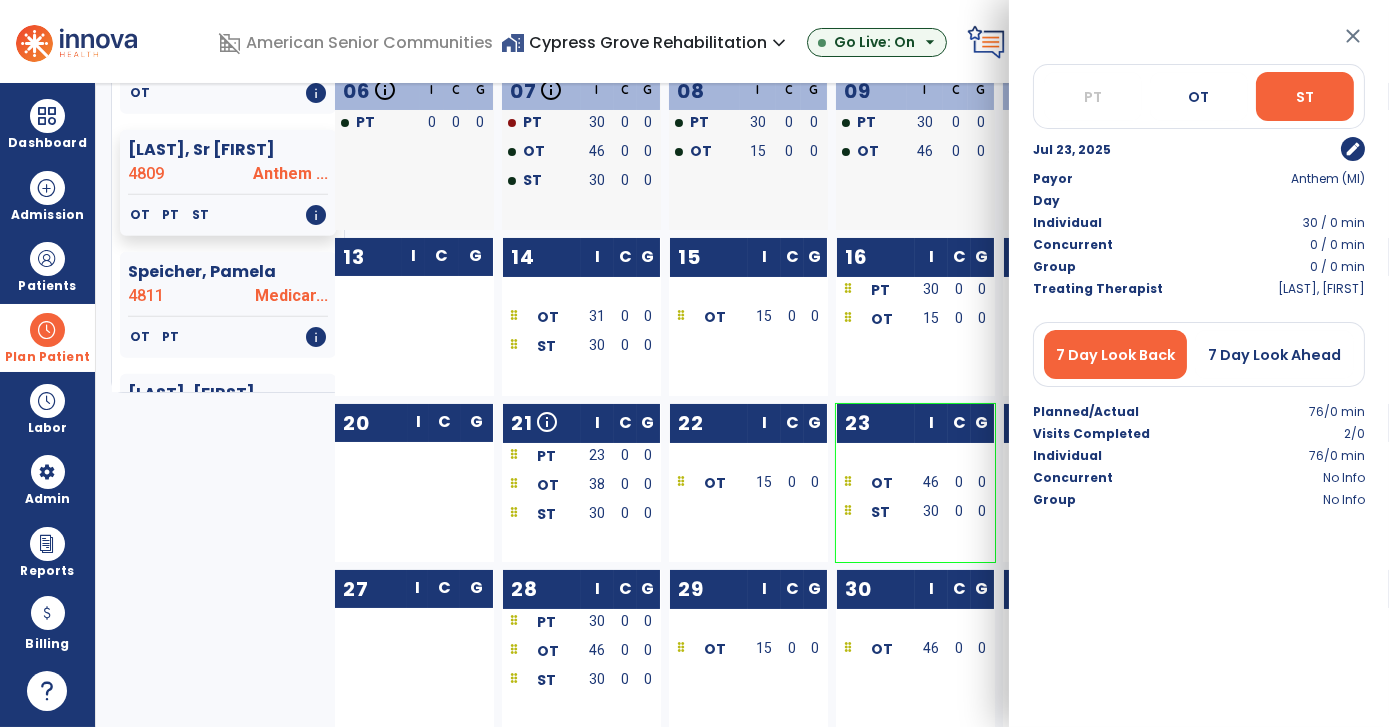 click on "edit" at bounding box center (1353, 149) 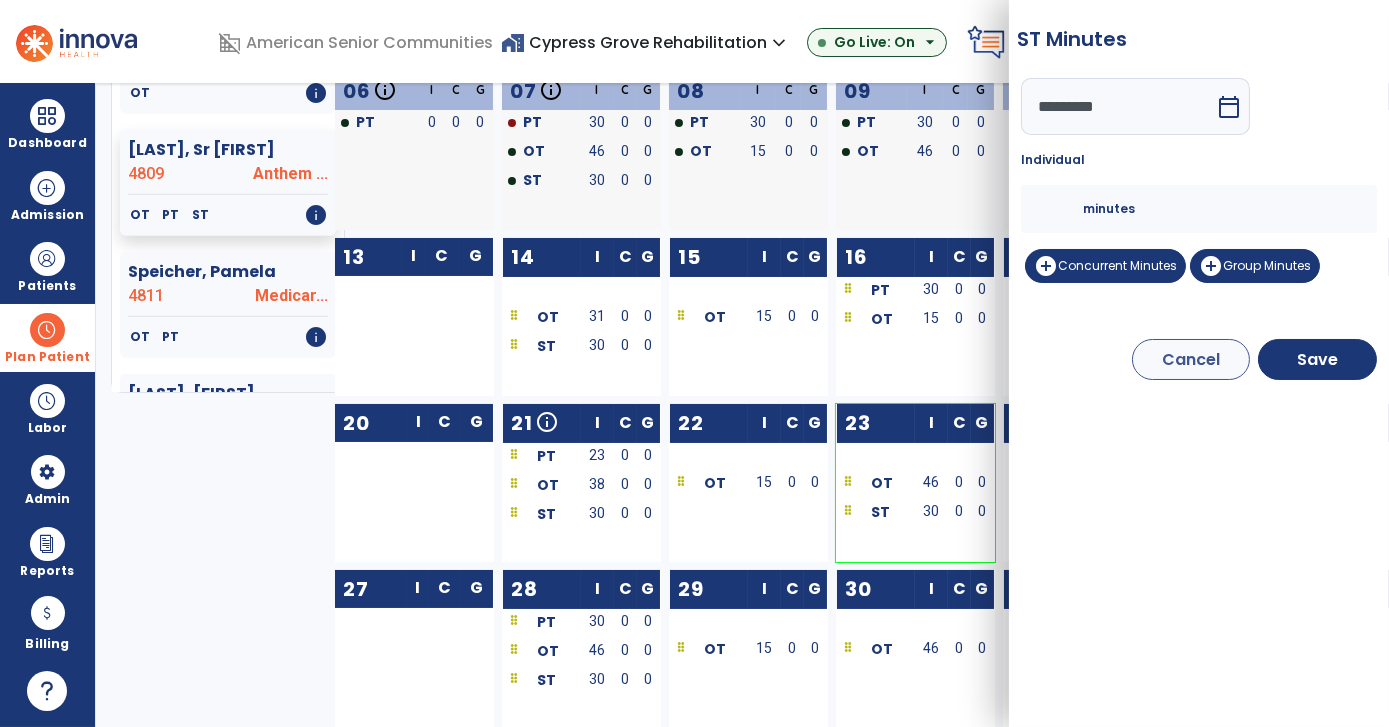 drag, startPoint x: 1075, startPoint y: 197, endPoint x: 1016, endPoint y: 206, distance: 59.682495 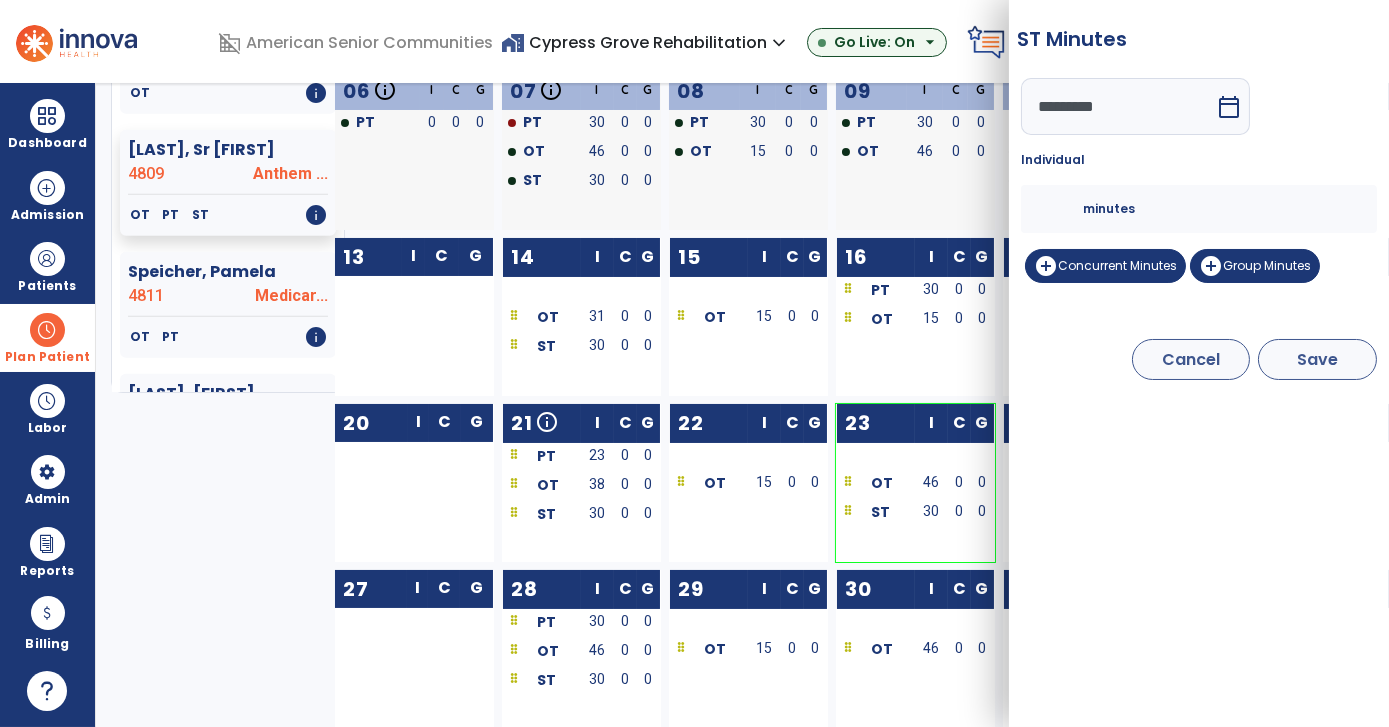 type on "**" 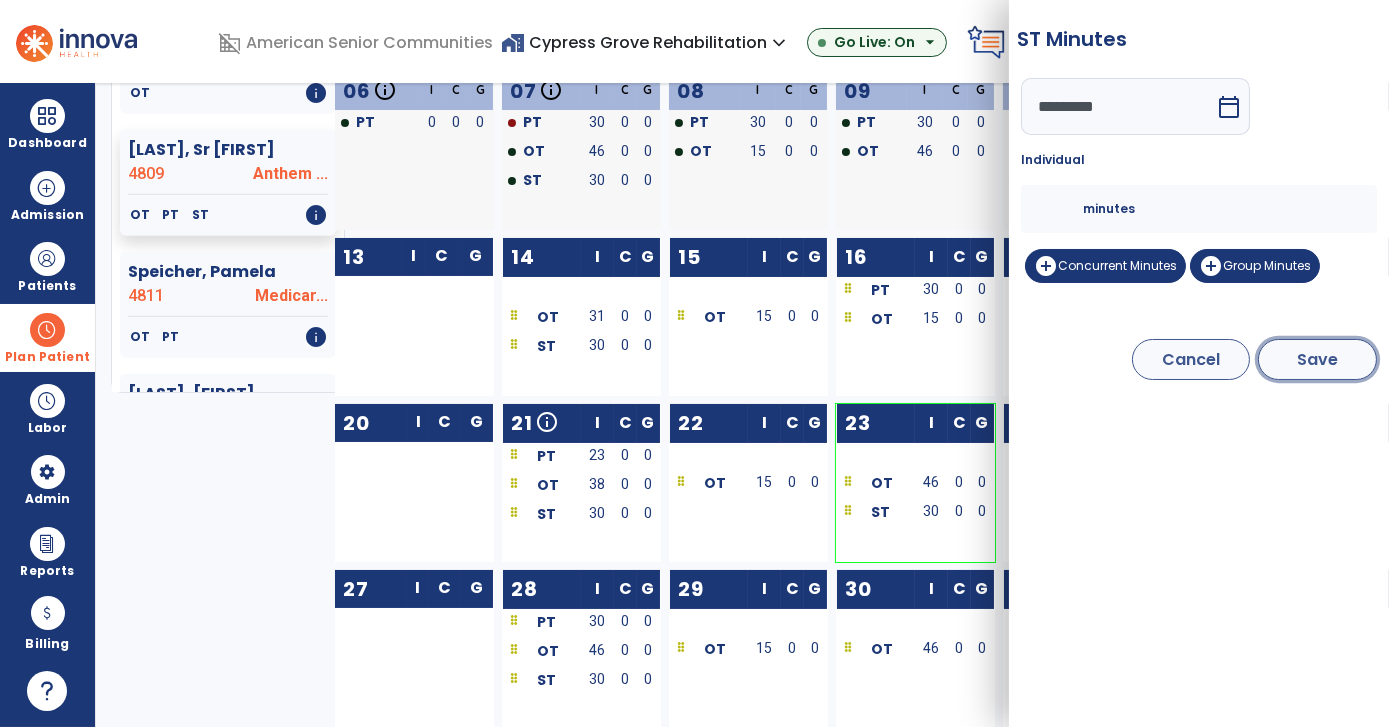 click on "Save" at bounding box center (1317, 359) 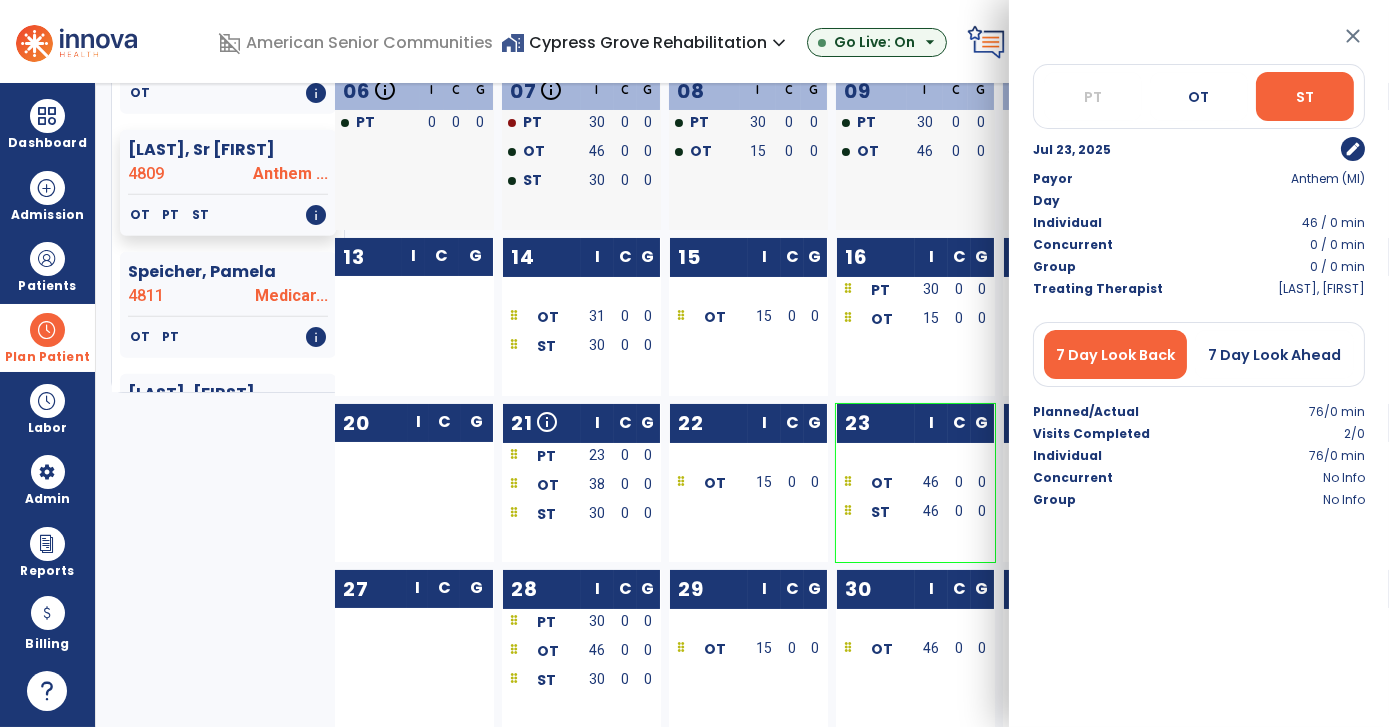 click at bounding box center [876, 454] 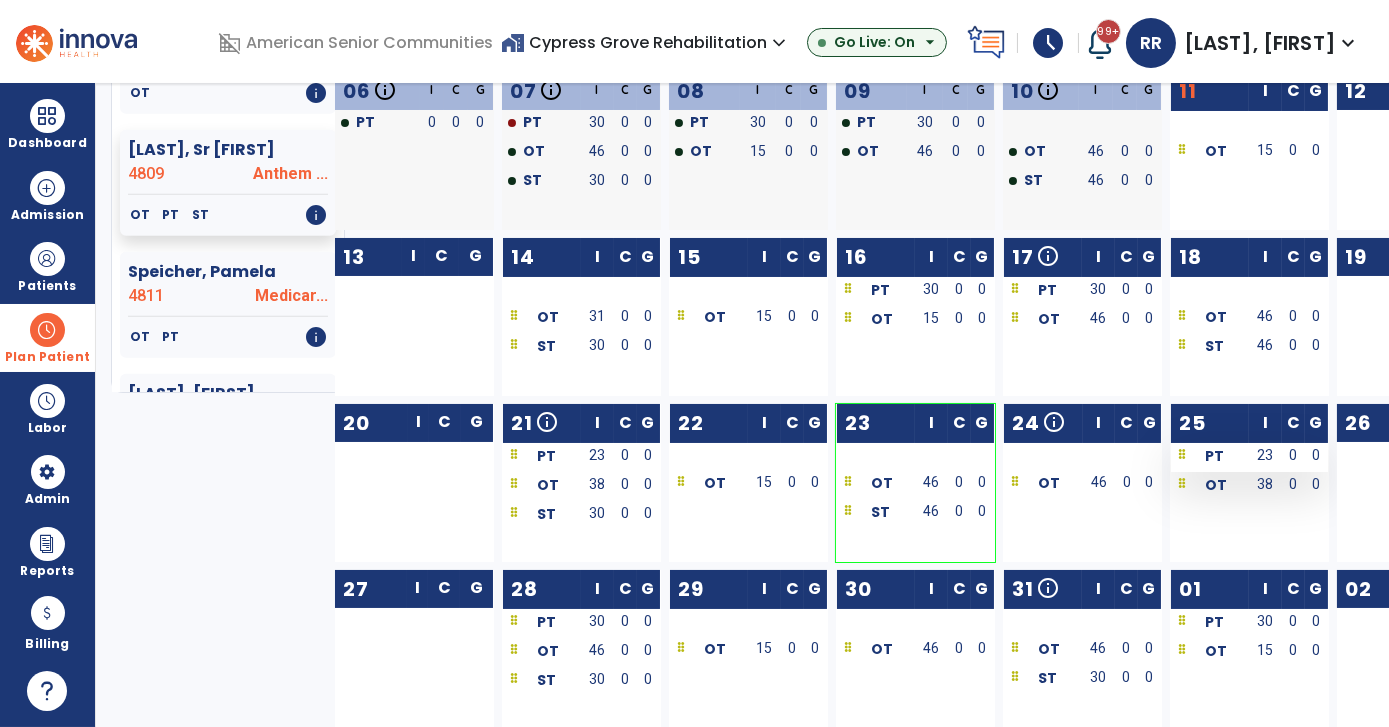 click on "23" at bounding box center [1265, 455] 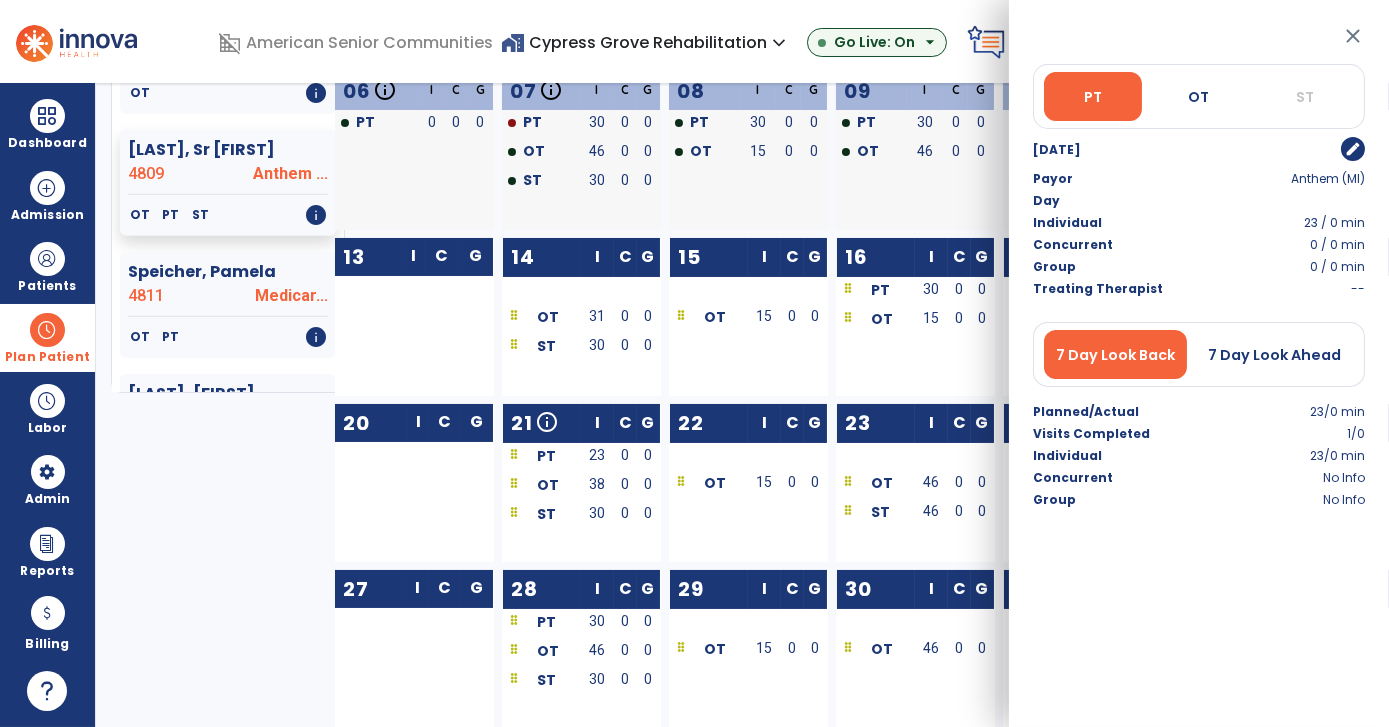 click on "edit" at bounding box center (1353, 149) 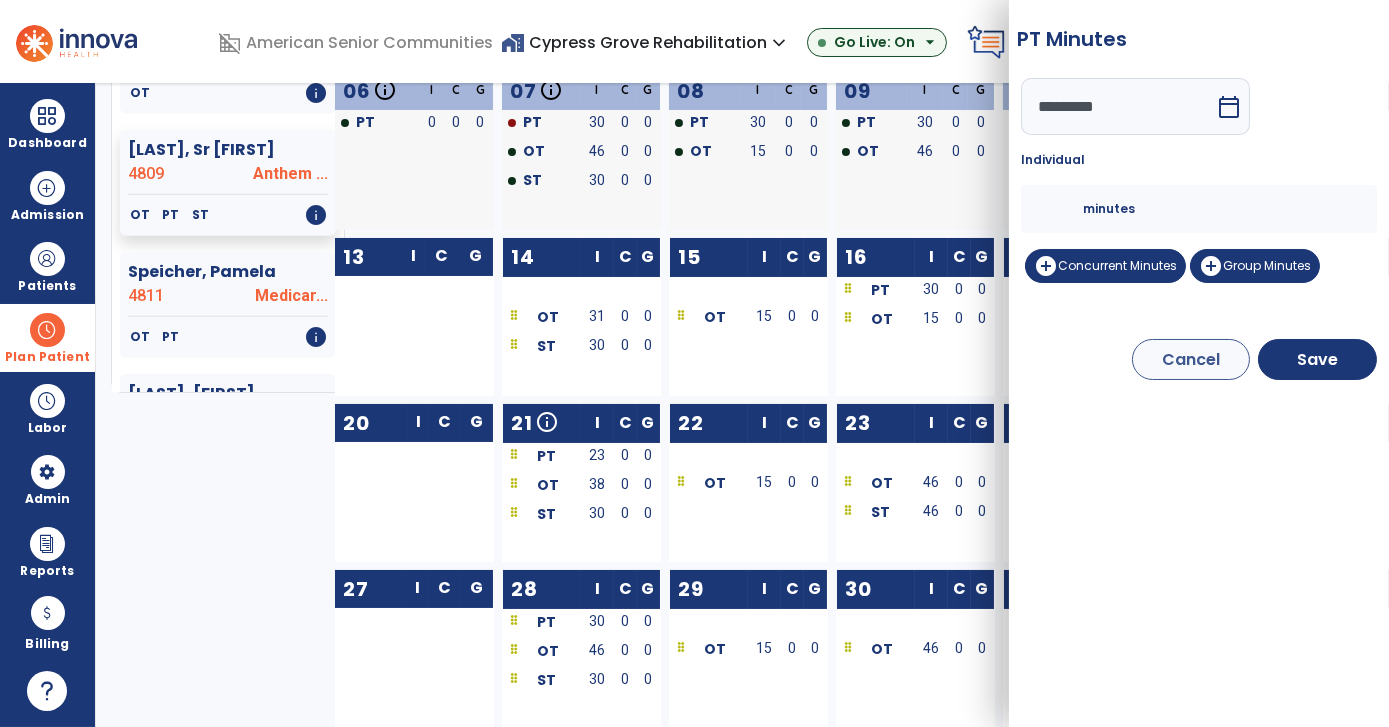 drag, startPoint x: 1071, startPoint y: 212, endPoint x: 983, endPoint y: 230, distance: 89.822044 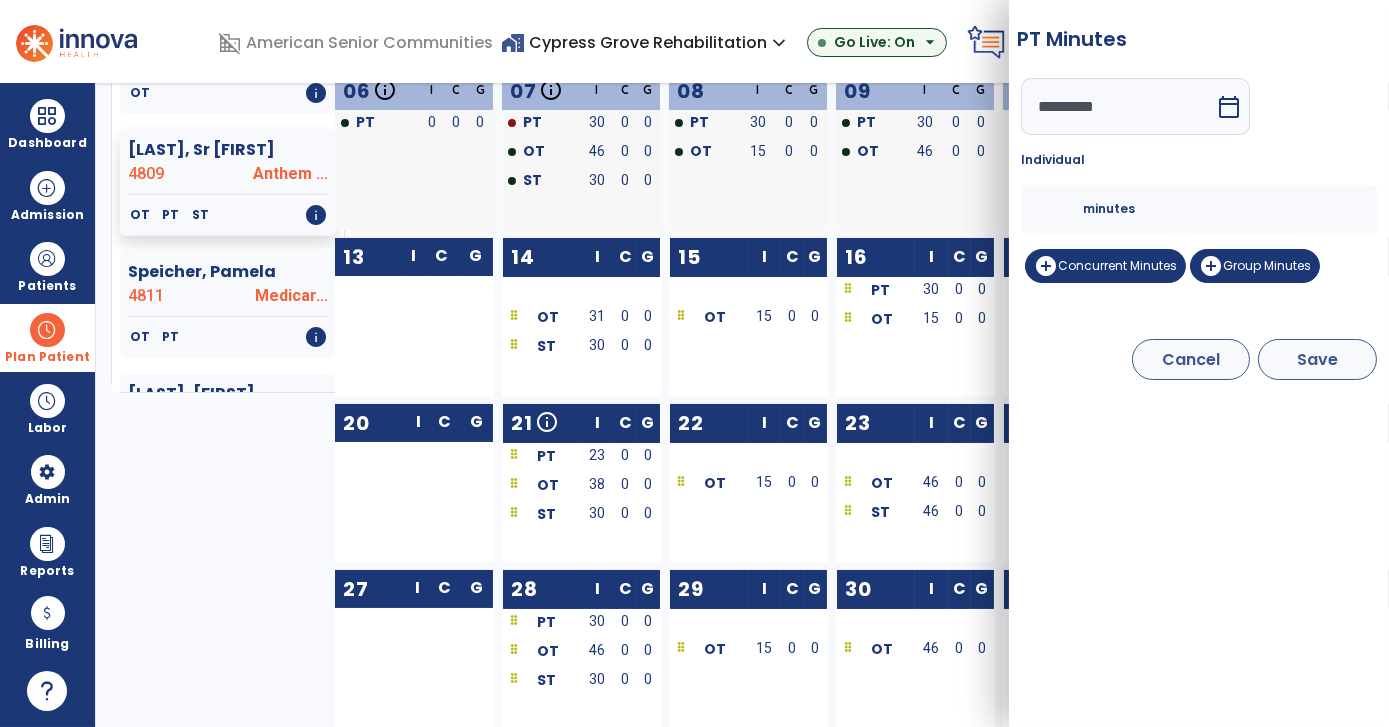 type on "**" 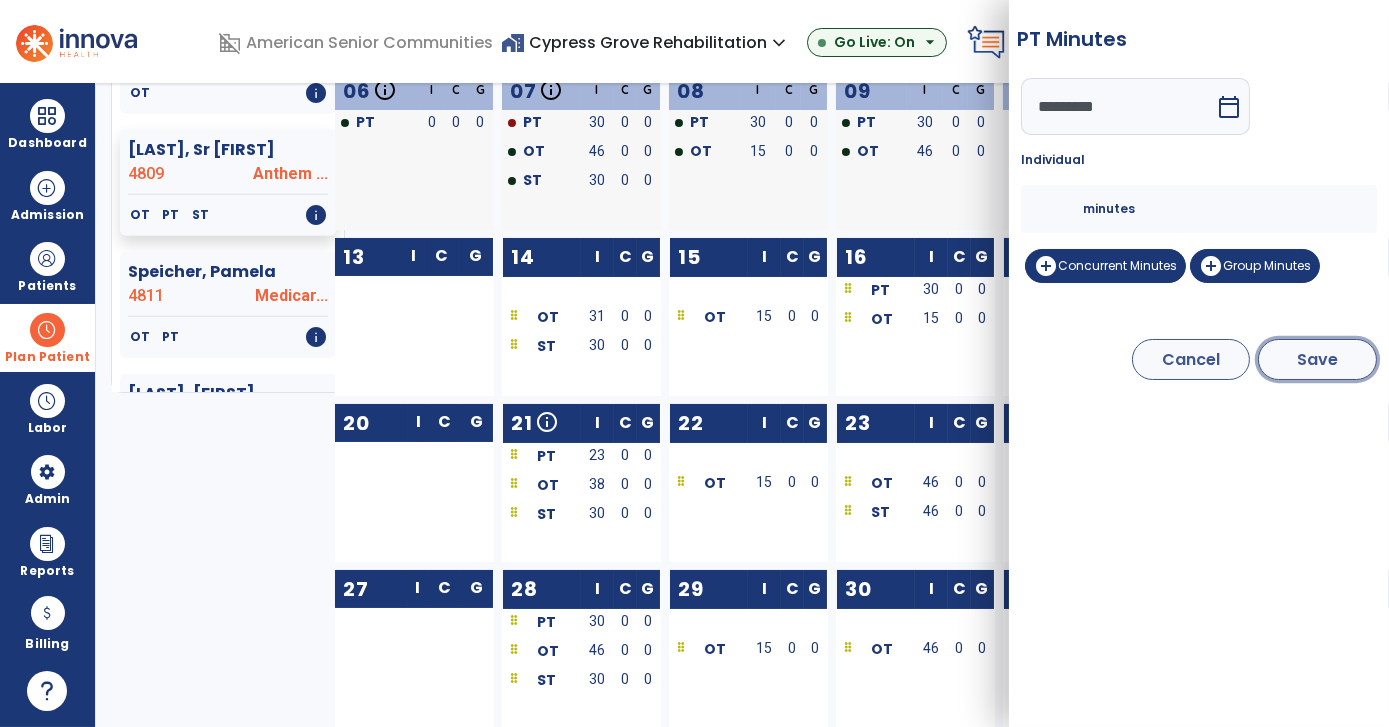 click on "Save" at bounding box center (1317, 359) 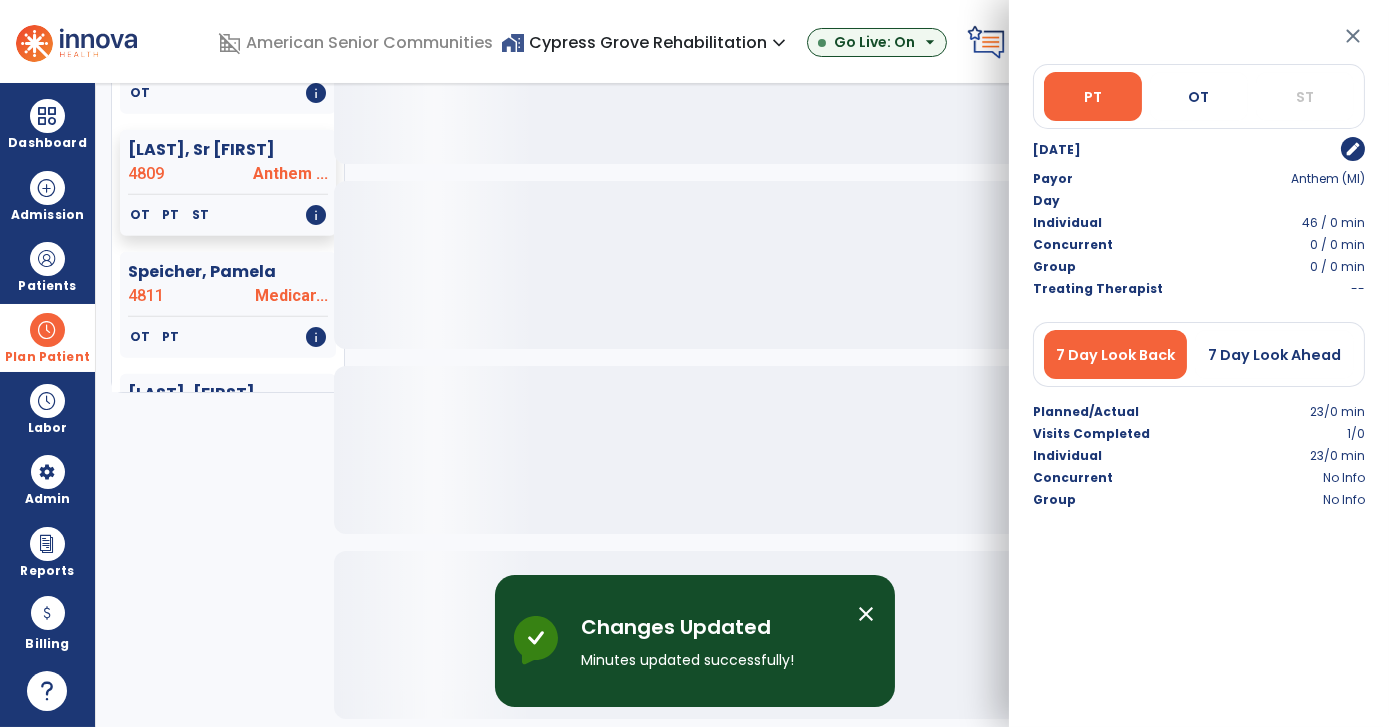 click 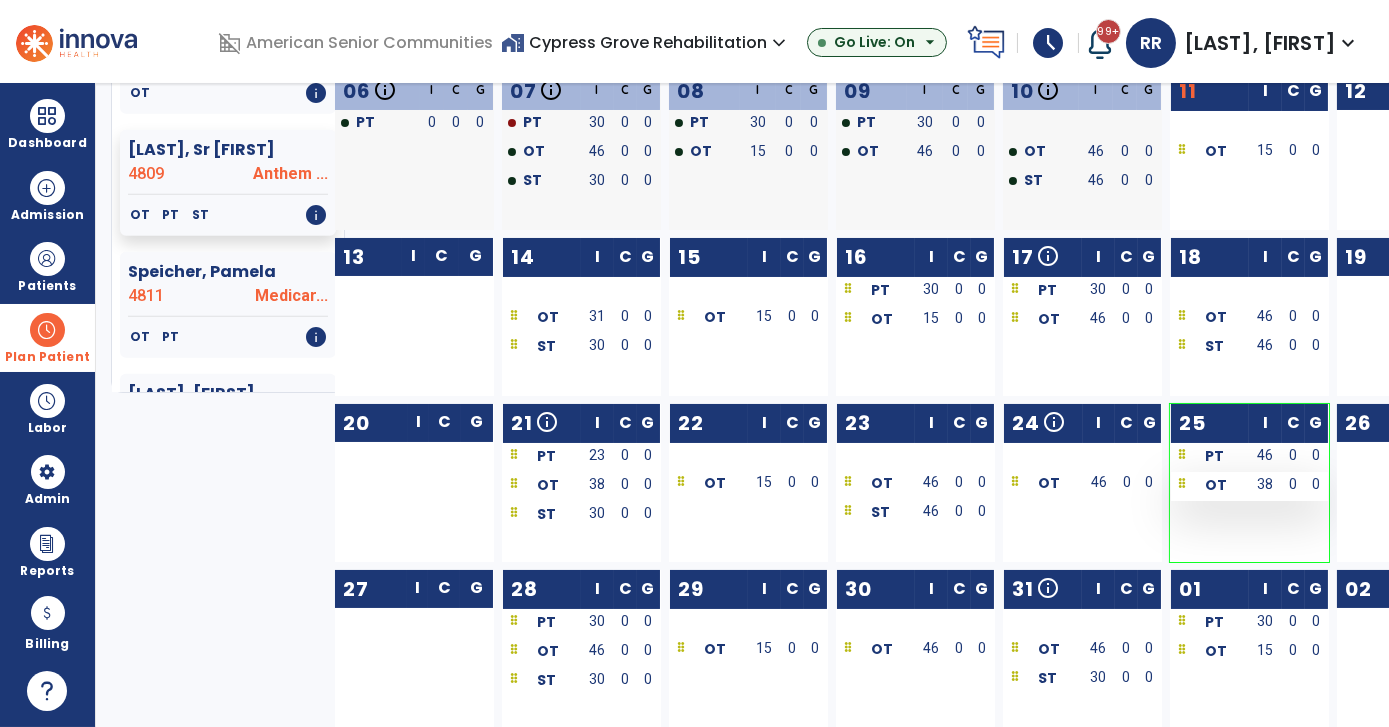 click on "OT" at bounding box center (1210, 484) 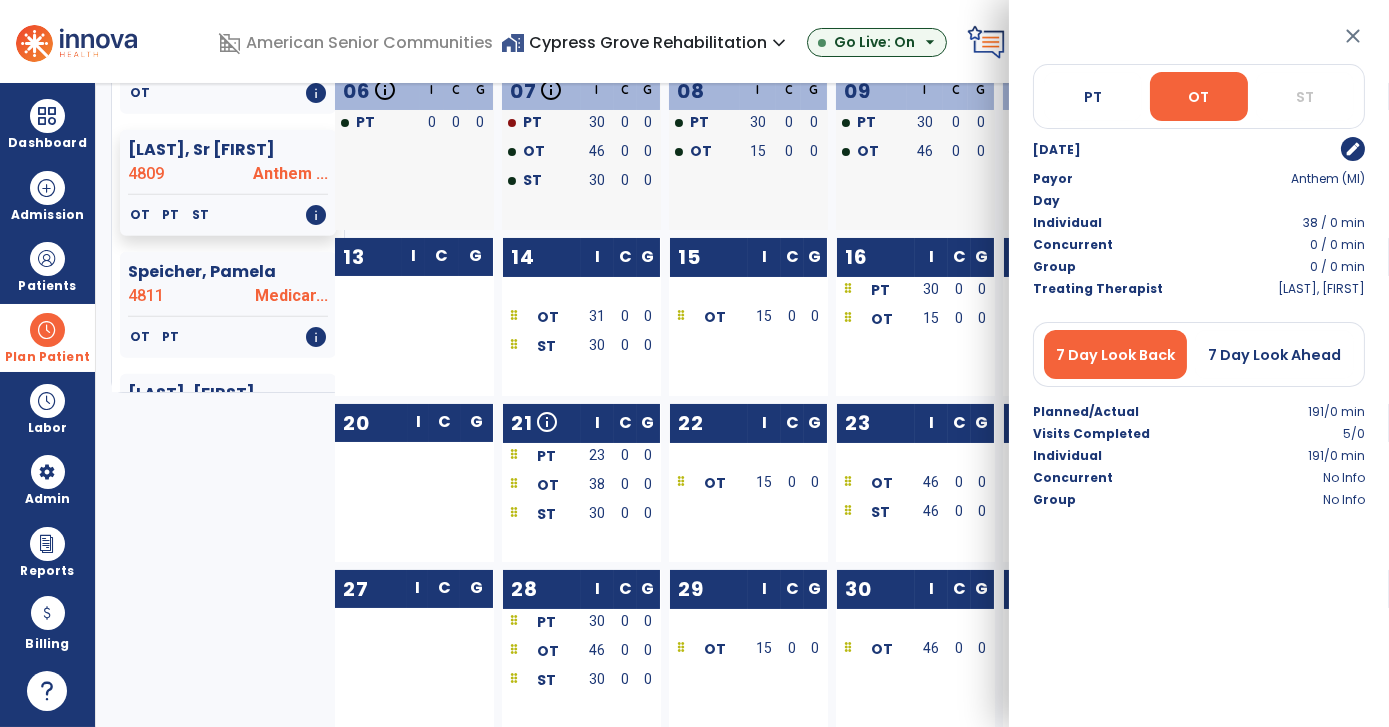click on "edit" at bounding box center (1353, 149) 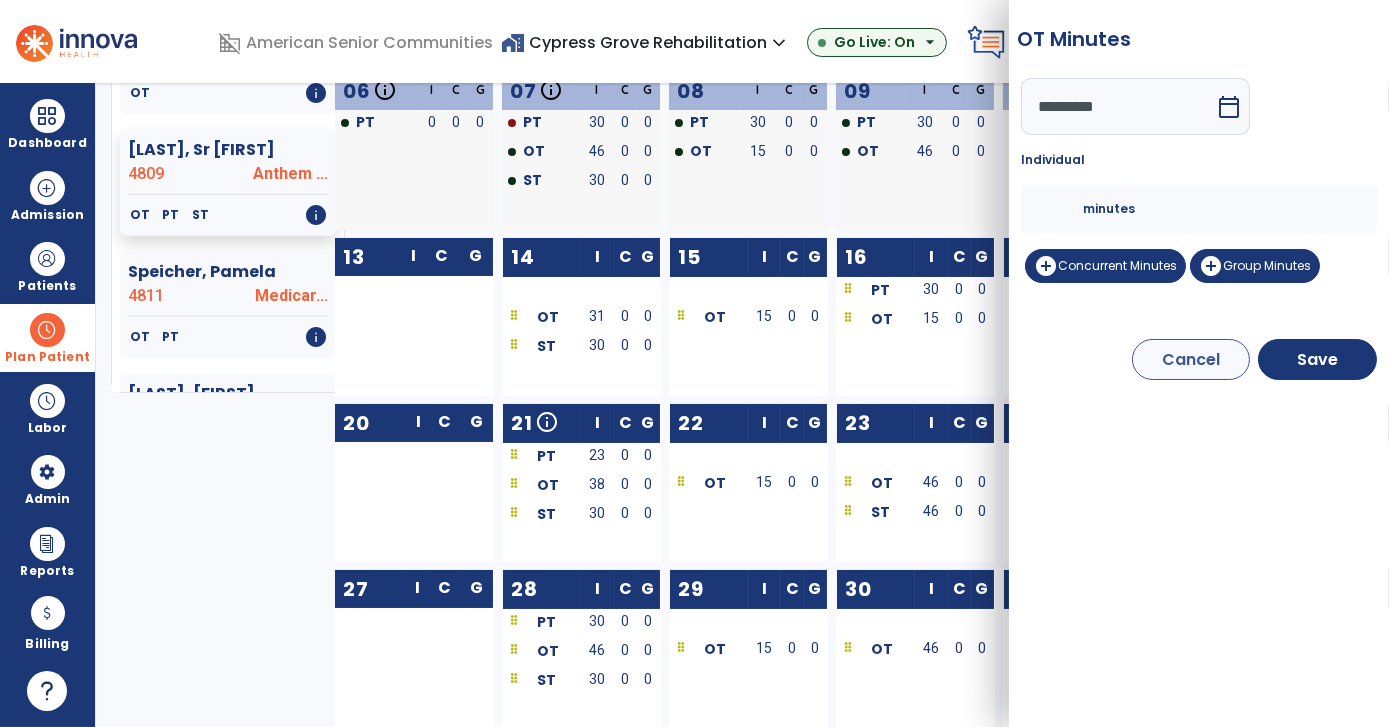 drag, startPoint x: 1073, startPoint y: 209, endPoint x: 942, endPoint y: 234, distance: 133.36417 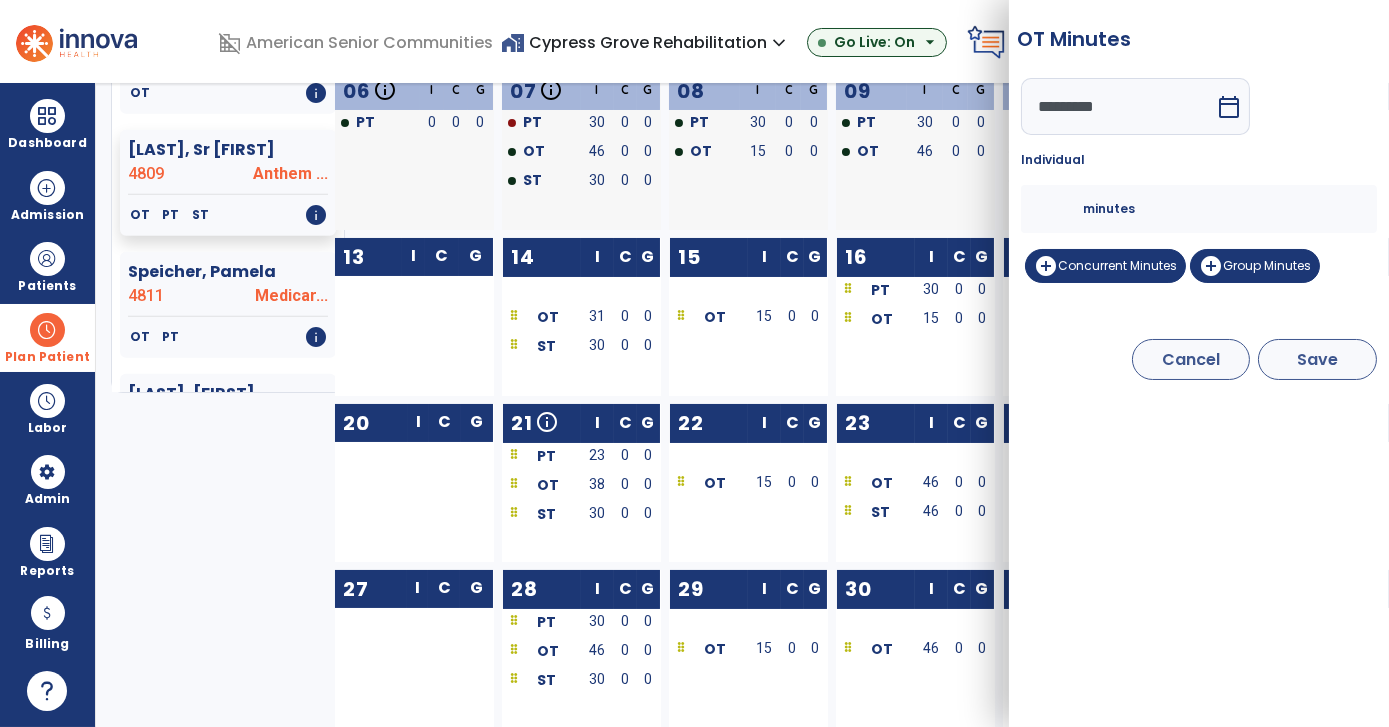 type on "**" 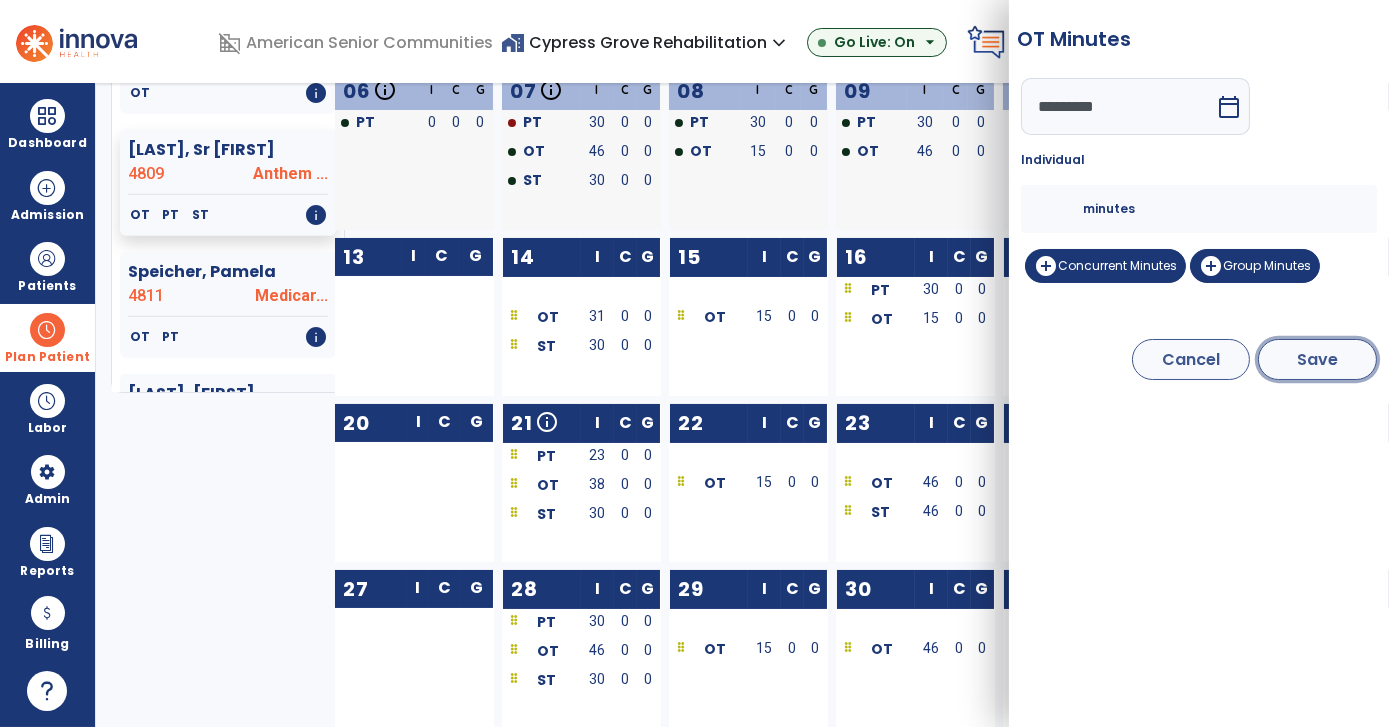 click on "Save" at bounding box center [1317, 359] 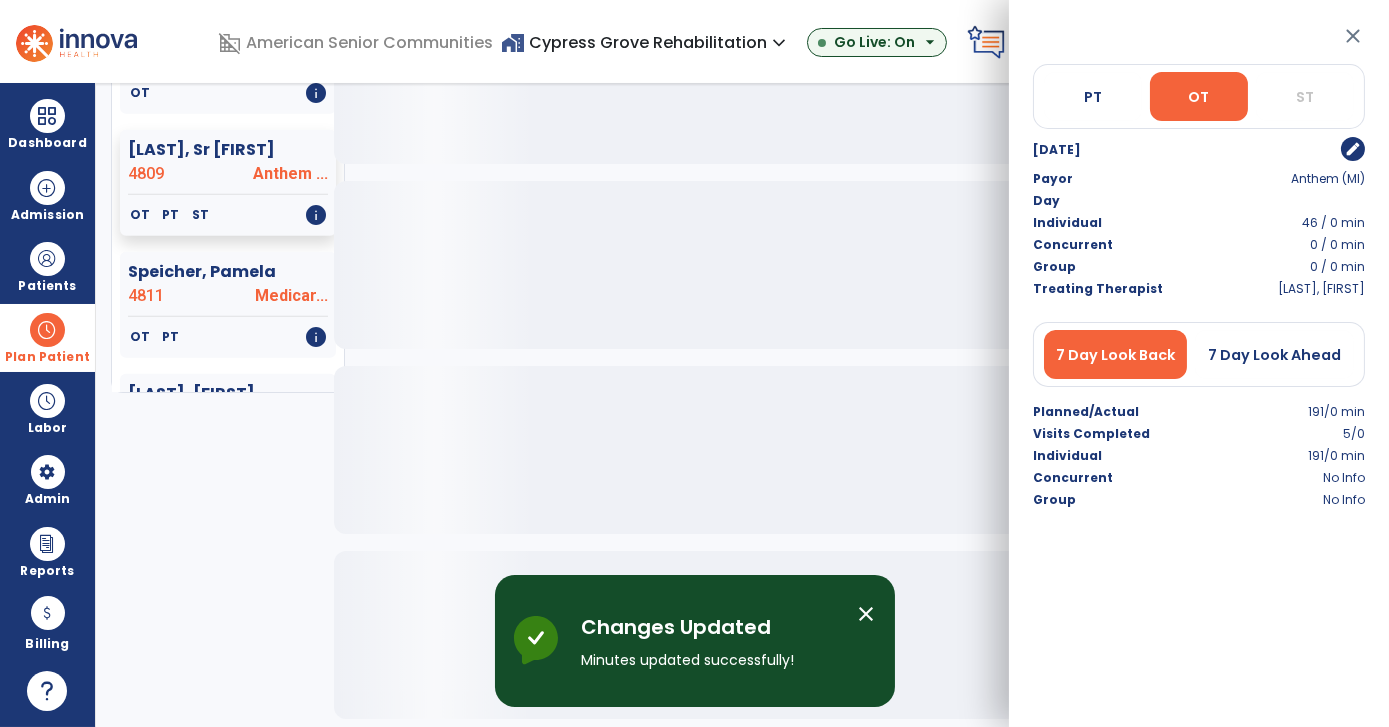 click 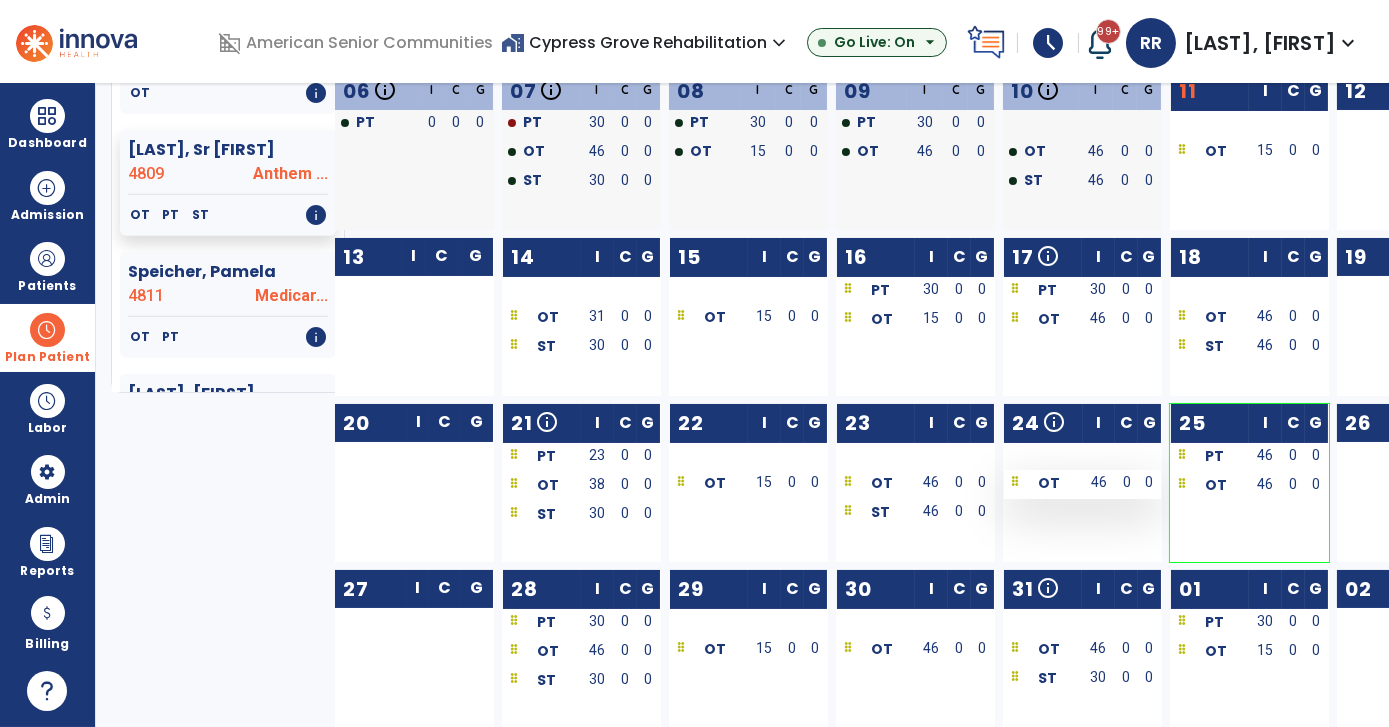 click on "46" at bounding box center [1099, 484] 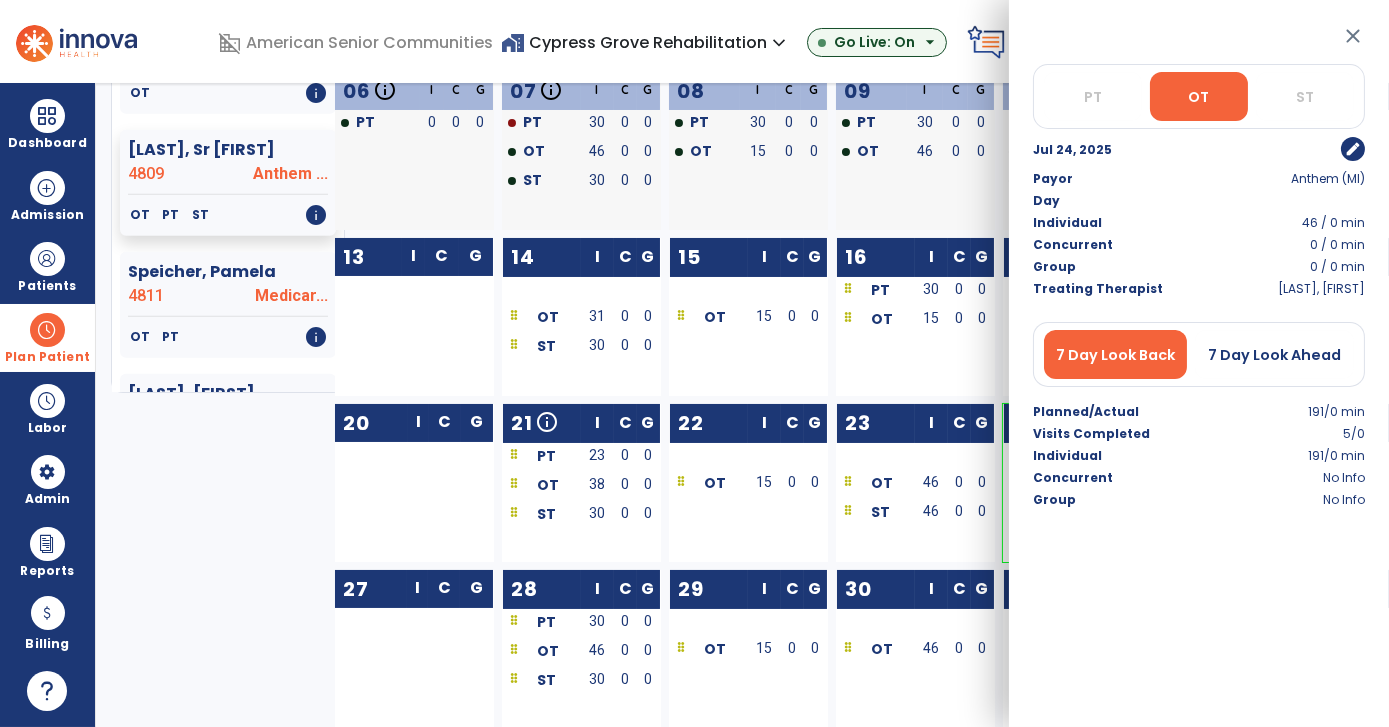 click on "edit" at bounding box center [1353, 149] 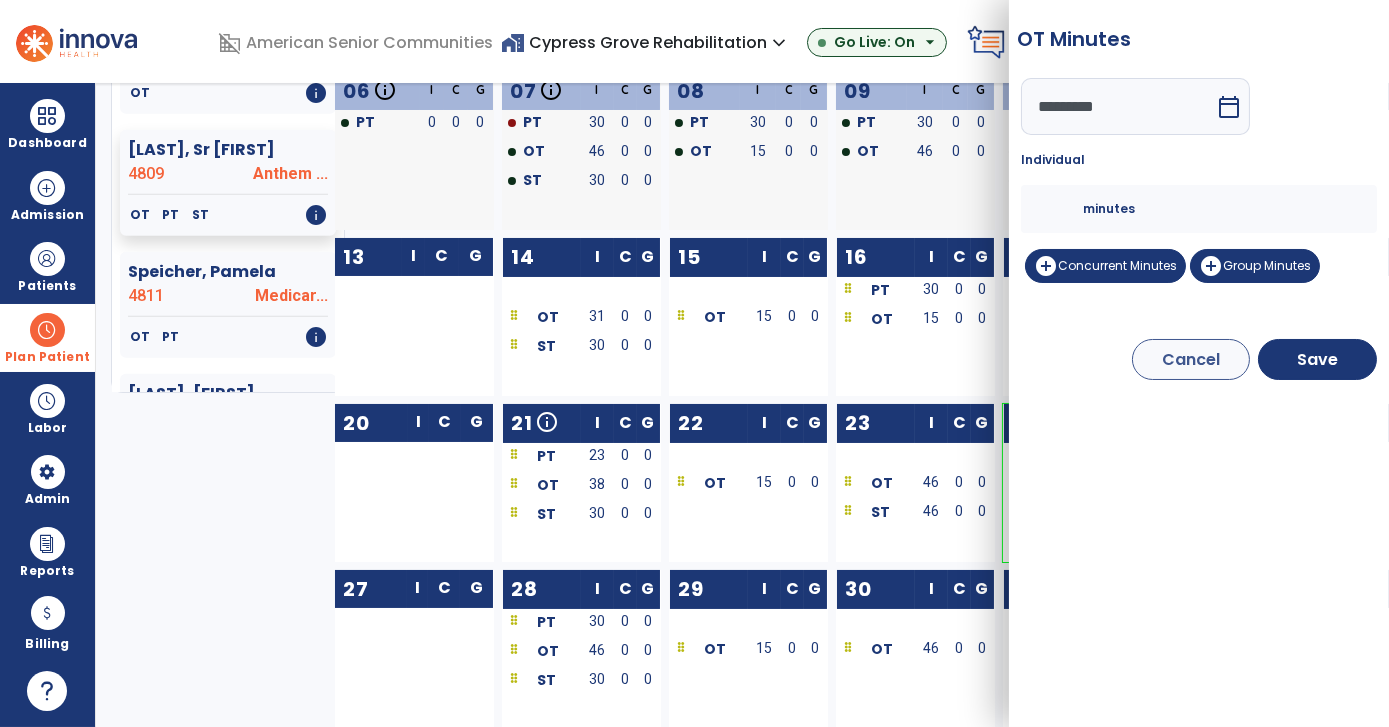 drag, startPoint x: 1069, startPoint y: 212, endPoint x: 989, endPoint y: 237, distance: 83.81527 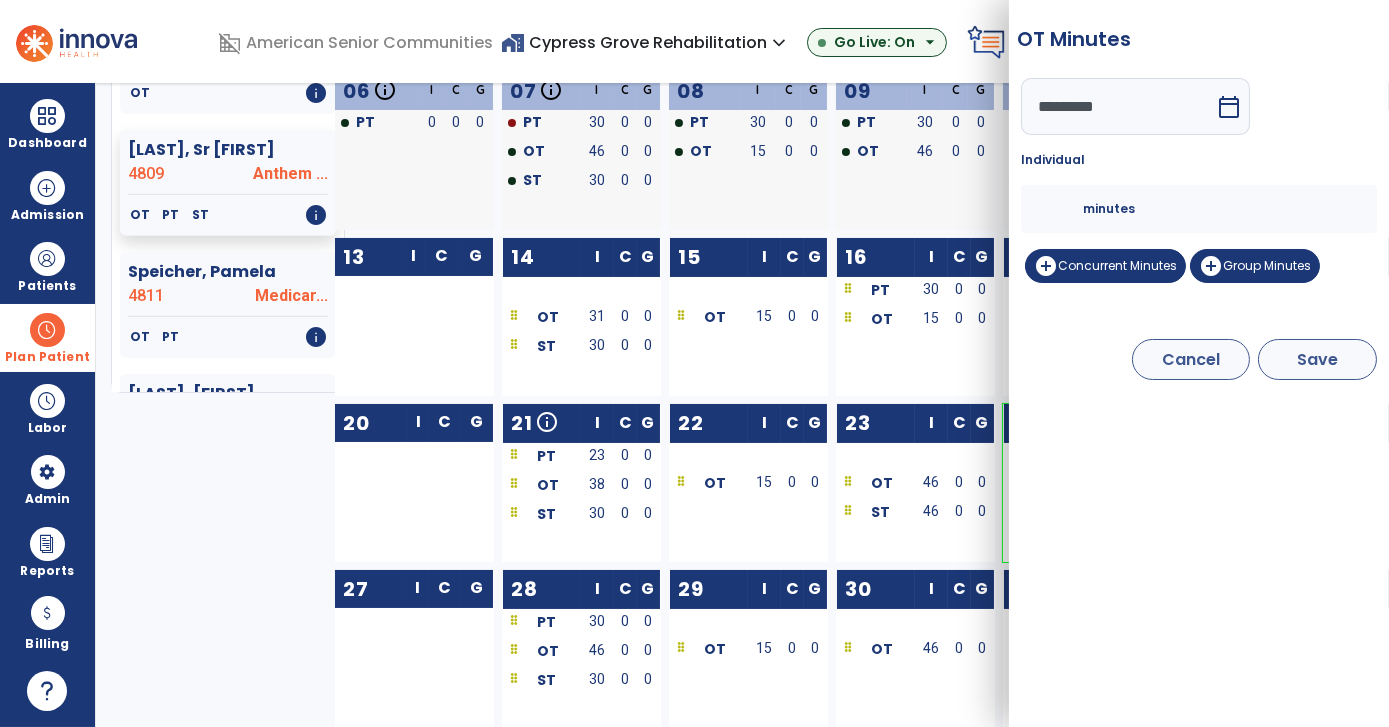 type on "**" 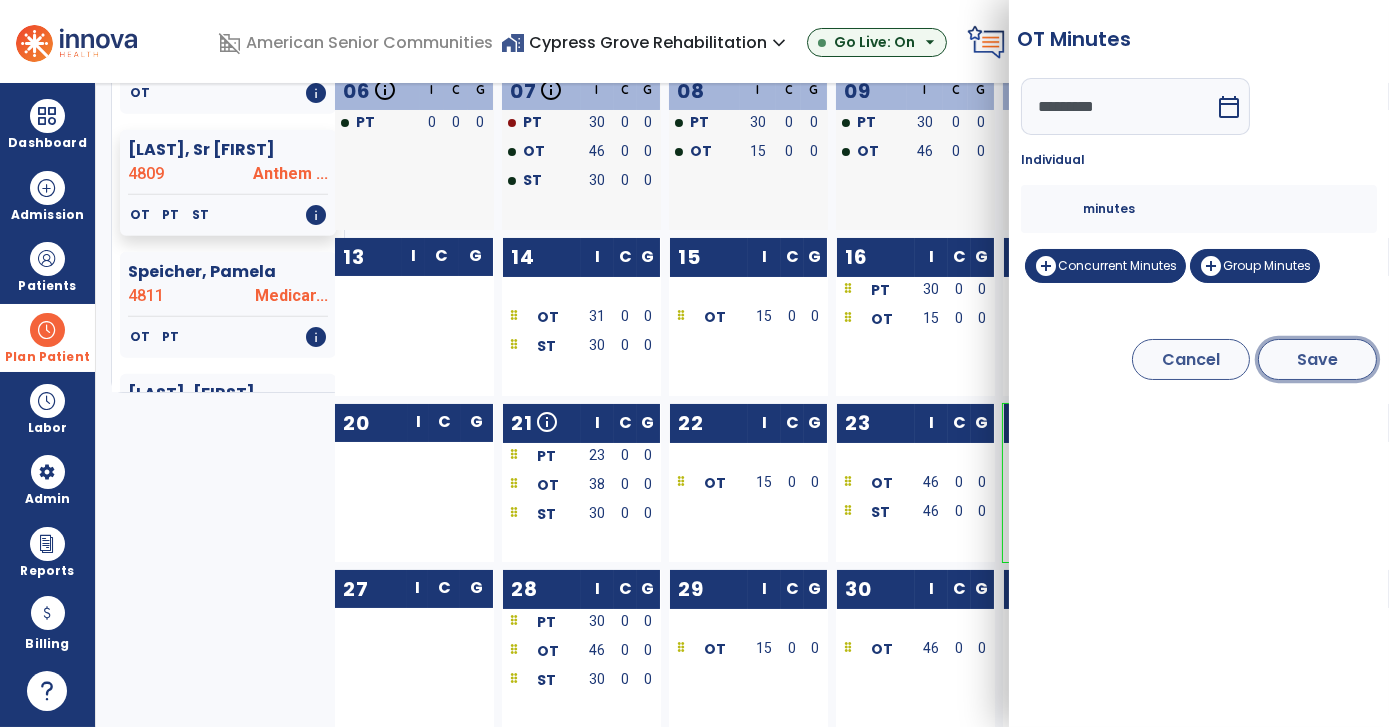 click on "Save" at bounding box center [1317, 359] 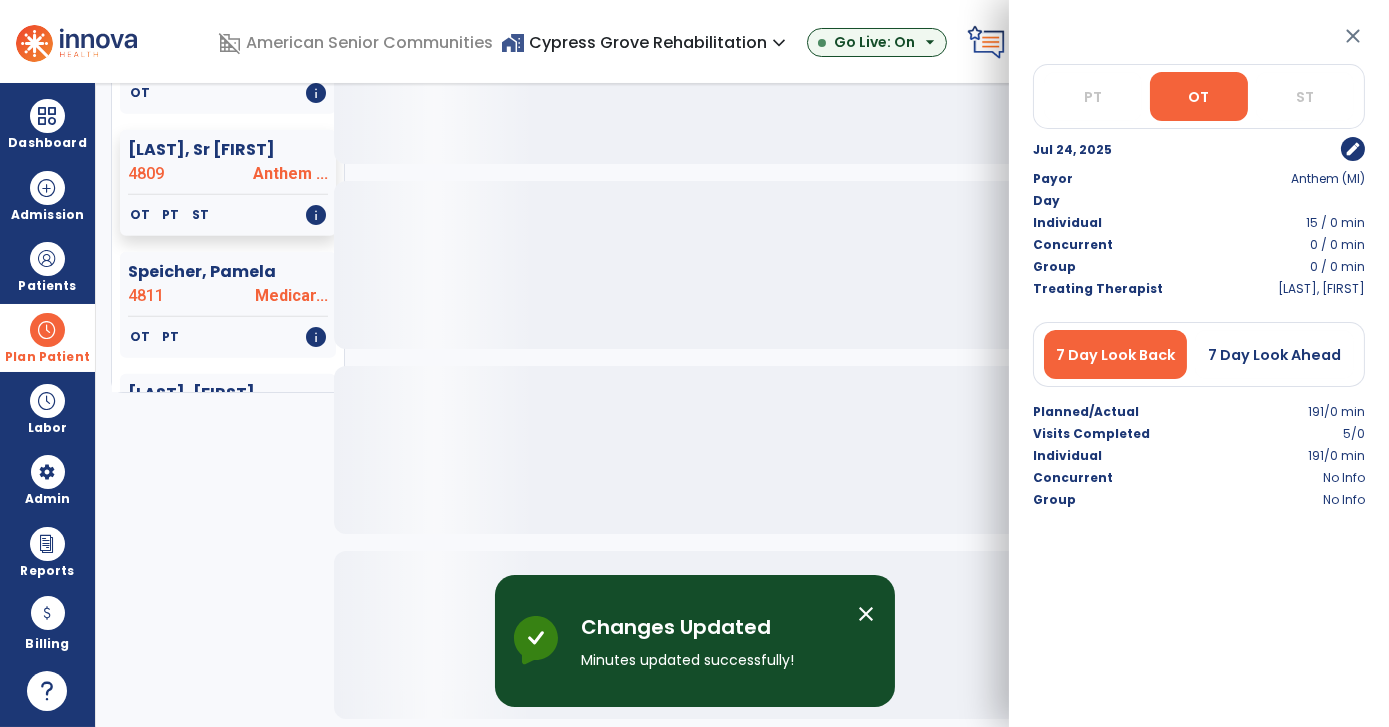 click 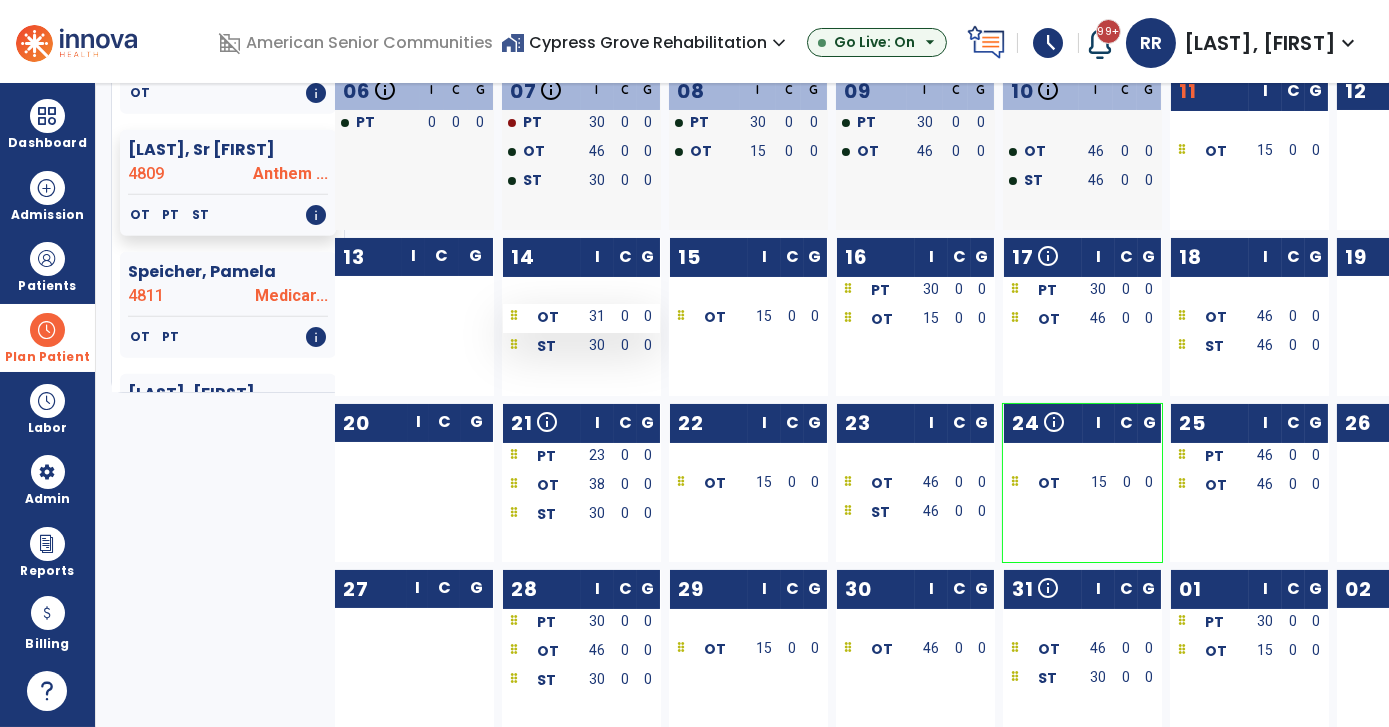 click on "31" at bounding box center (597, 318) 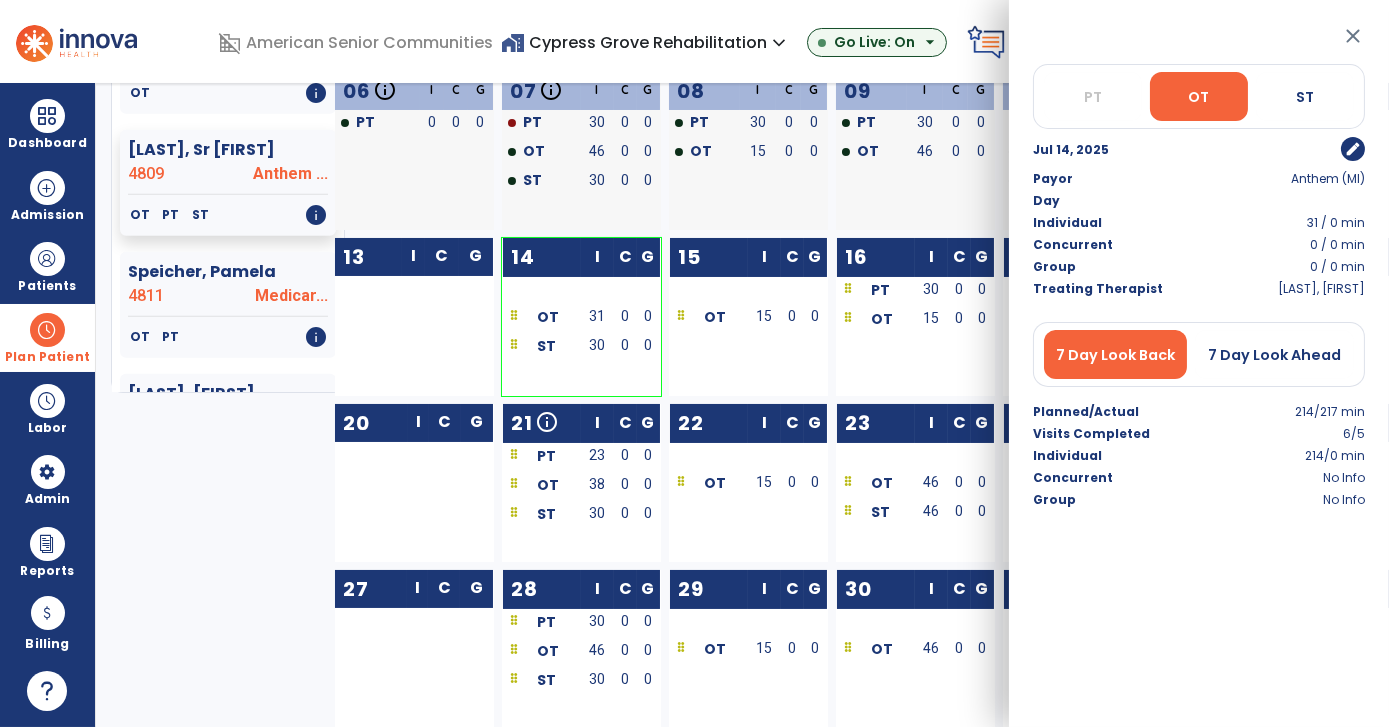 click on "edit" at bounding box center (1353, 149) 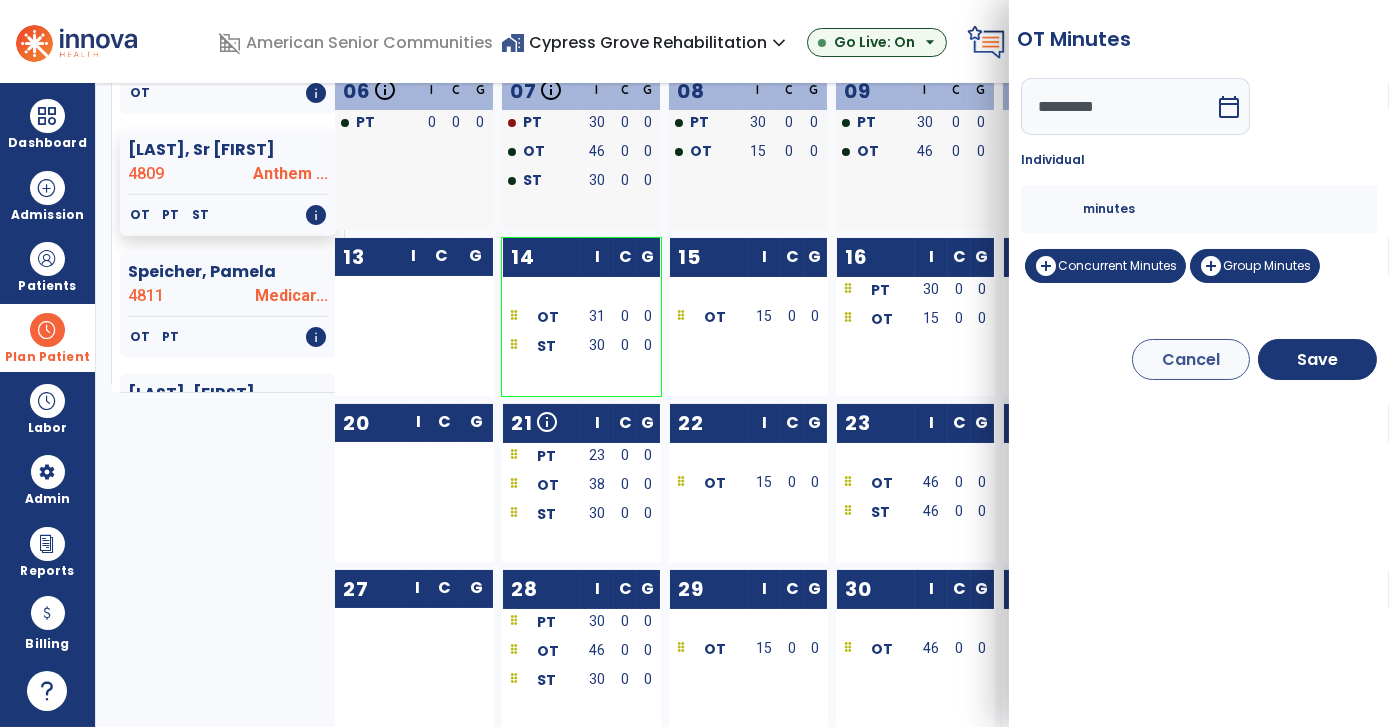 drag, startPoint x: 1067, startPoint y: 211, endPoint x: 951, endPoint y: 234, distance: 118.258194 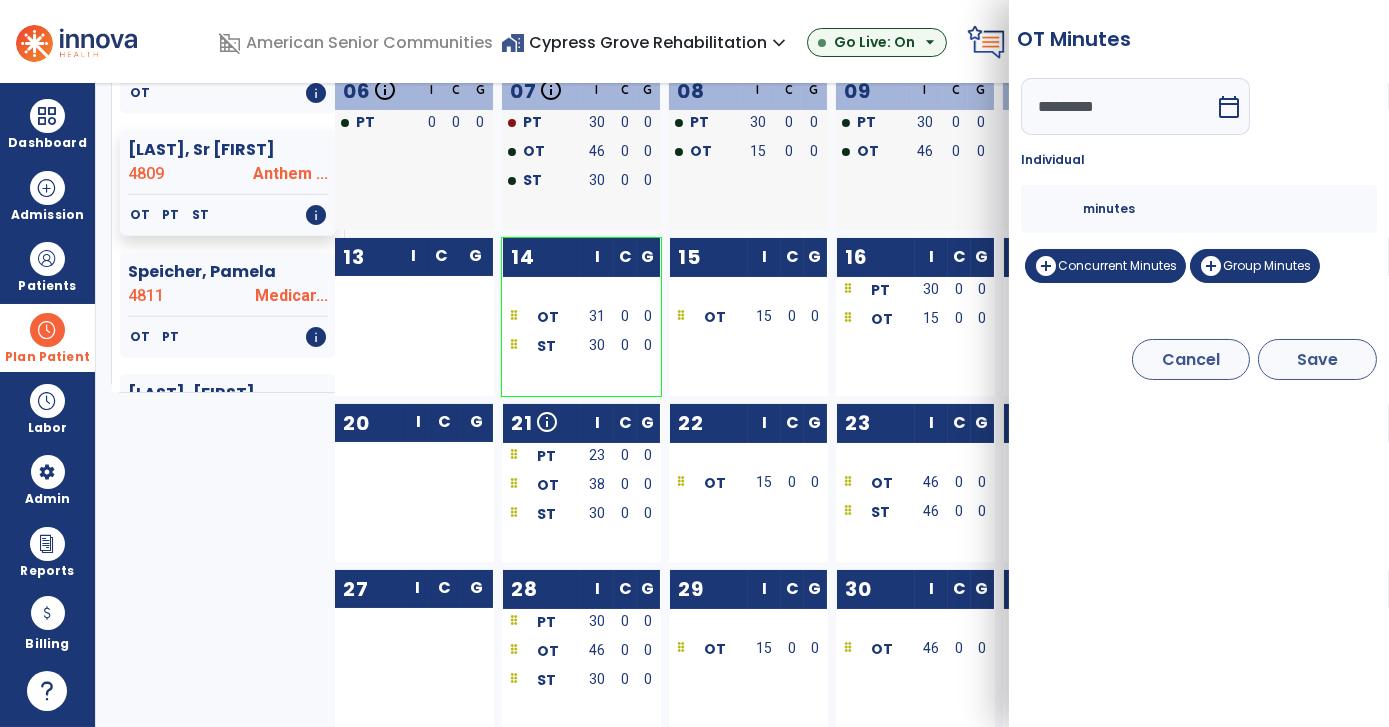 type on "**" 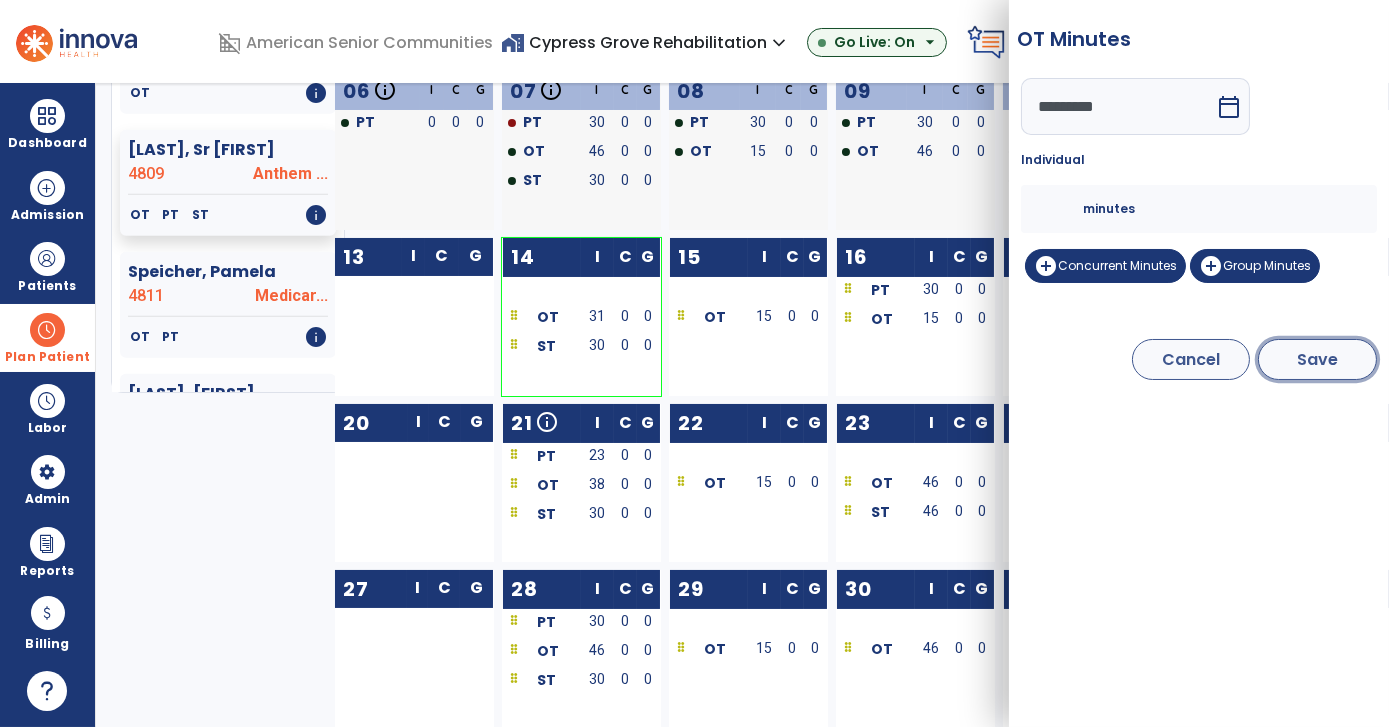 click on "Save" at bounding box center (1317, 359) 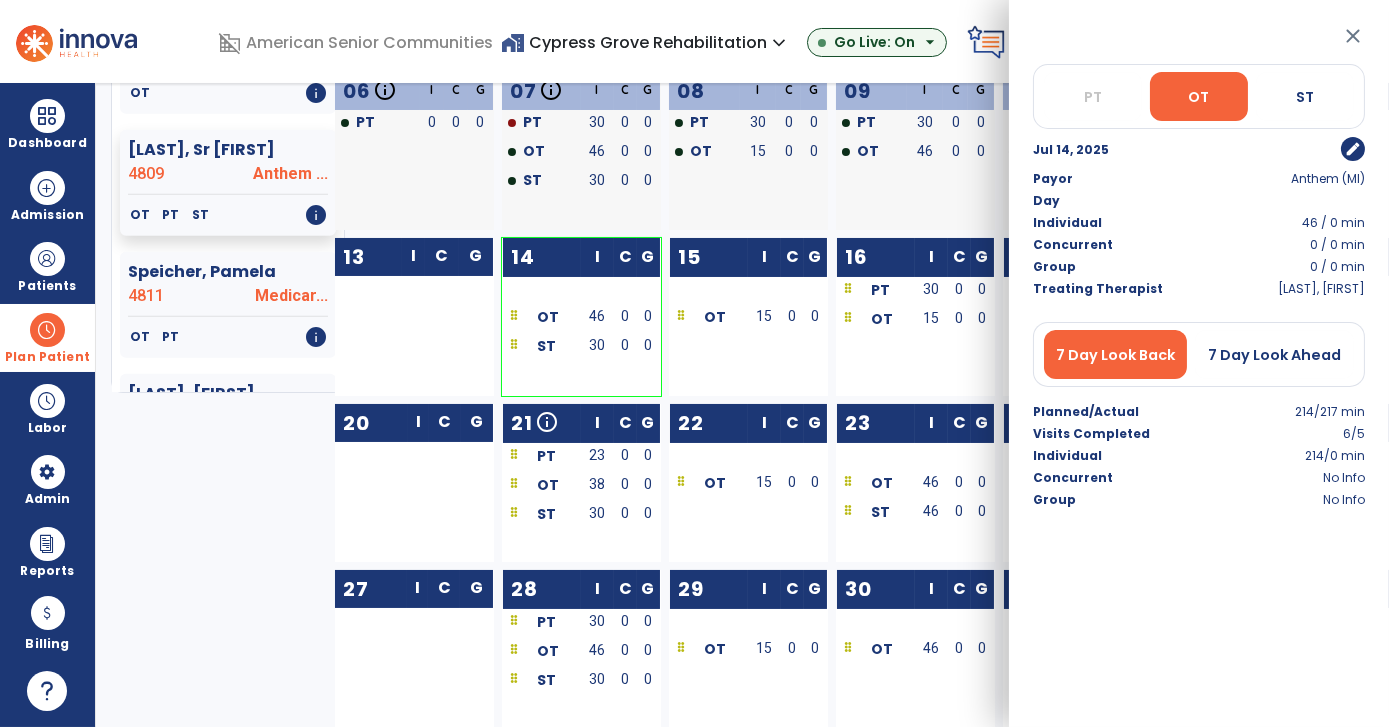 click on "30" at bounding box center (597, 345) 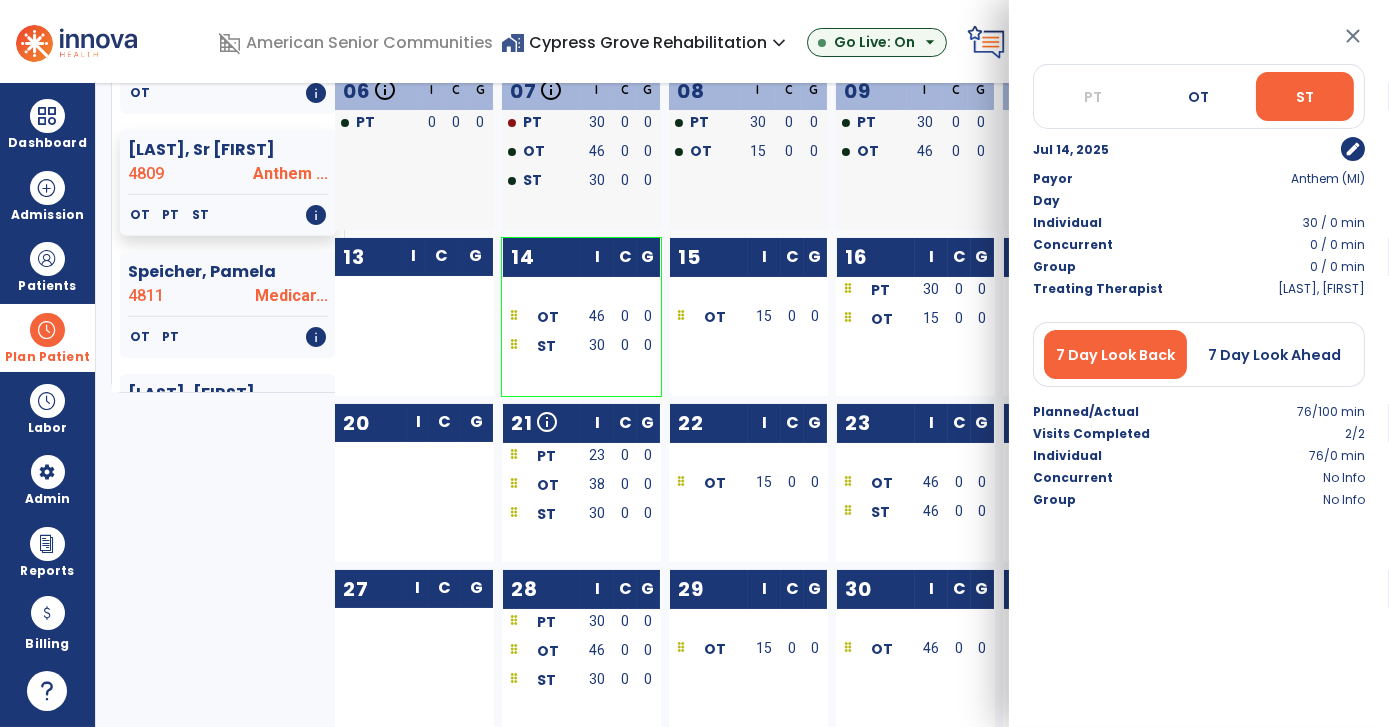 click on "edit" at bounding box center [1353, 149] 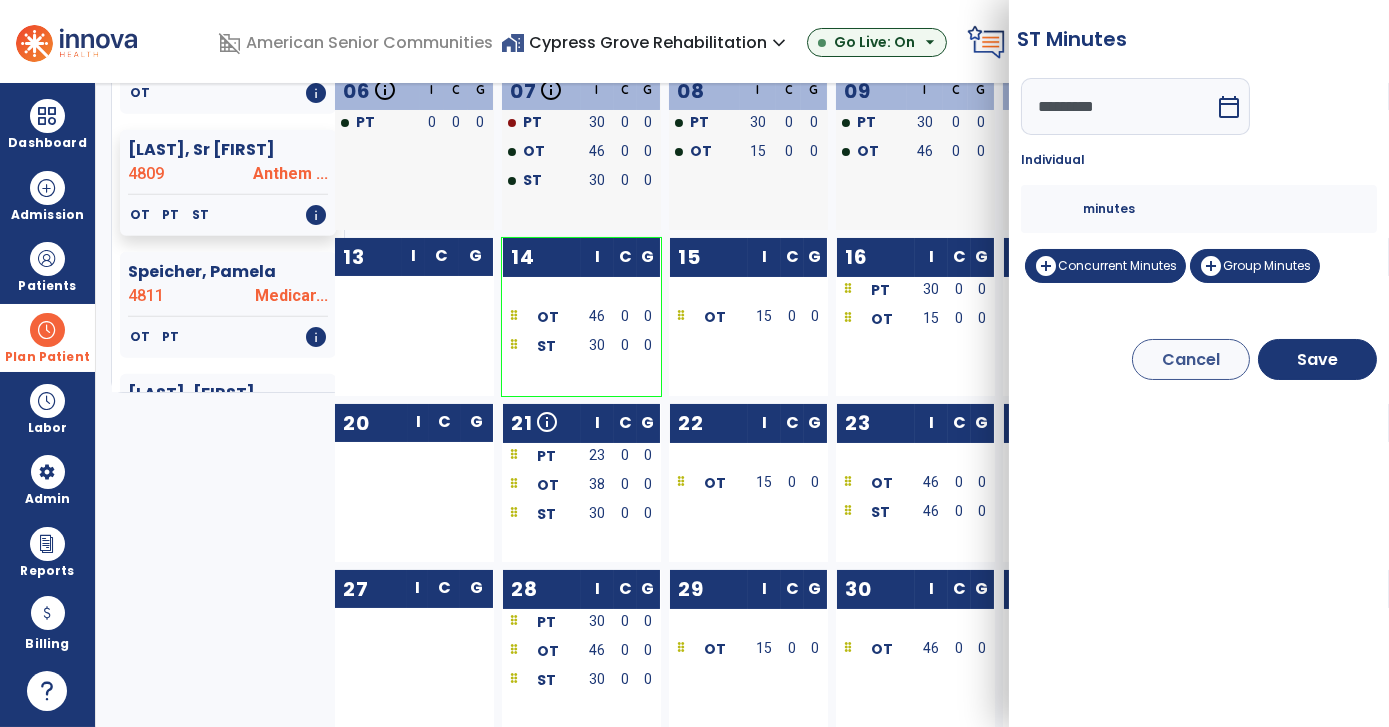 drag, startPoint x: 1065, startPoint y: 205, endPoint x: 950, endPoint y: 224, distance: 116.559 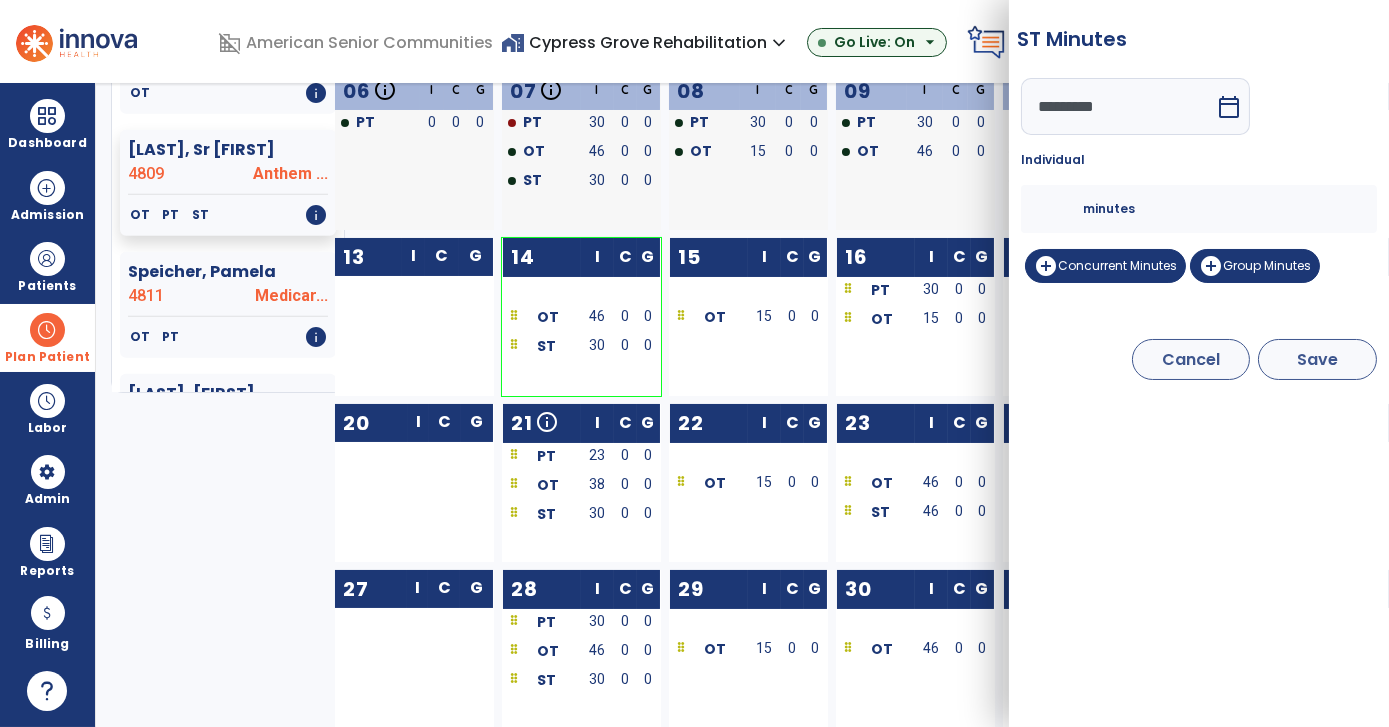 type on "**" 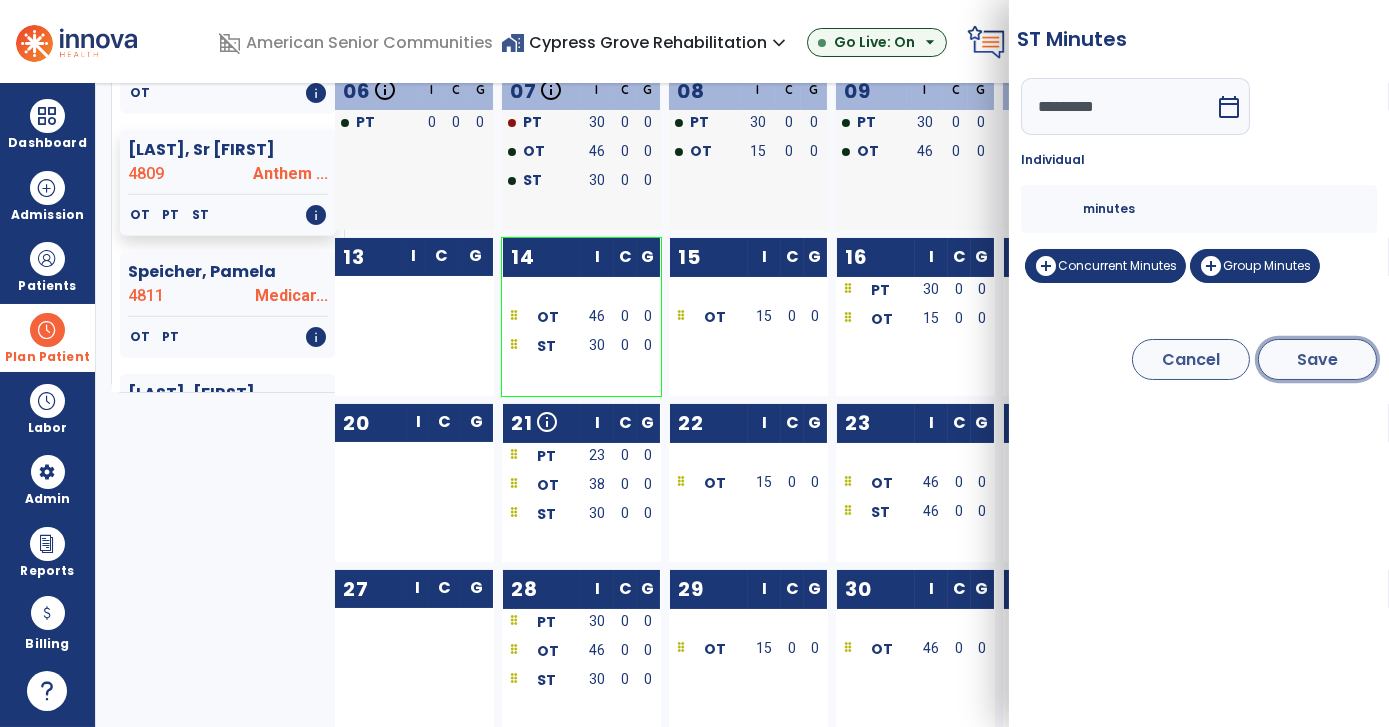 click on "Save" at bounding box center (1317, 359) 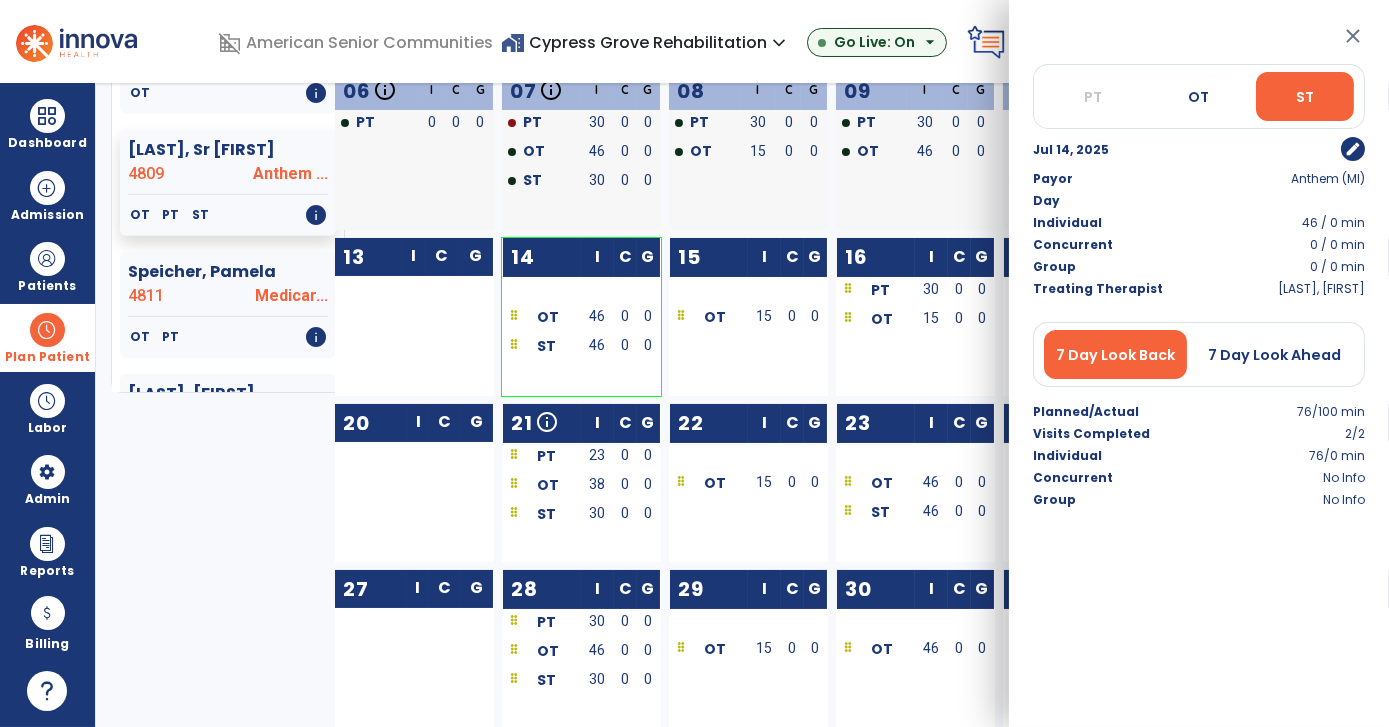 click on "16  I C G PT  30 0 0 OT  15 0 0" 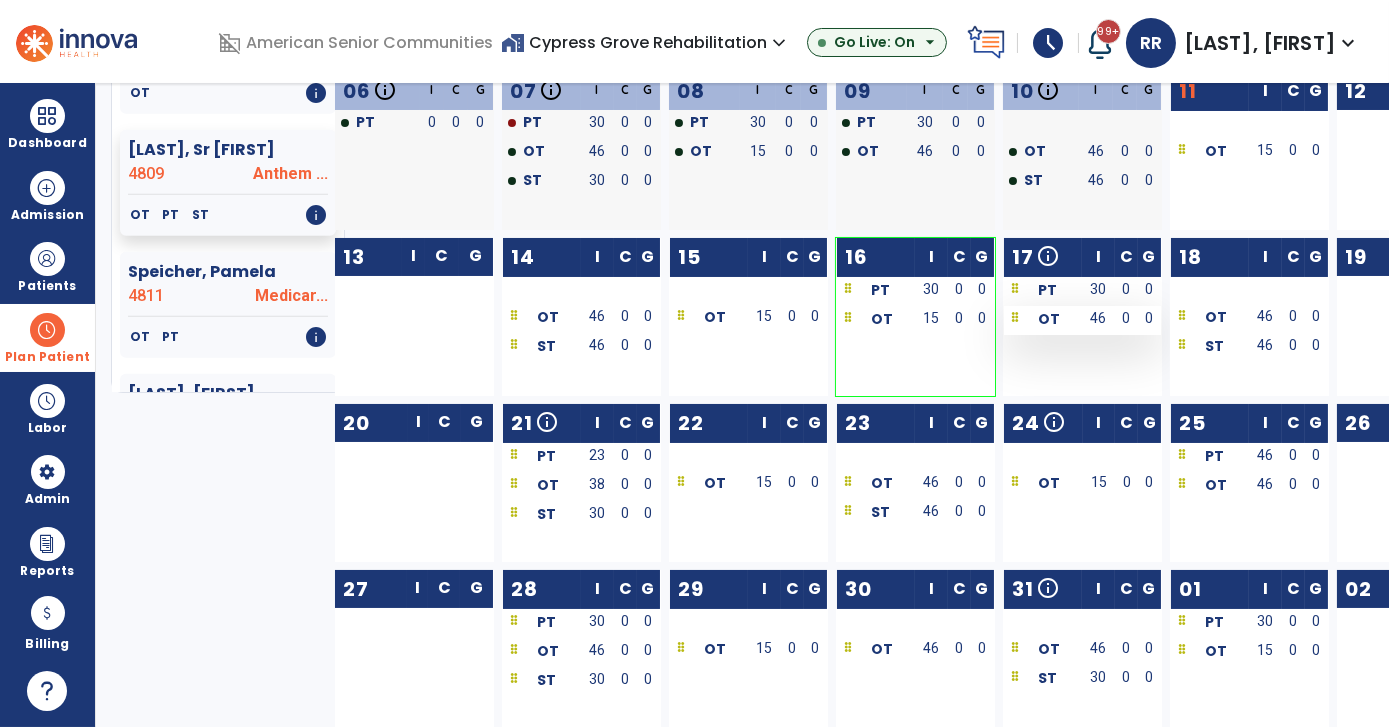 click on "46" at bounding box center (1098, 318) 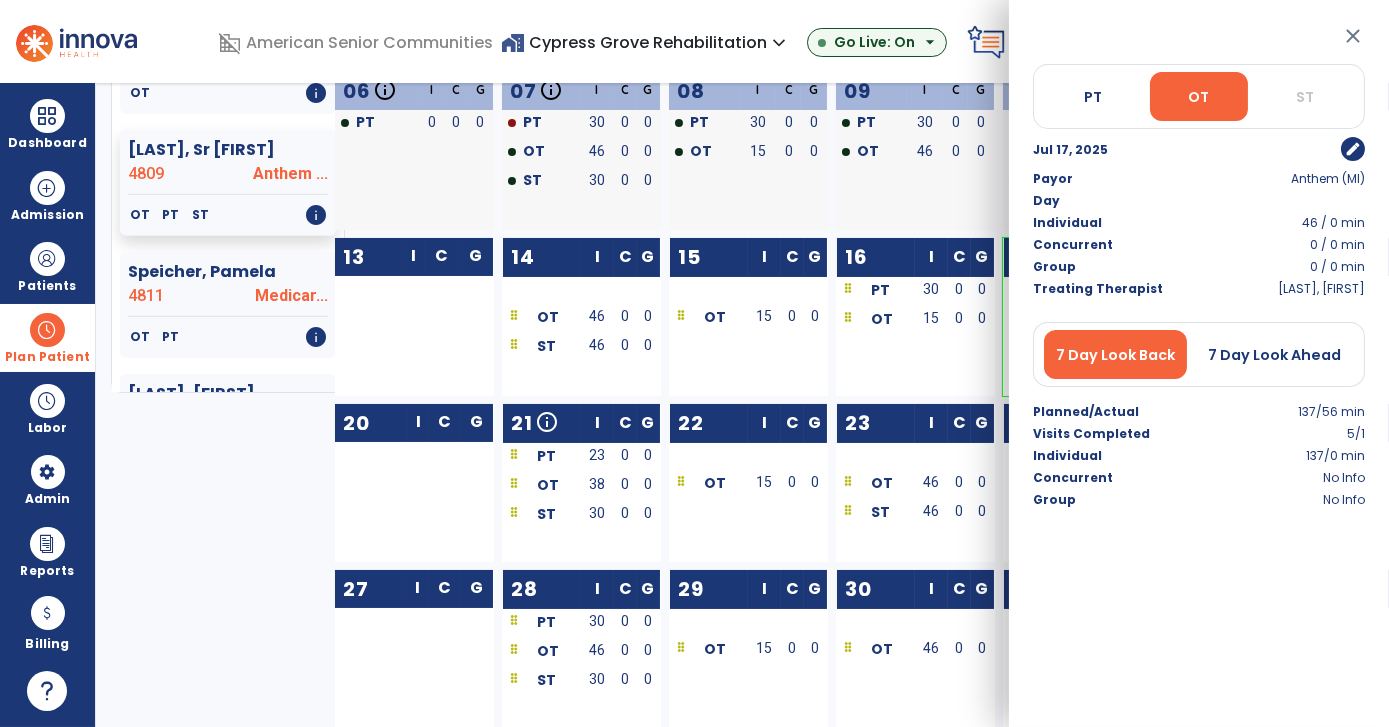 click on "edit" at bounding box center [1353, 149] 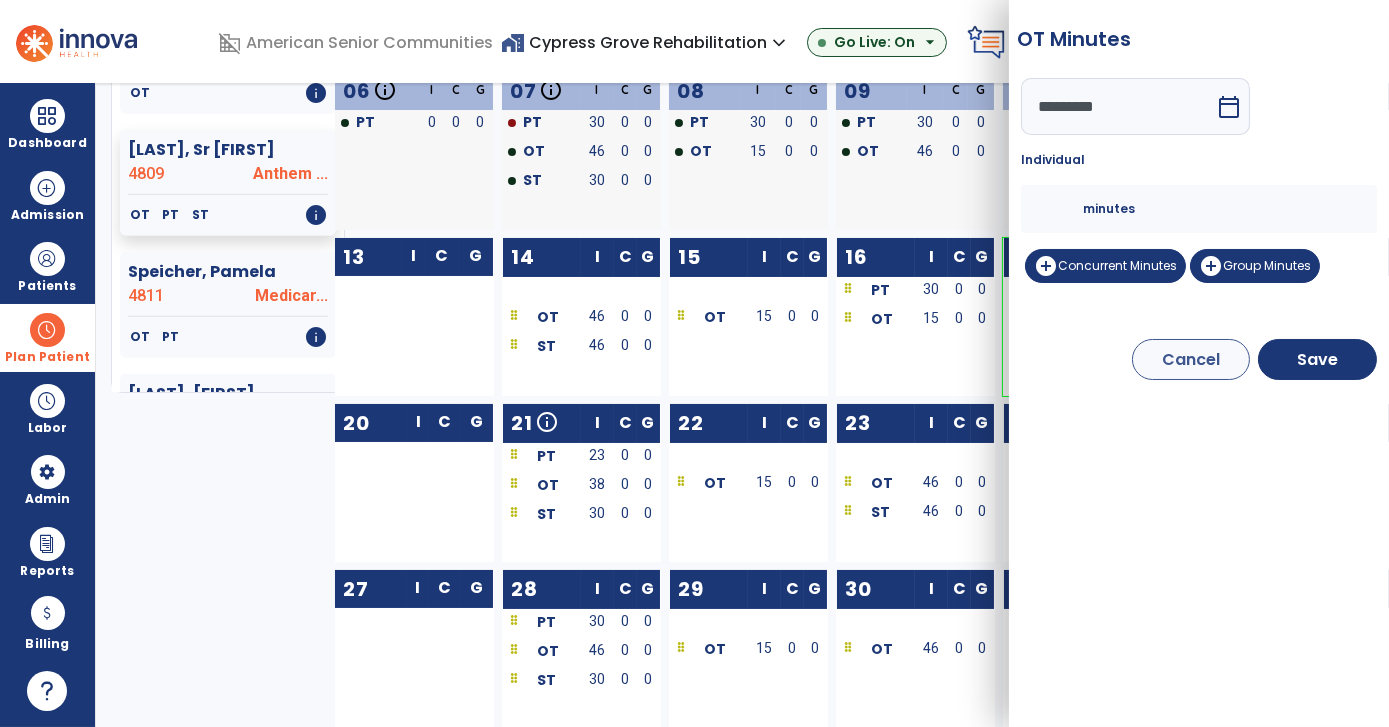 drag, startPoint x: 1068, startPoint y: 207, endPoint x: 1005, endPoint y: 216, distance: 63.63961 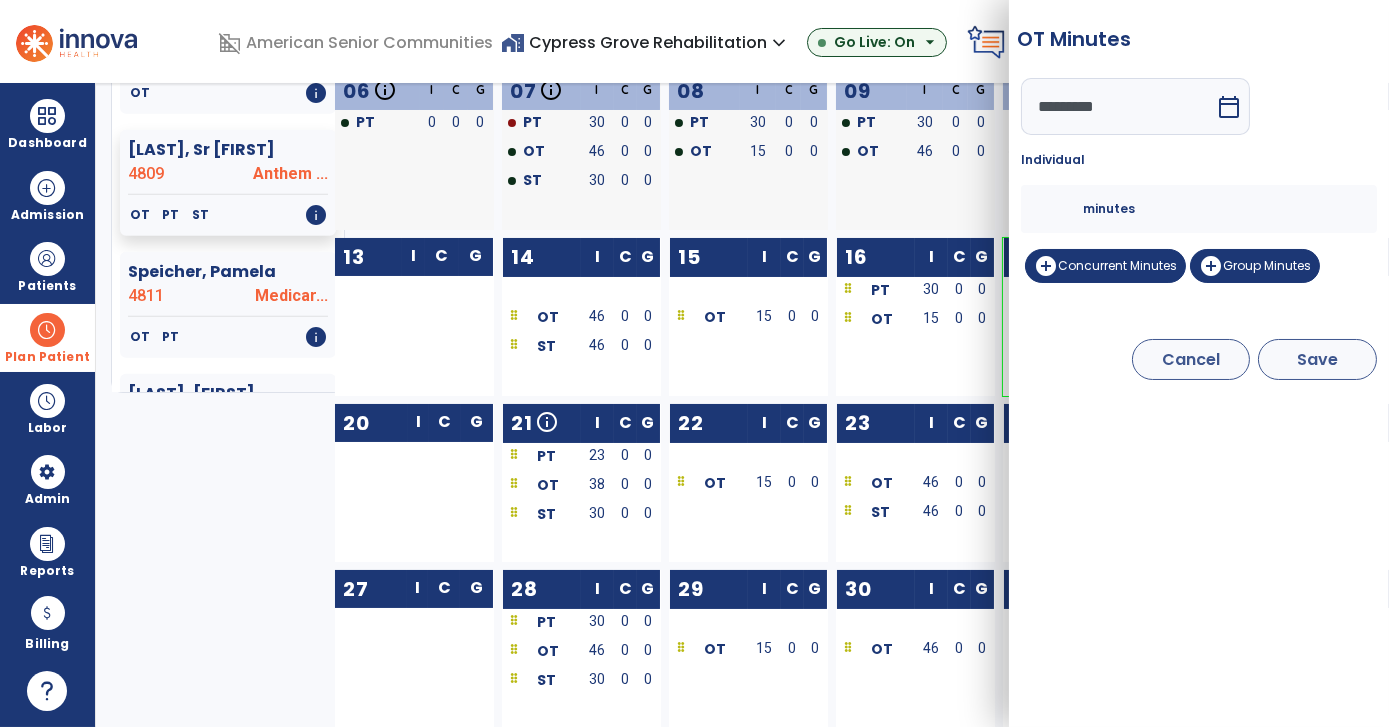 type on "**" 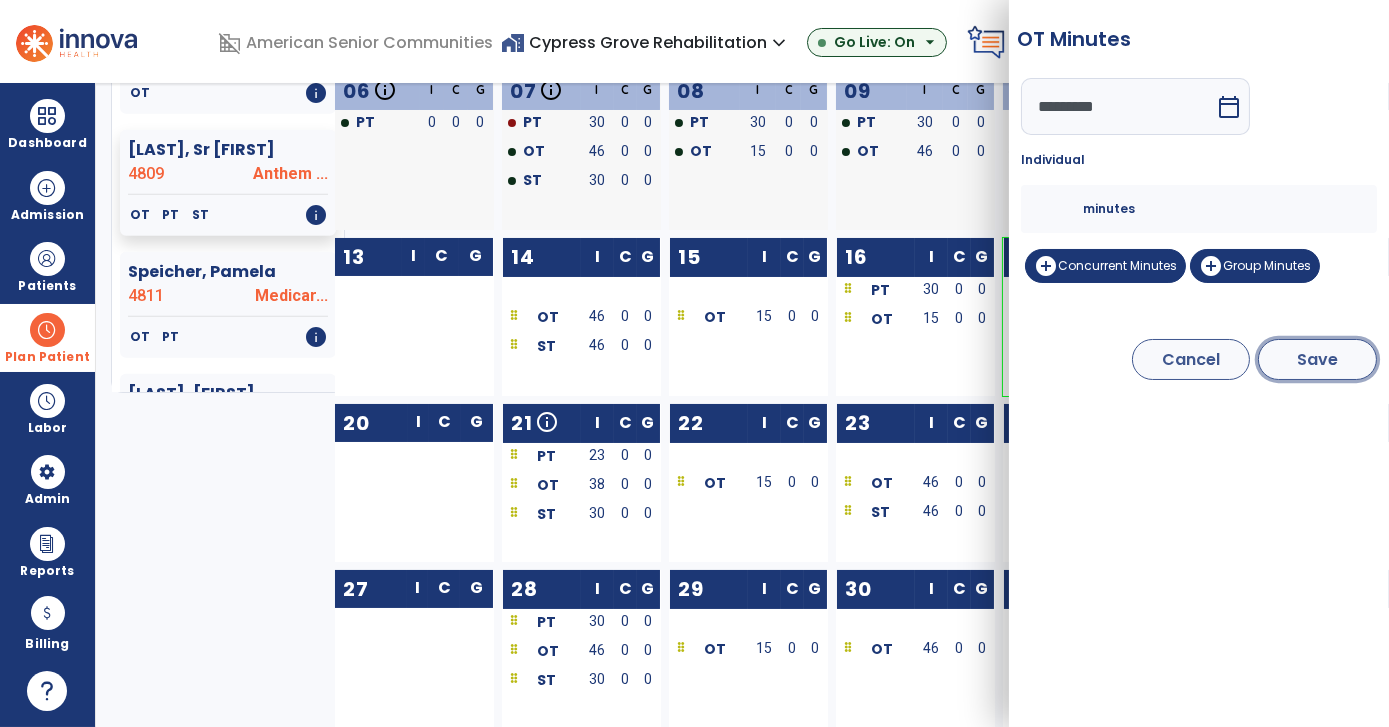 click on "Save" at bounding box center [1317, 359] 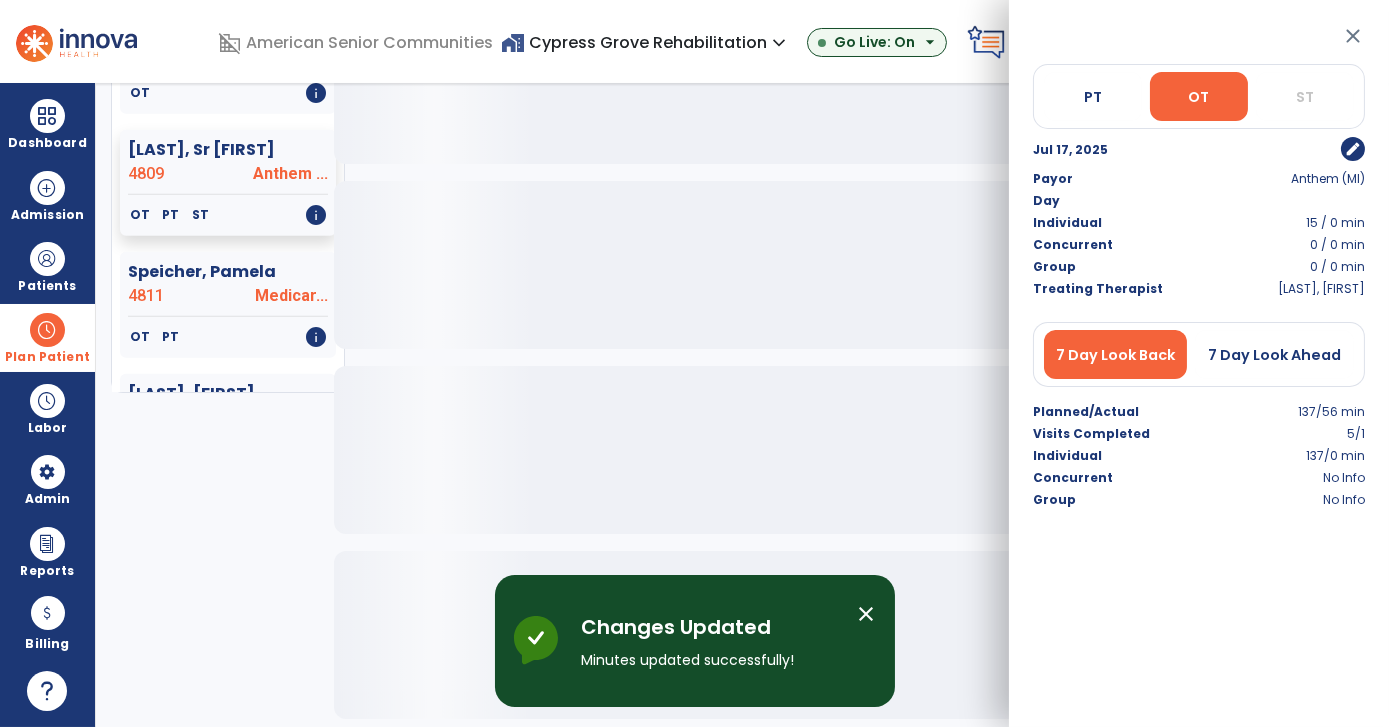 click 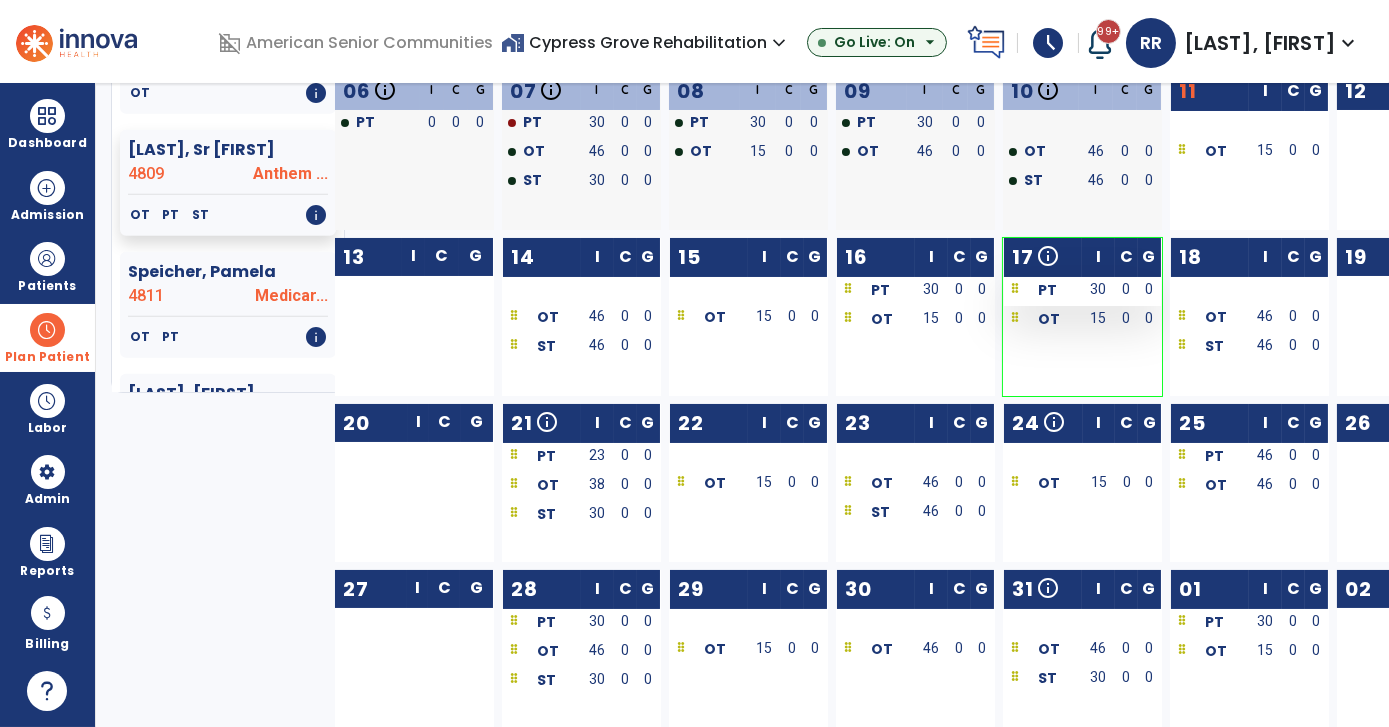 click on "0" at bounding box center (1126, 289) 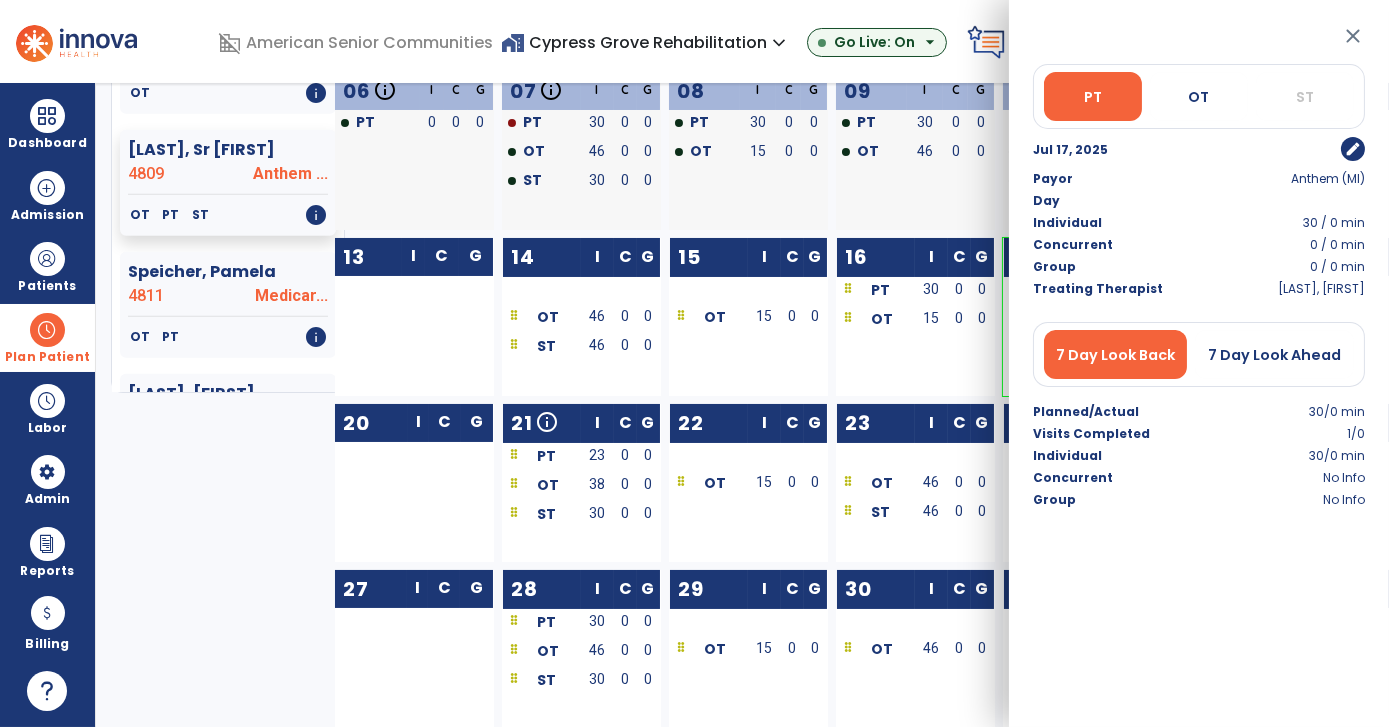 click on "edit" at bounding box center [1353, 149] 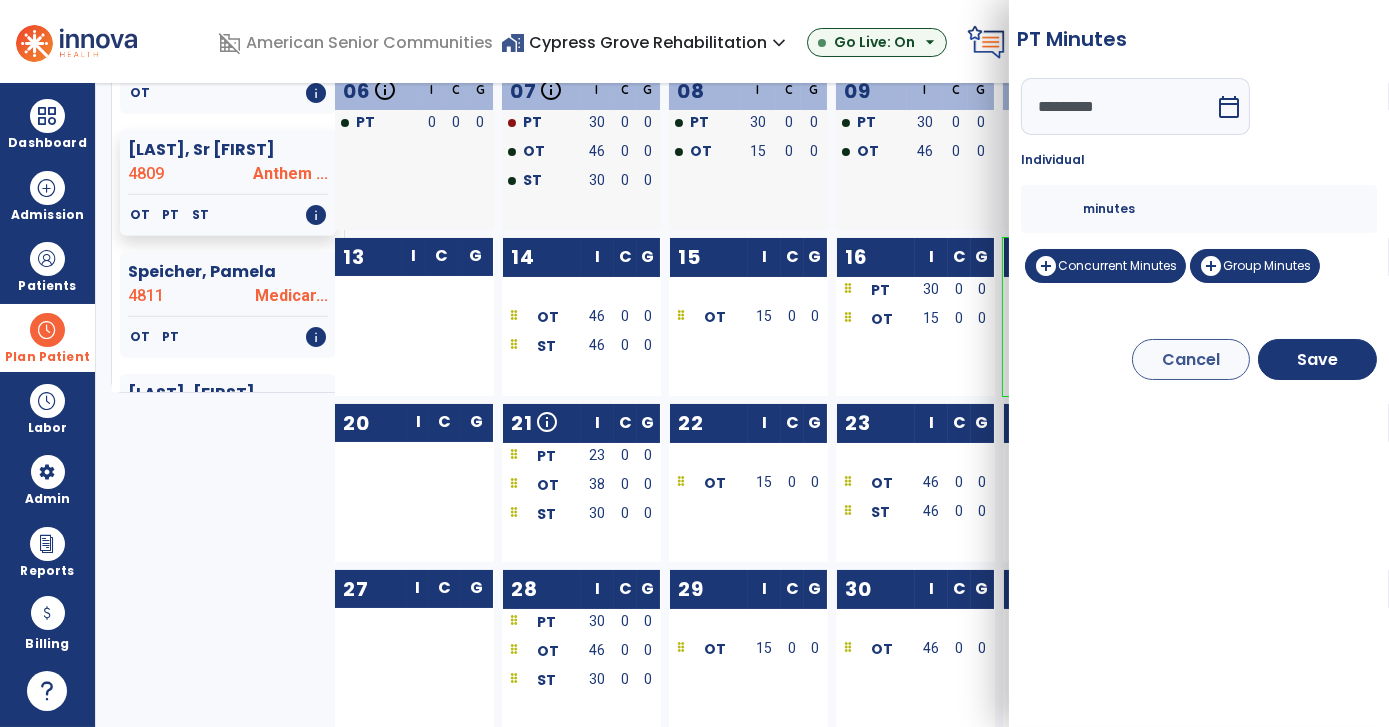 drag, startPoint x: 1077, startPoint y: 205, endPoint x: 980, endPoint y: 229, distance: 99.92497 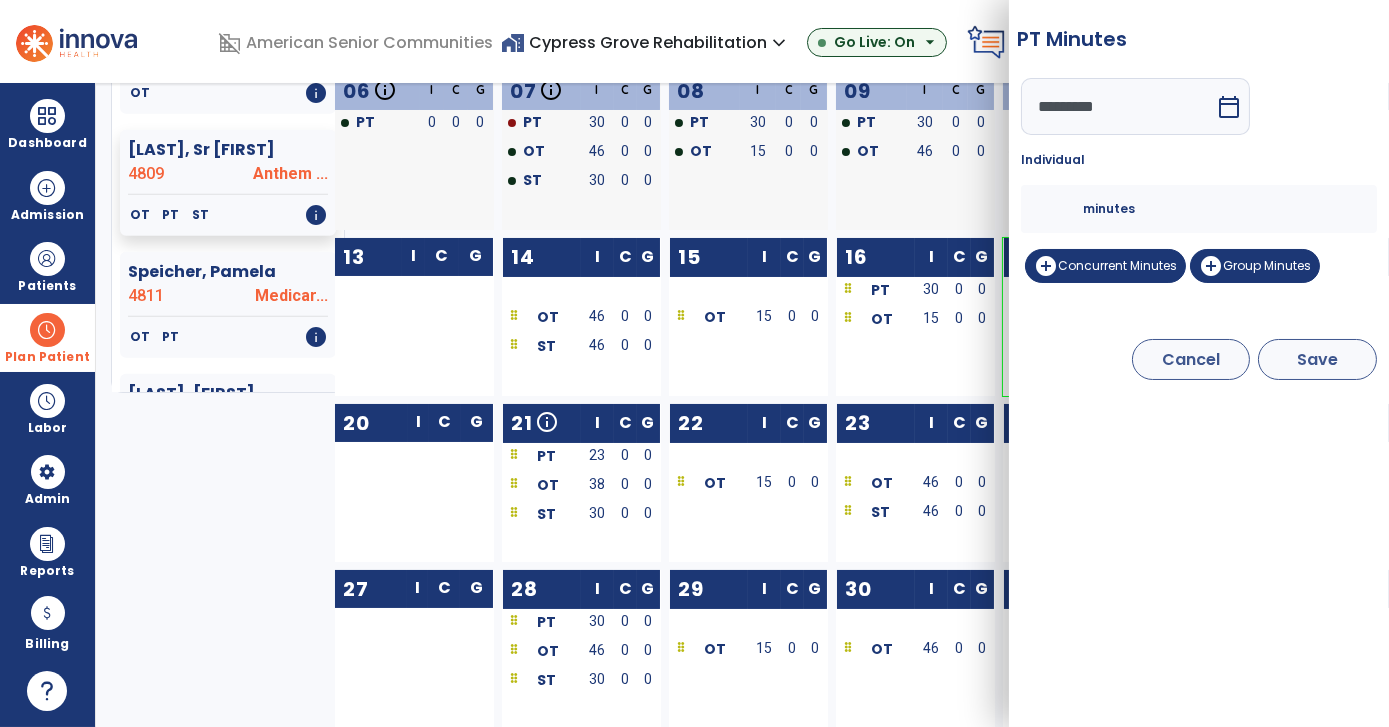 type on "**" 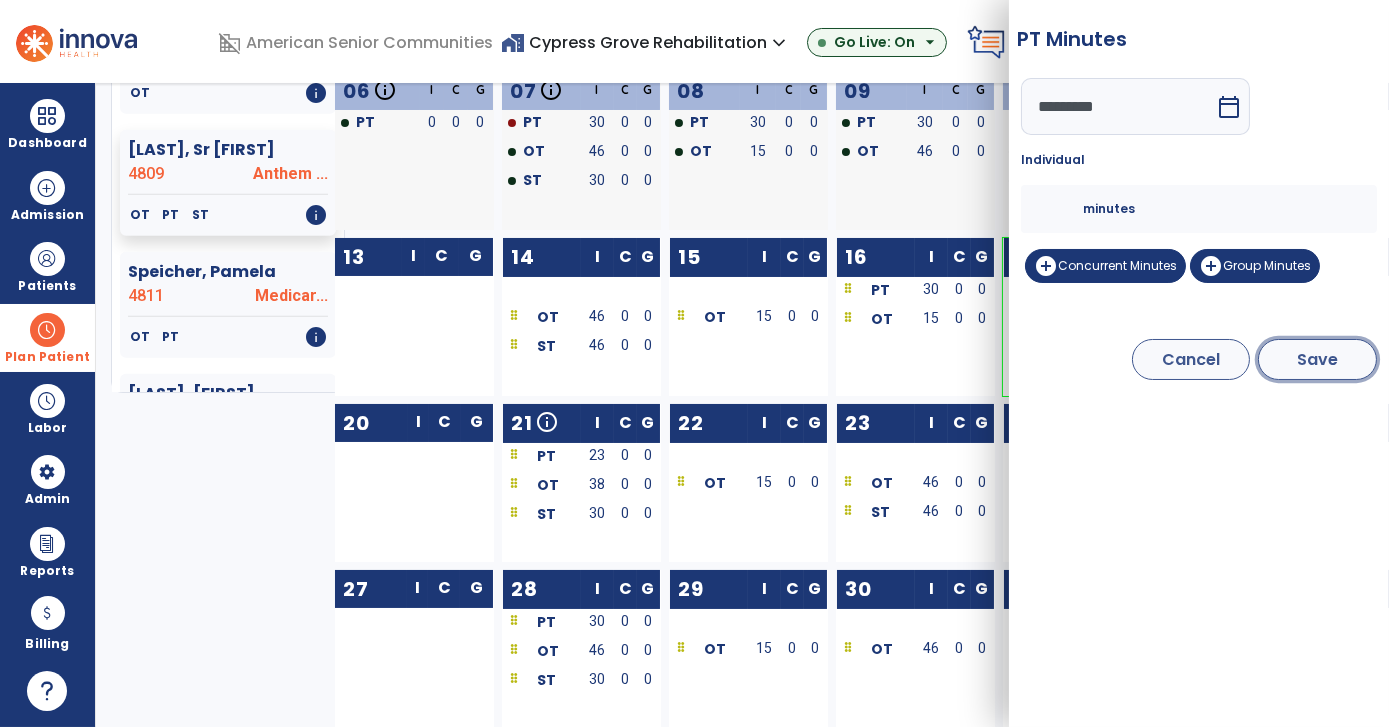 click on "Save" at bounding box center [1317, 359] 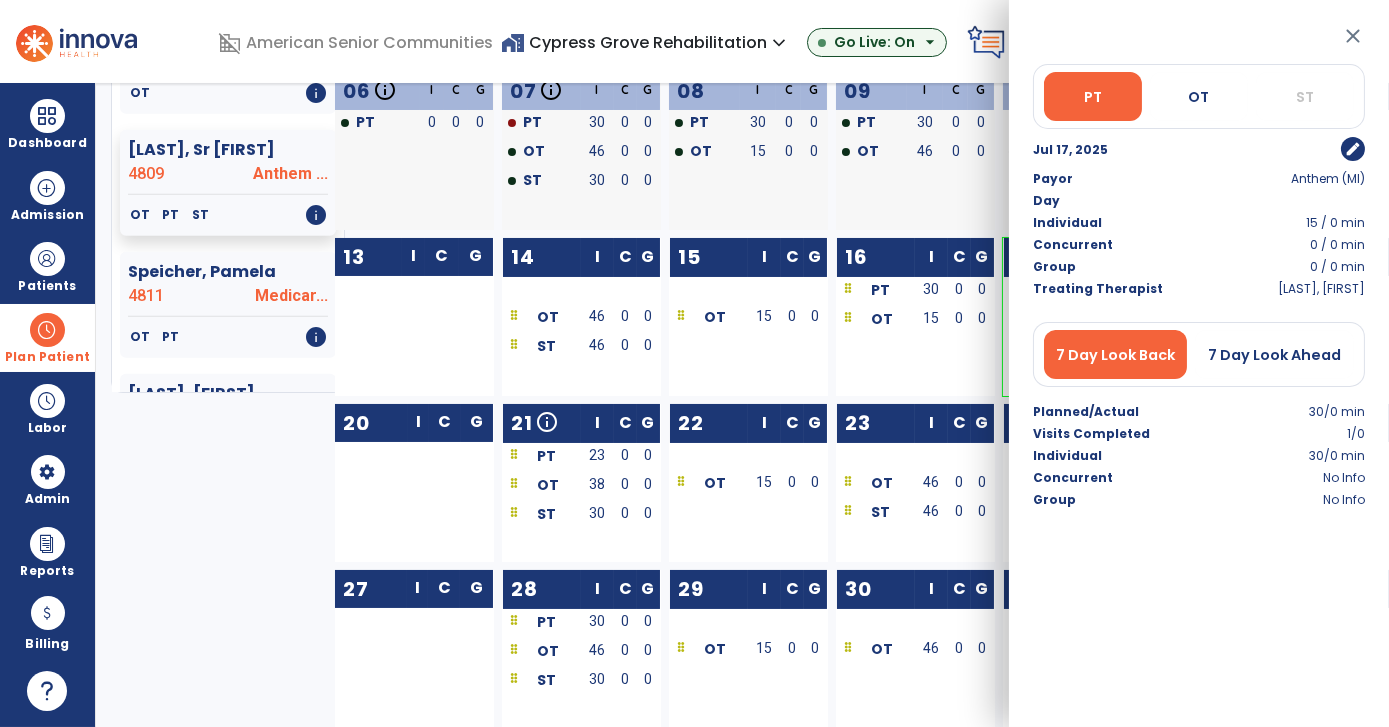 click on "0" at bounding box center [959, 320] 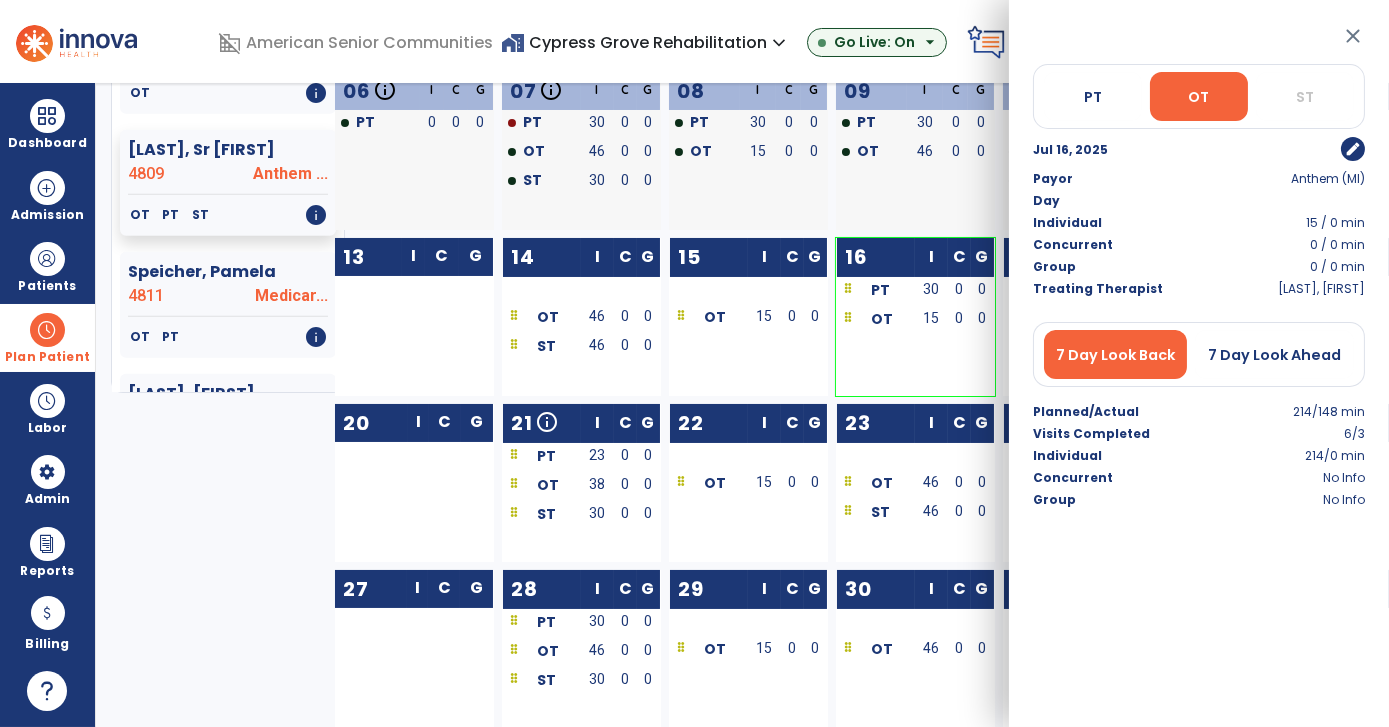 click on "edit" at bounding box center (1353, 149) 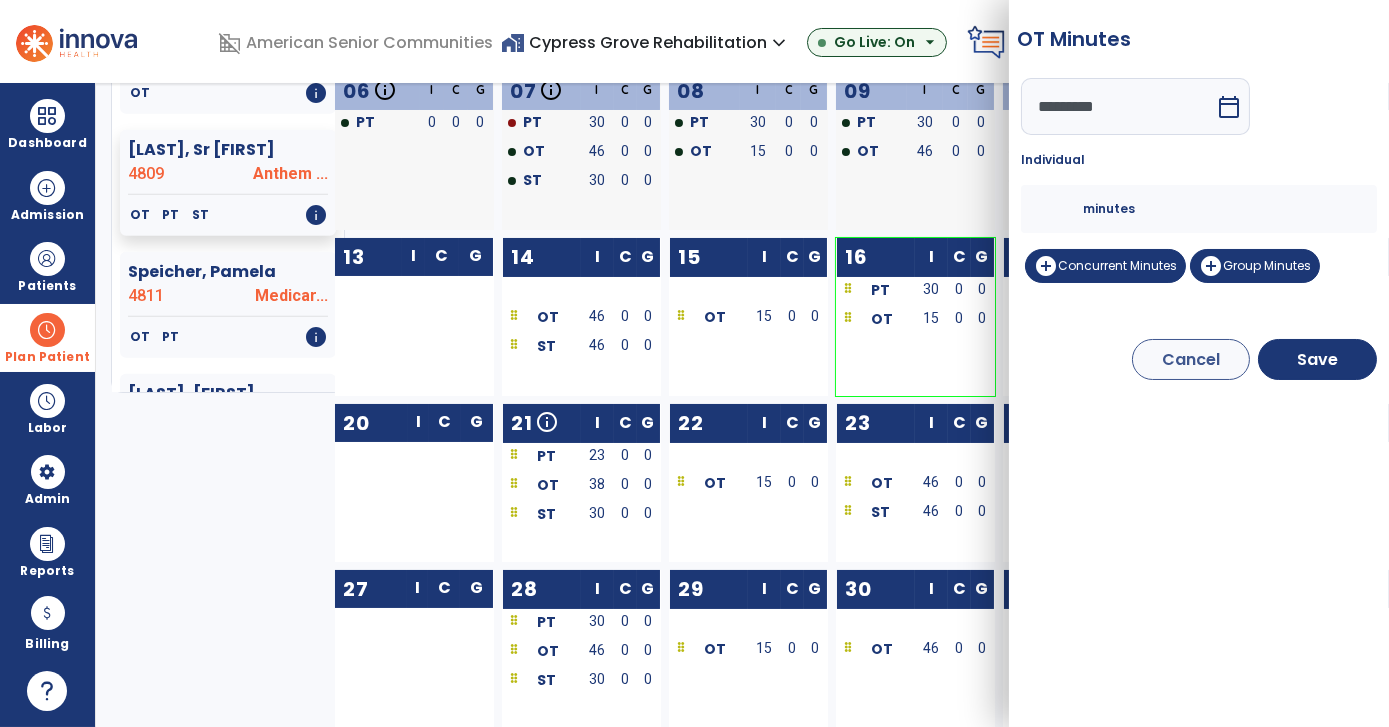 click on "Sun Mon Tue Wed Thu Fri Sat  29  I C G  30  I C G  01  I C G  02  I C G  03  info Certification Evaluation  OT  From Completed I C G OT 46 0 0  04  I C G  05  I C G  06  info Certification Evaluation  PT  From Completed I C G PT 0 0 0  07  info Certification Evaluation  ST  From Completed I C G PT 30 0 0 OT 46 0 0 ST 30 0 0  08  I C G PT 30 0 0 OT 15 0 0  09  I C G PT 30 0 0 OT 46 0 0  10  info Progress Note  OT  Completed I C G OT 46 0 0 ST 46 0 0  11  I C G   OT  15 0 0    12  I C G        13  I C G        14  I C G   OT  46 0 0 ST  46 0 0  15  I C G   OT  15 0 0    16  I C G PT  30 0 0 OT  15 0 0    17  info Progress Note  PT  Upcoming  OT  Upcoming I C G PT  15 0 0 OT  15 0 0    18  I C G   OT  46 0 0 ST  46 0 0  19  I C G        20  I C G        21  info Progress Note  ST  Upcoming I C G PT  23 0 0 OT  38 0 0 ST  30 0 0  22  I C G   OT  15 0 0    23  I C G   OT  46 0 0 ST  46 0 0  24  info Progress Note  OT  Upcoming I C G   OT  15 0 0    25  I C G PT  46 0 0 OT  46 0 0    26  I C G        27  I C G" 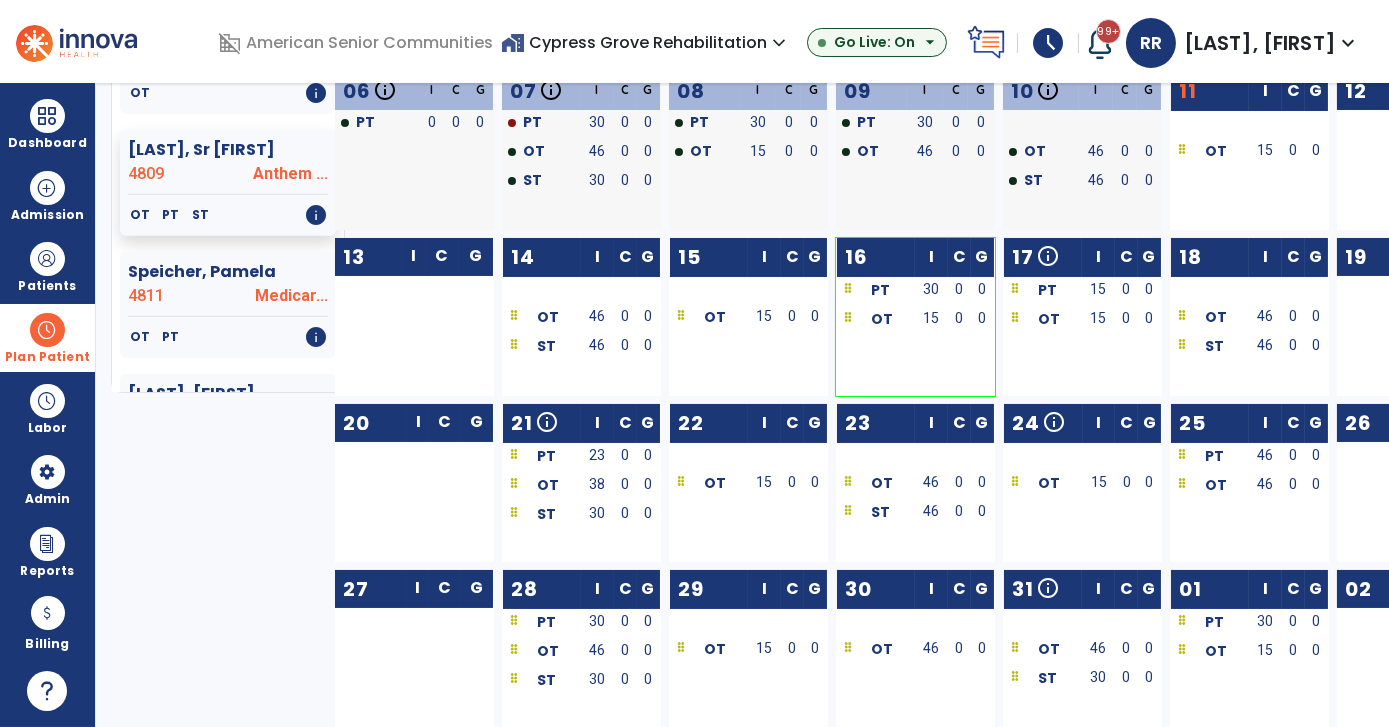 click on "0" at bounding box center [959, 289] 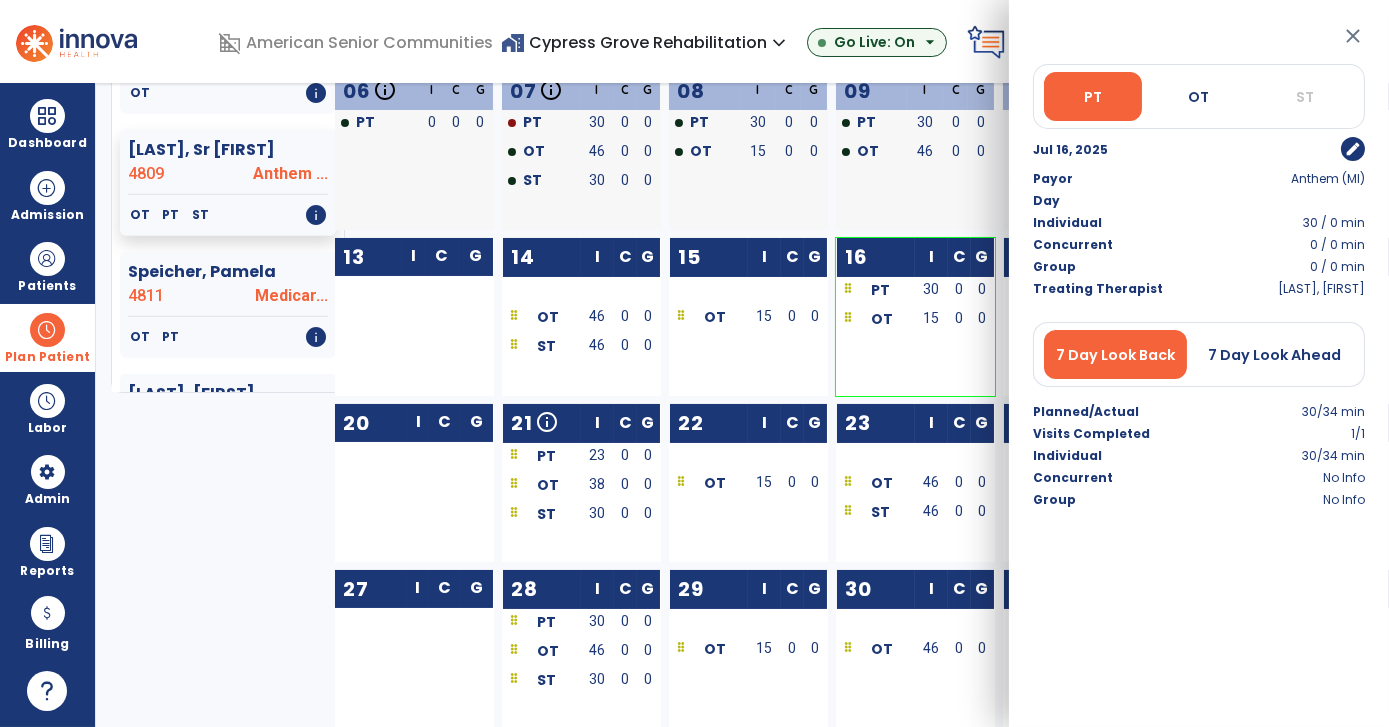 click on "edit" at bounding box center [1353, 149] 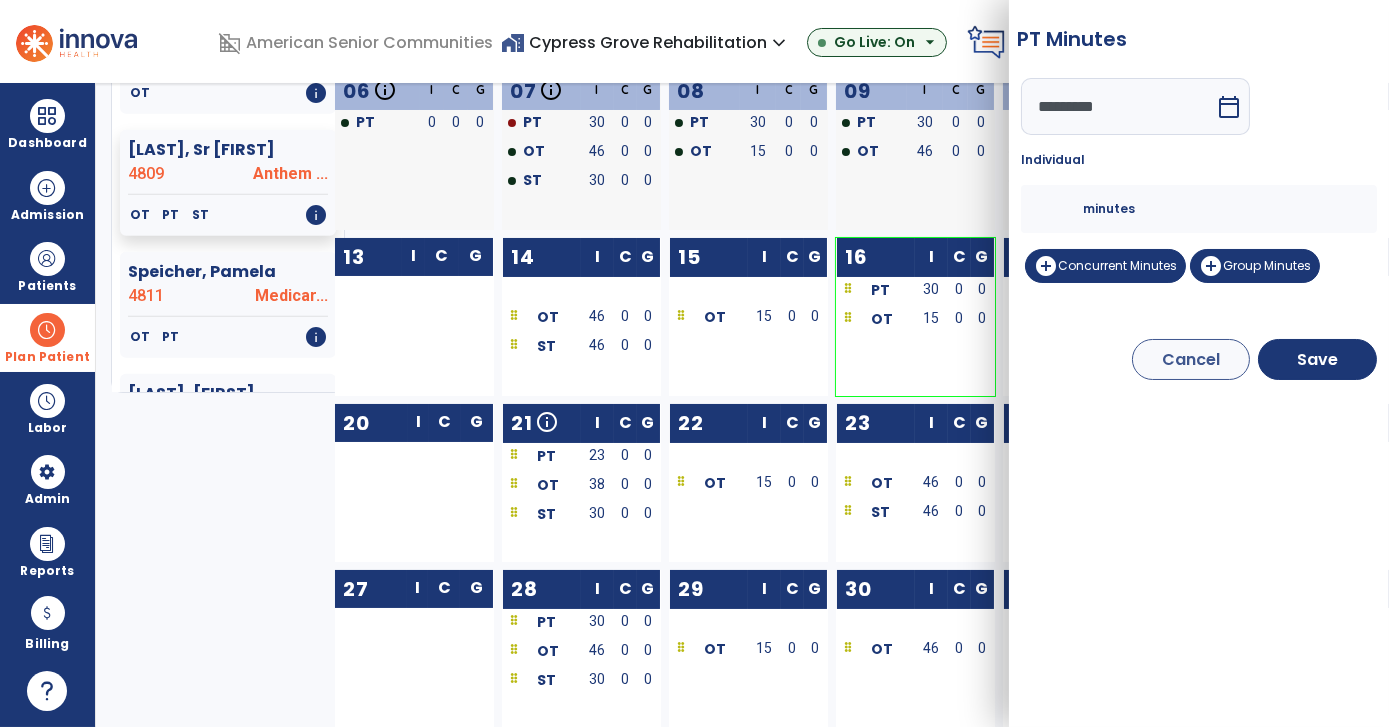 drag, startPoint x: 1060, startPoint y: 213, endPoint x: 976, endPoint y: 233, distance: 86.34813 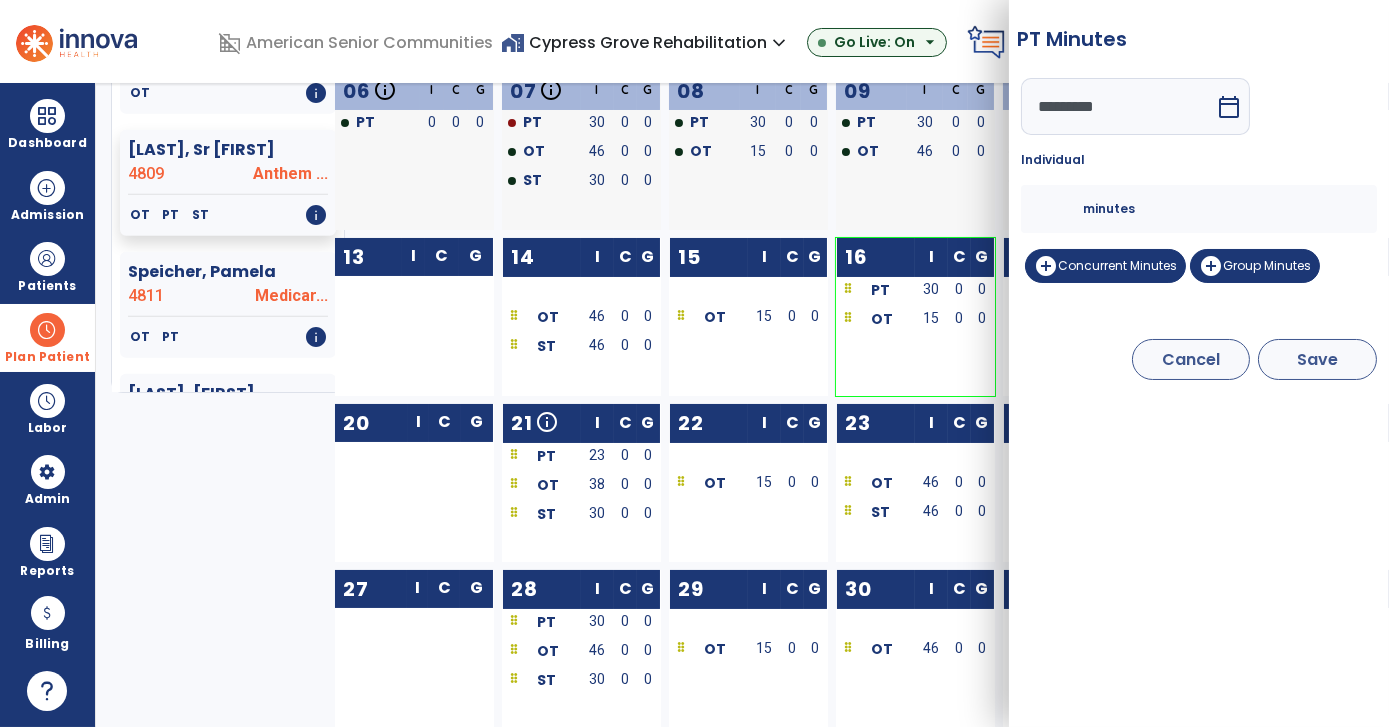type on "**" 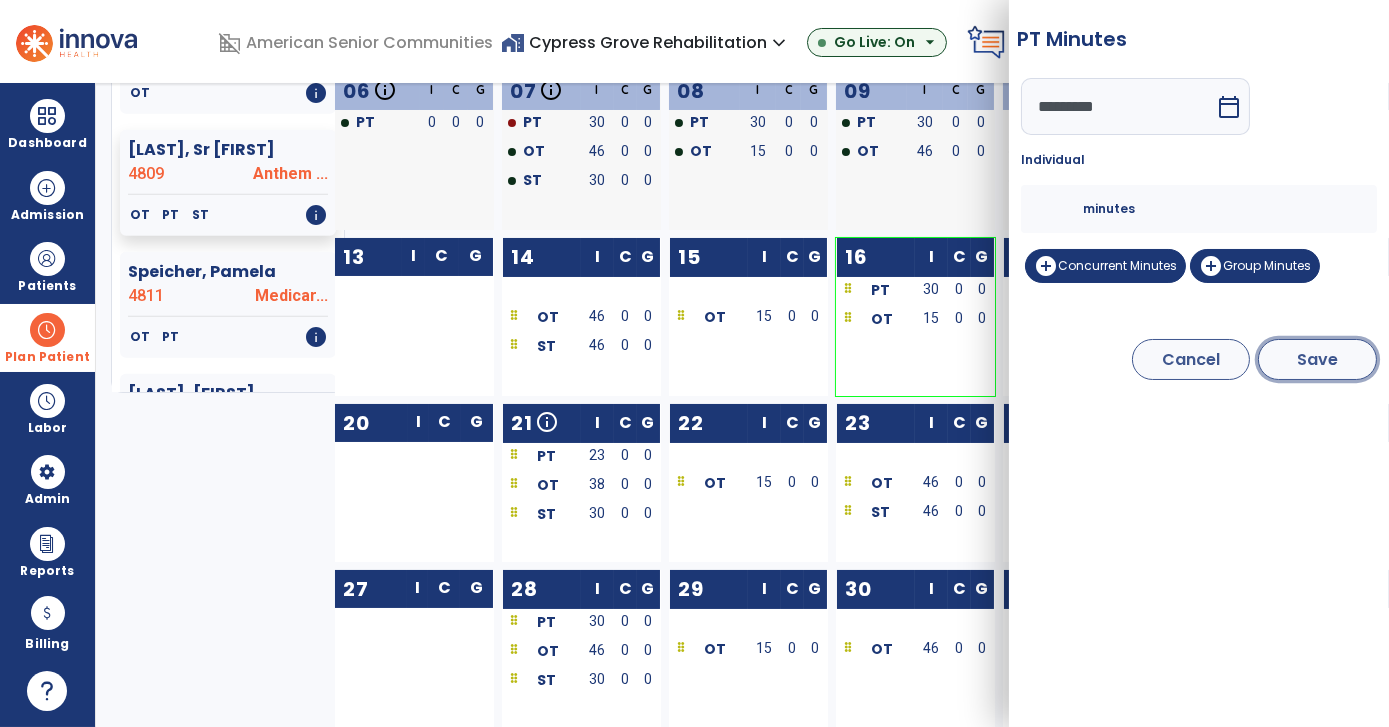 click on "Save" at bounding box center [1317, 359] 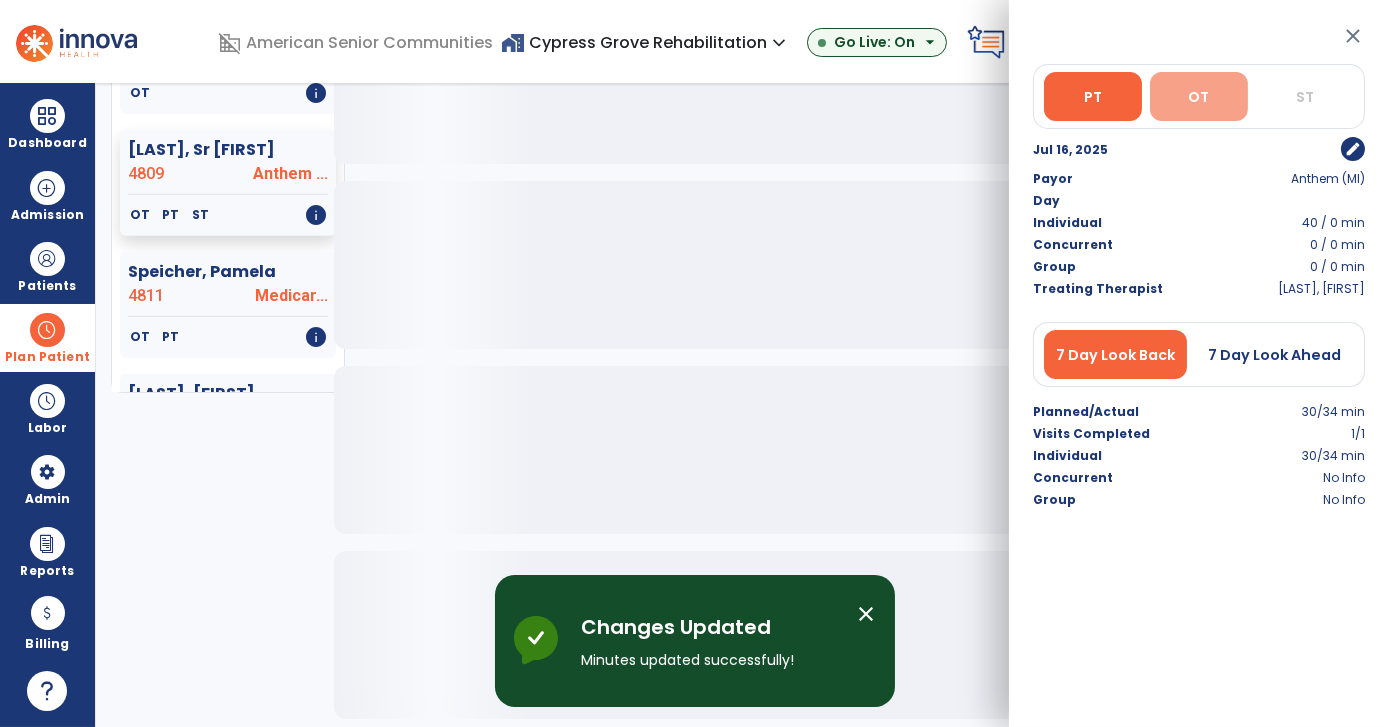 click on "OT" at bounding box center [1199, 96] 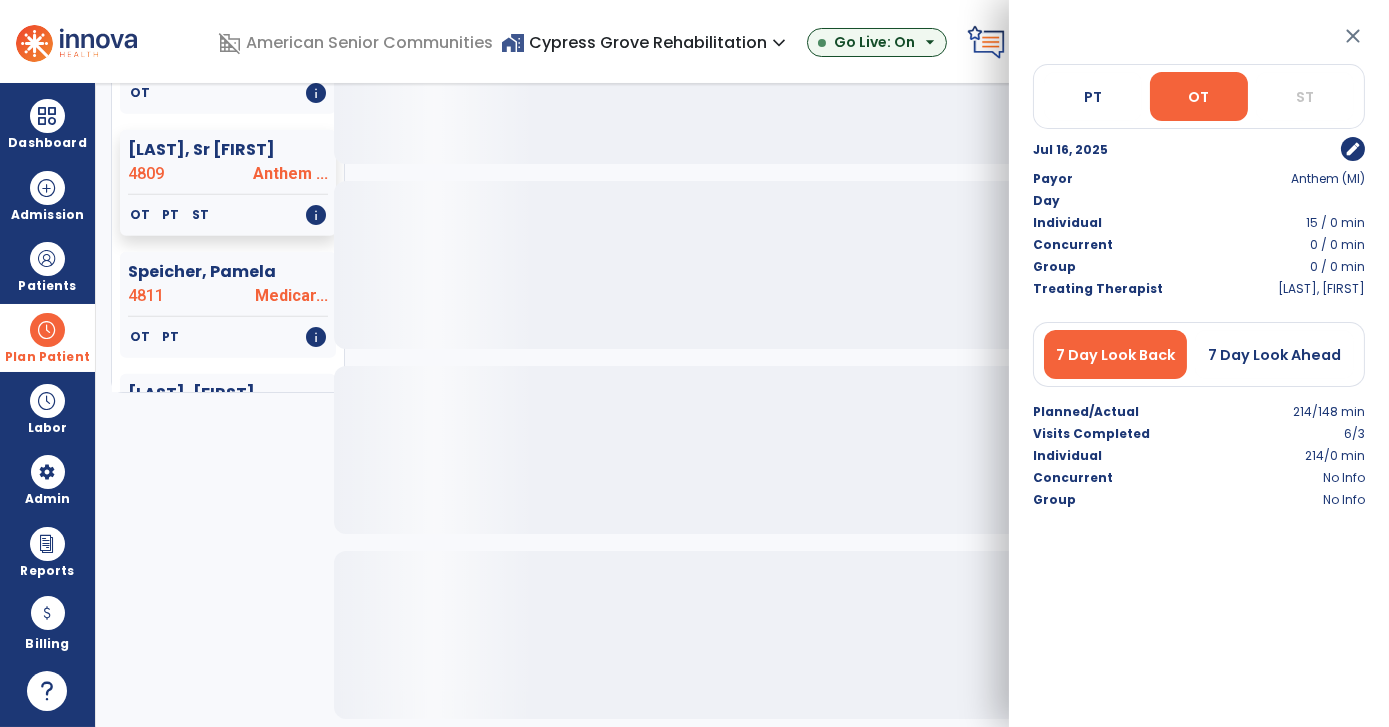 click on "edit" at bounding box center (1353, 149) 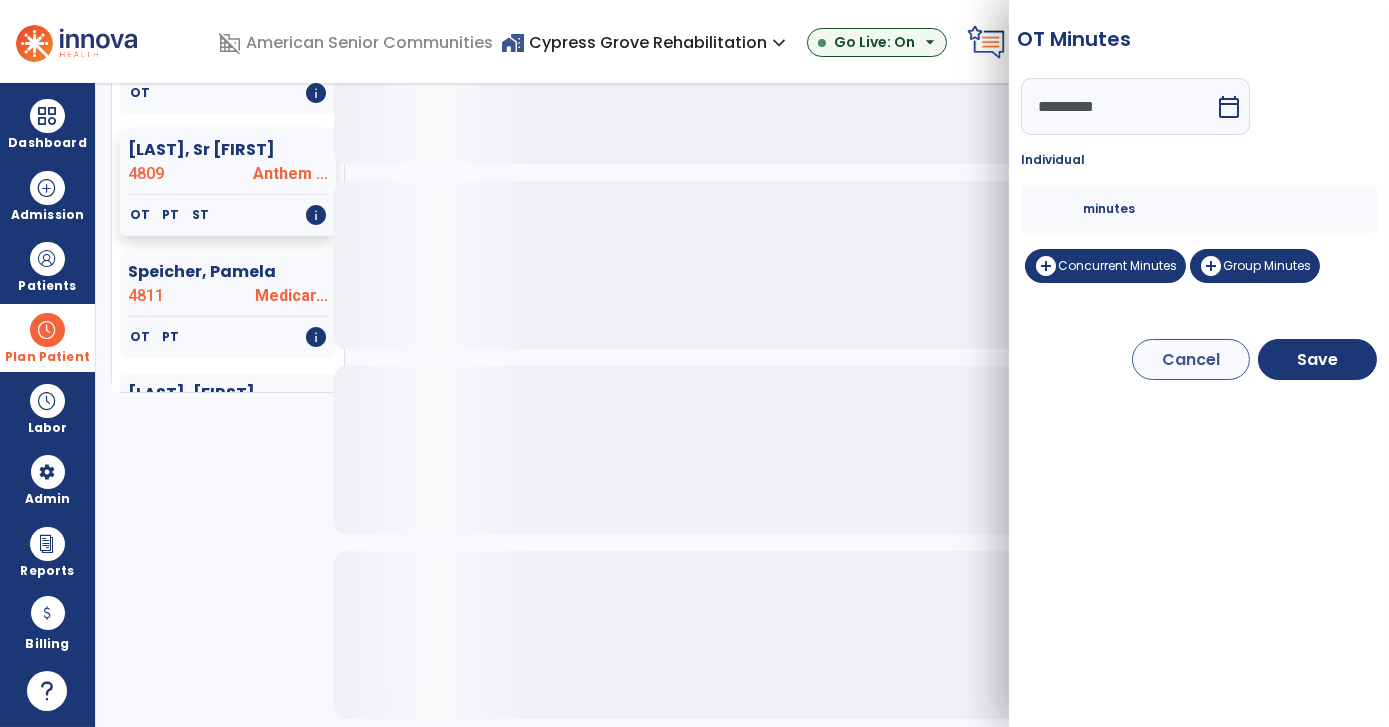 drag, startPoint x: 1051, startPoint y: 199, endPoint x: 958, endPoint y: 216, distance: 94.54099 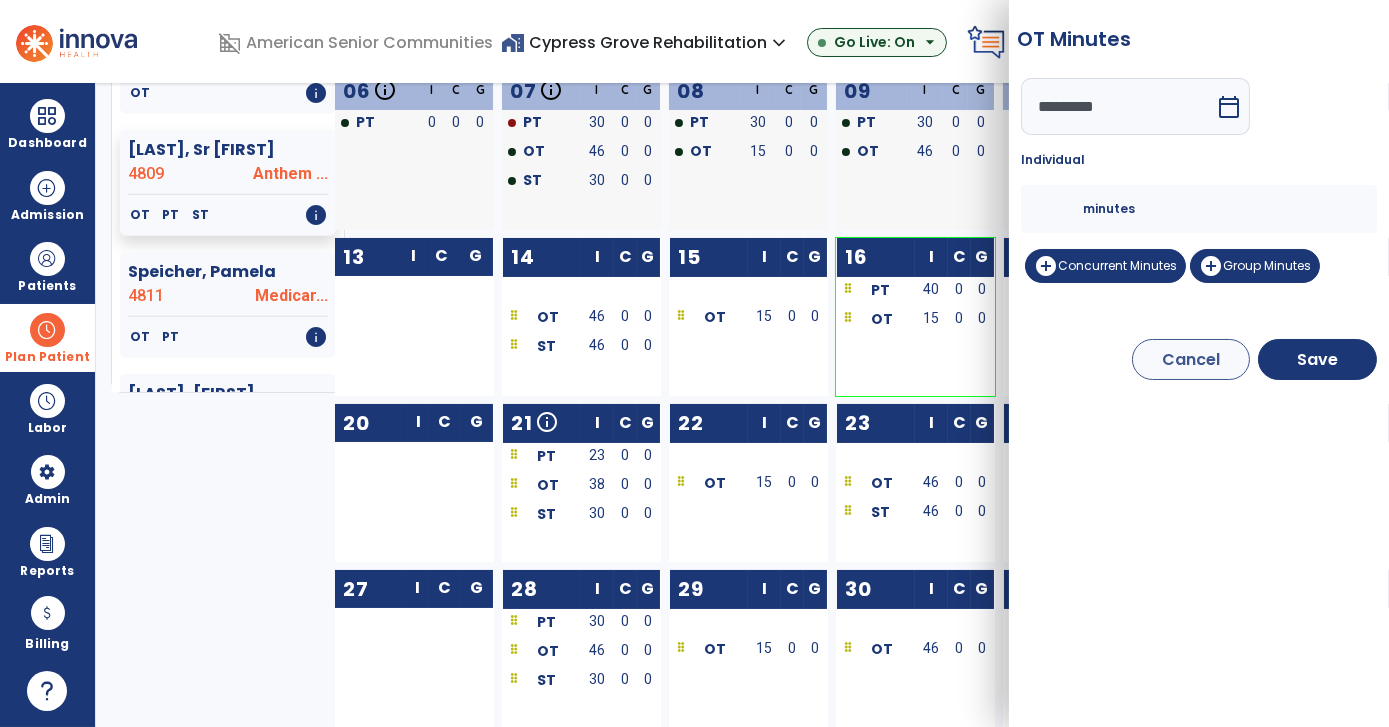click on "Cancel   Save" at bounding box center [1199, 359] 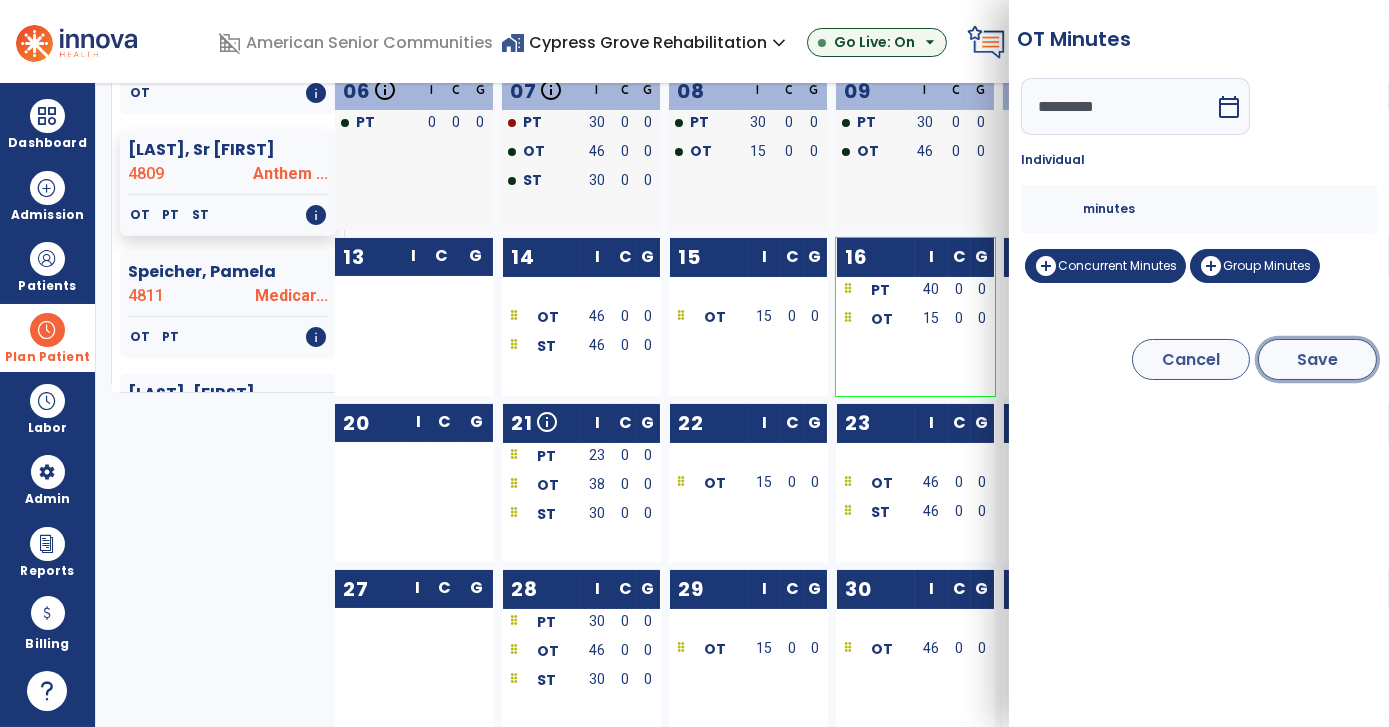 click on "Save" at bounding box center (1317, 359) 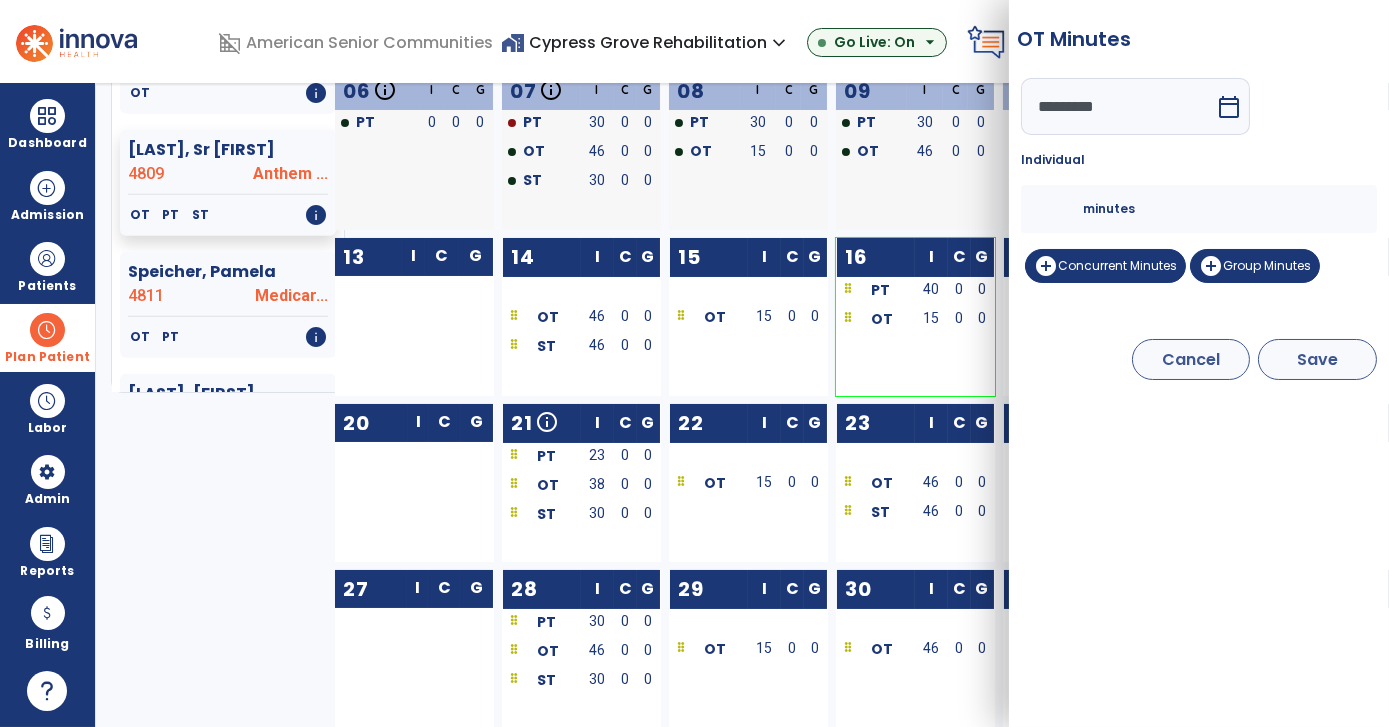 type on "**" 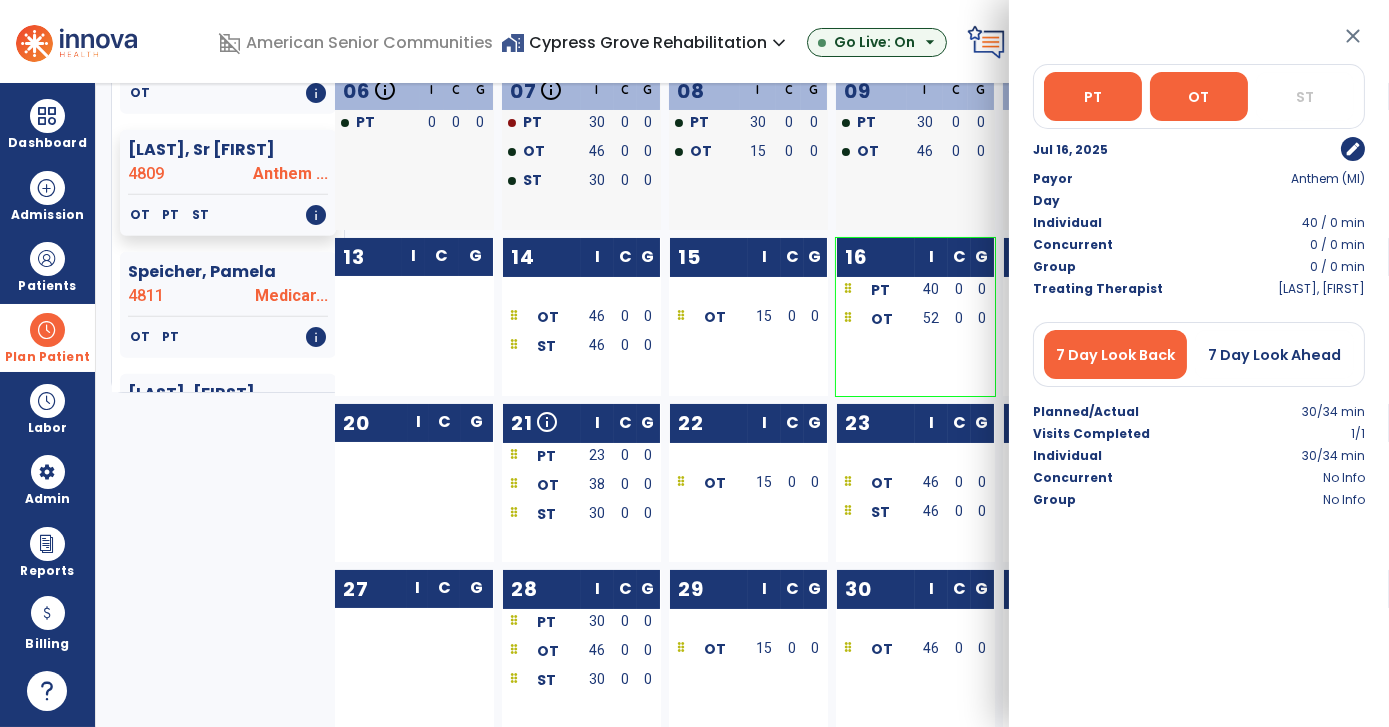 click on "OT" at bounding box center (1199, 96) 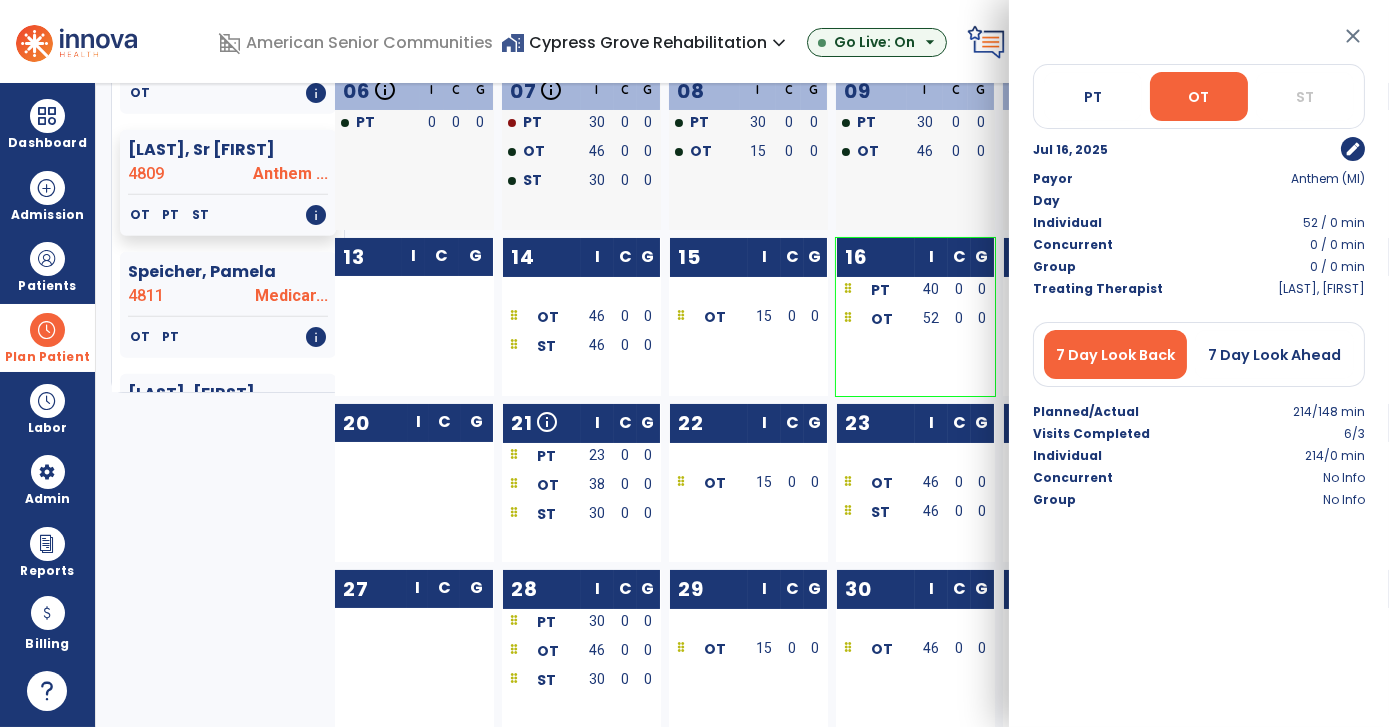 click on "16  I C G PT  40 0 0 OT  52 0 0" 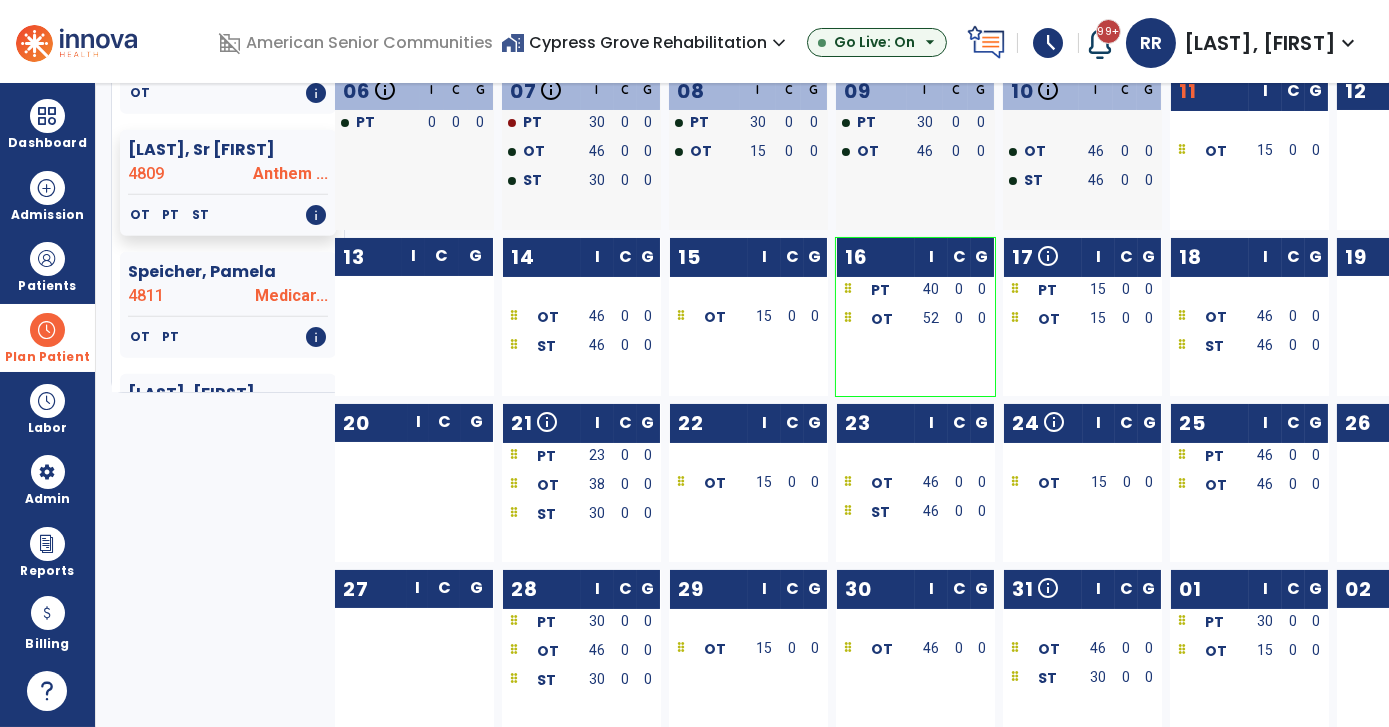 scroll, scrollTop: 346, scrollLeft: 0, axis: vertical 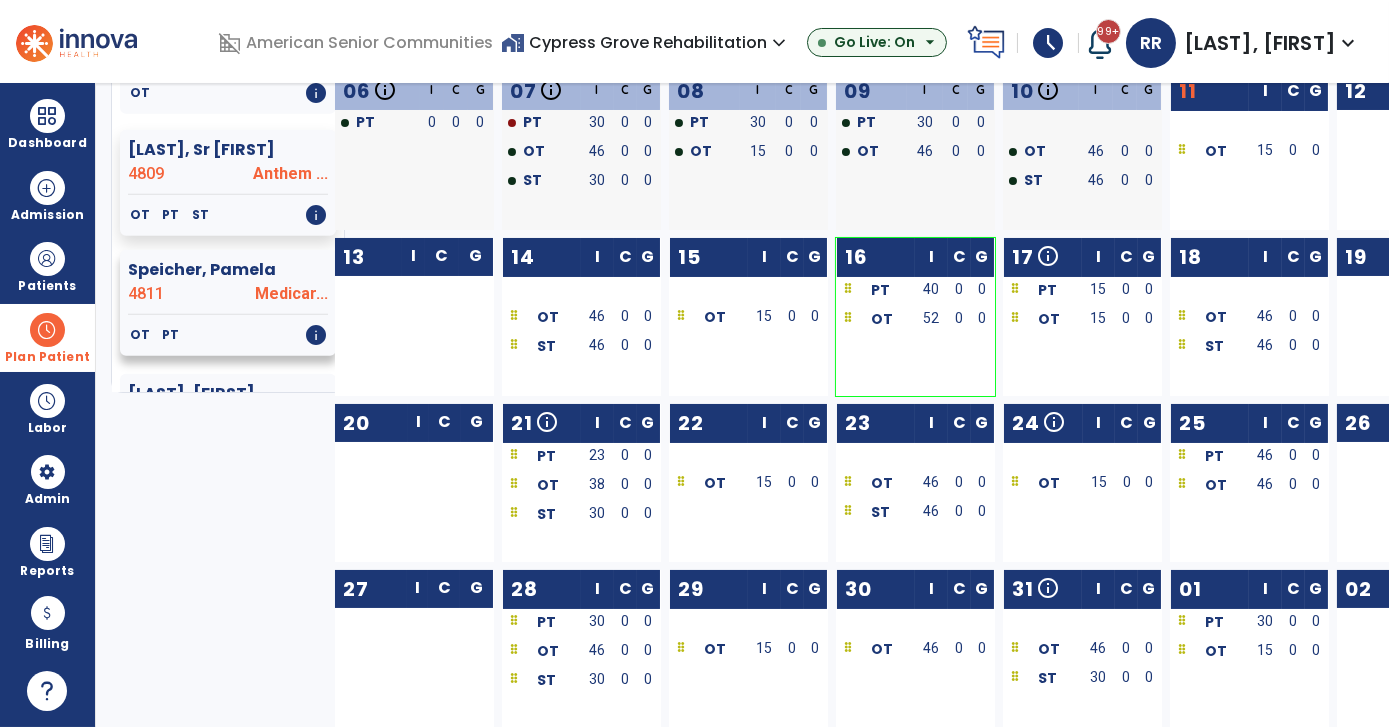 click 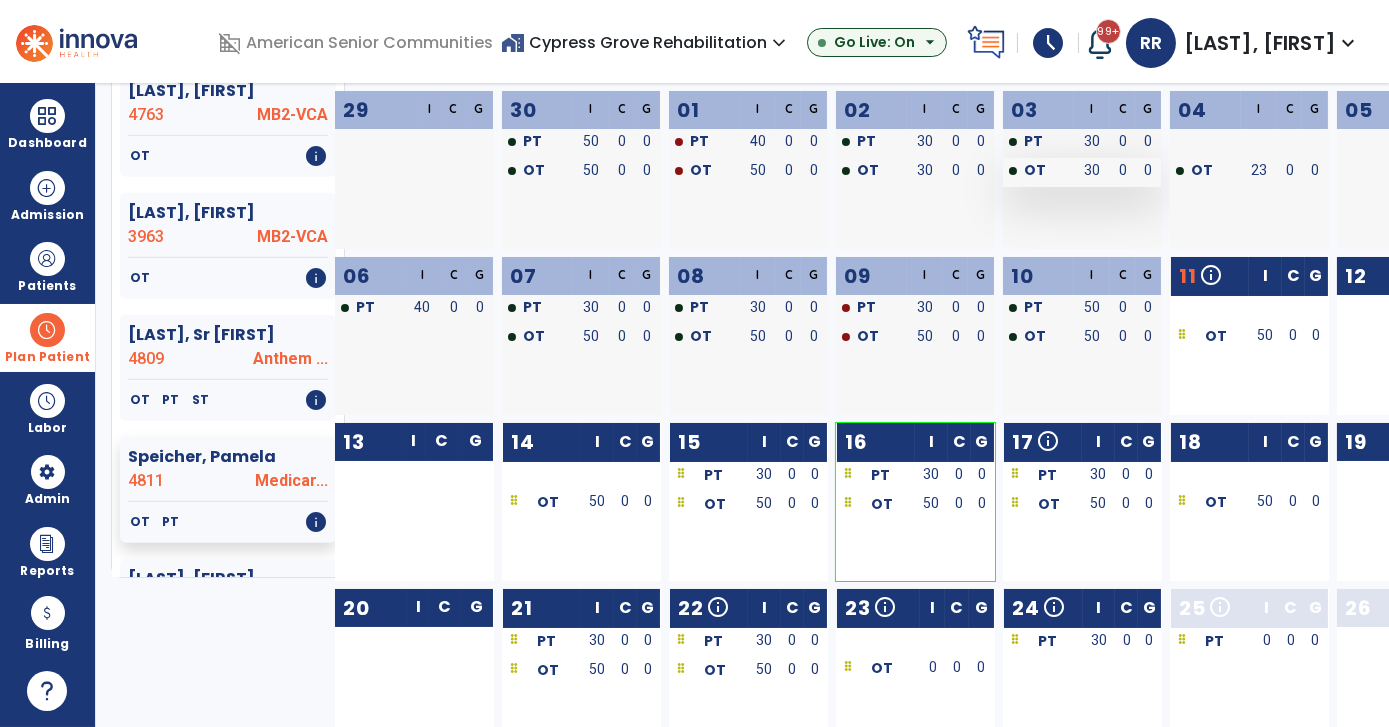 scroll, scrollTop: 181, scrollLeft: 0, axis: vertical 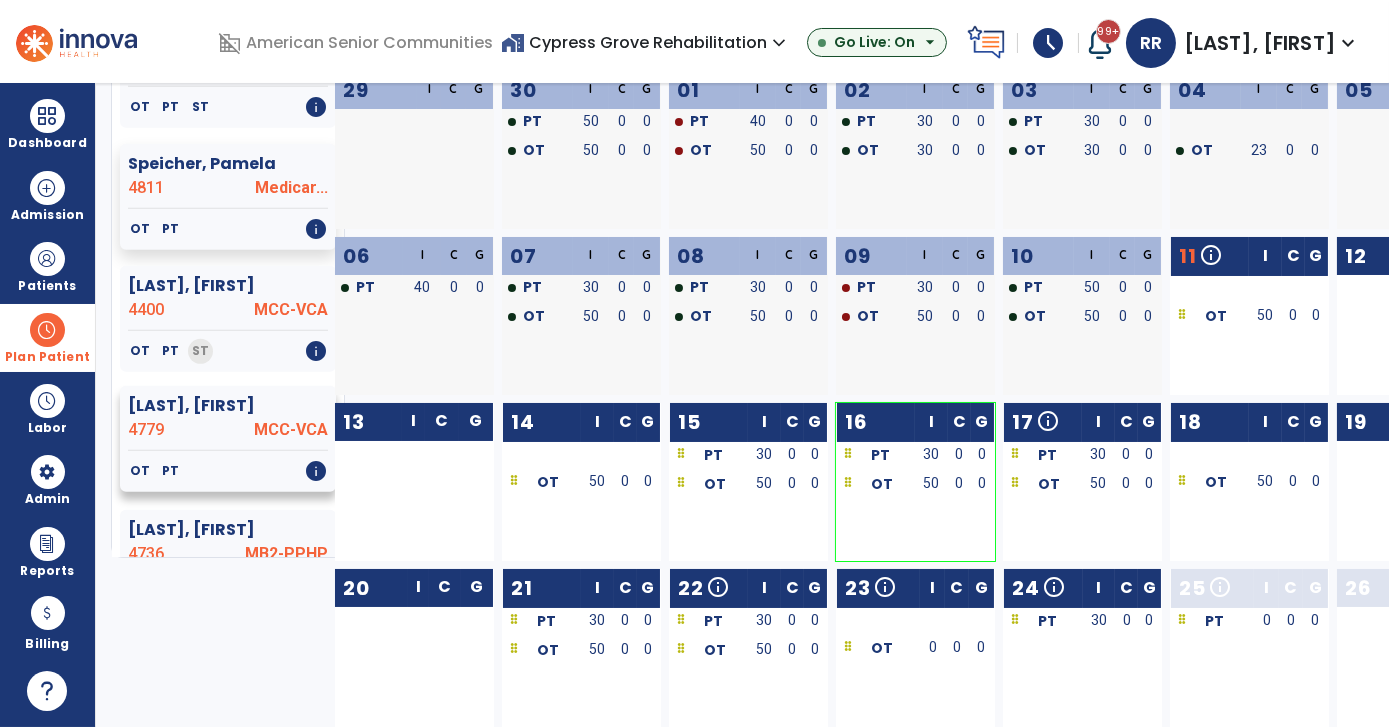 click on "OT   PT   info" 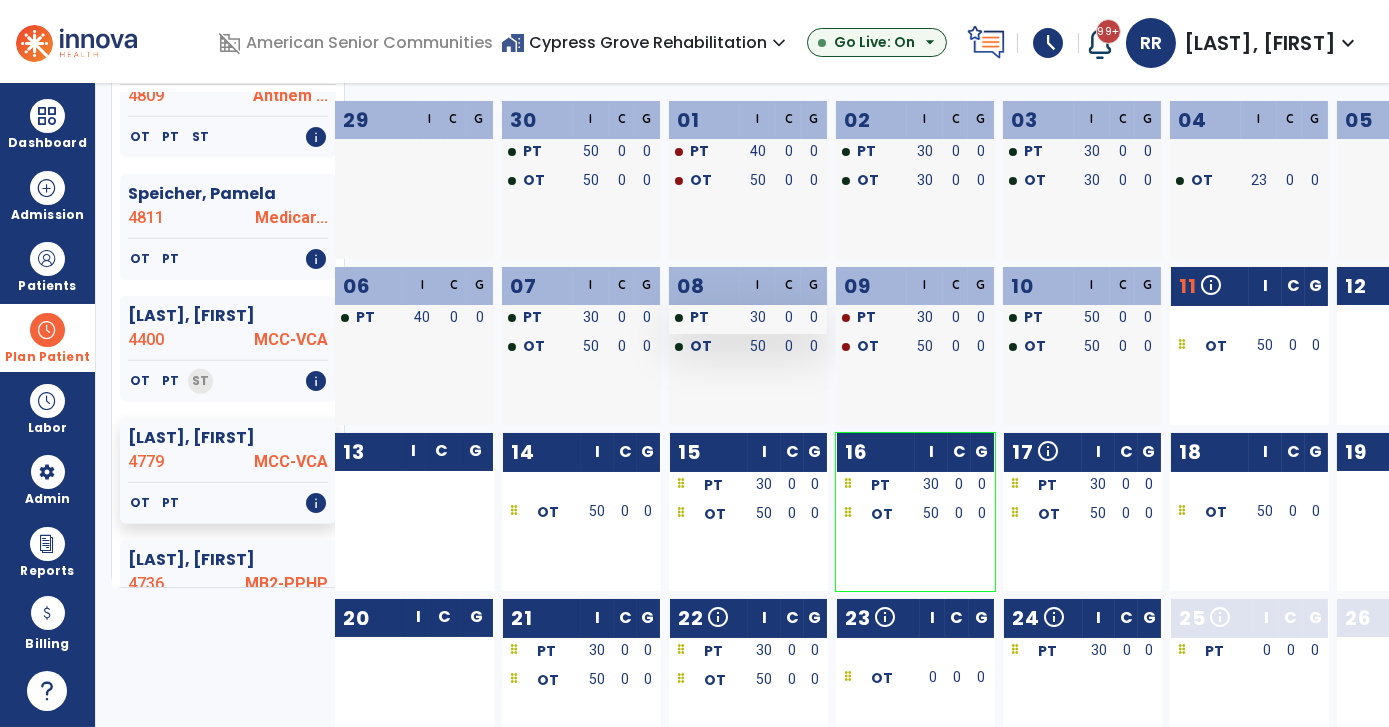scroll, scrollTop: 181, scrollLeft: 0, axis: vertical 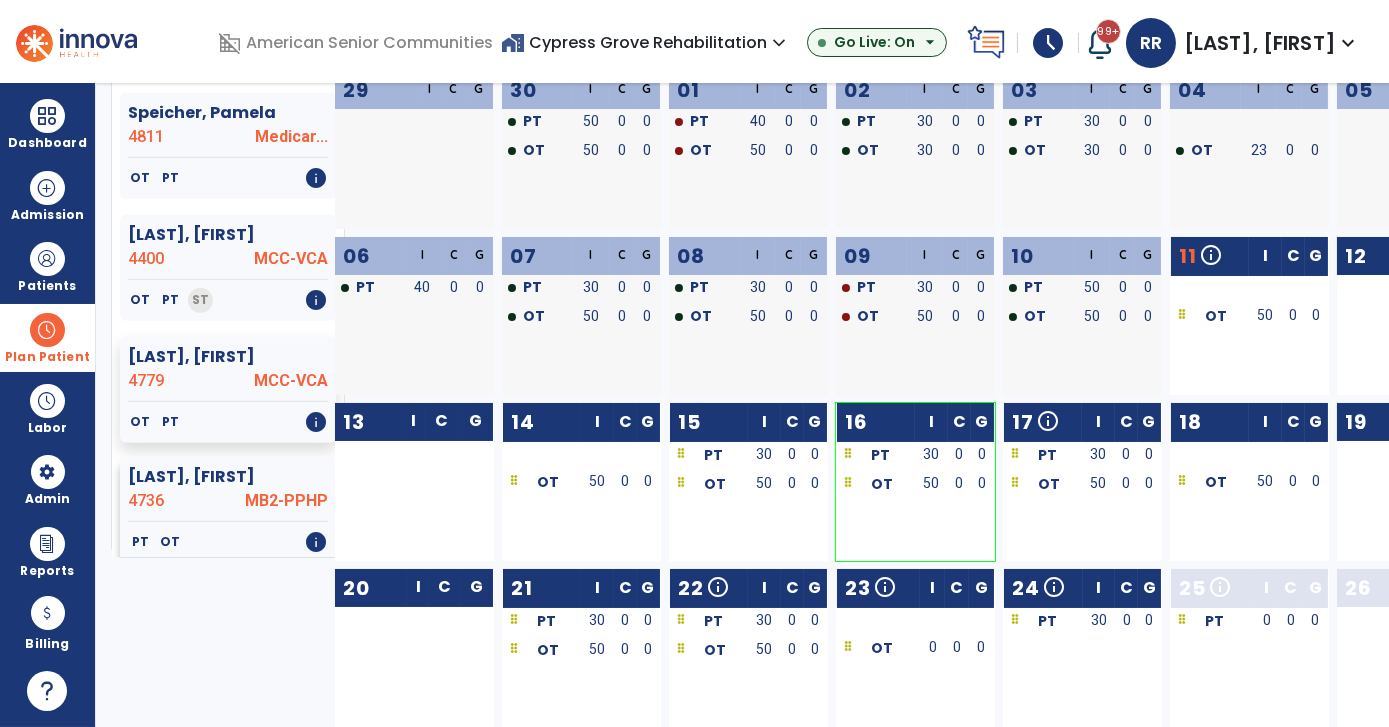 click on "[LAST], [FIRST]" 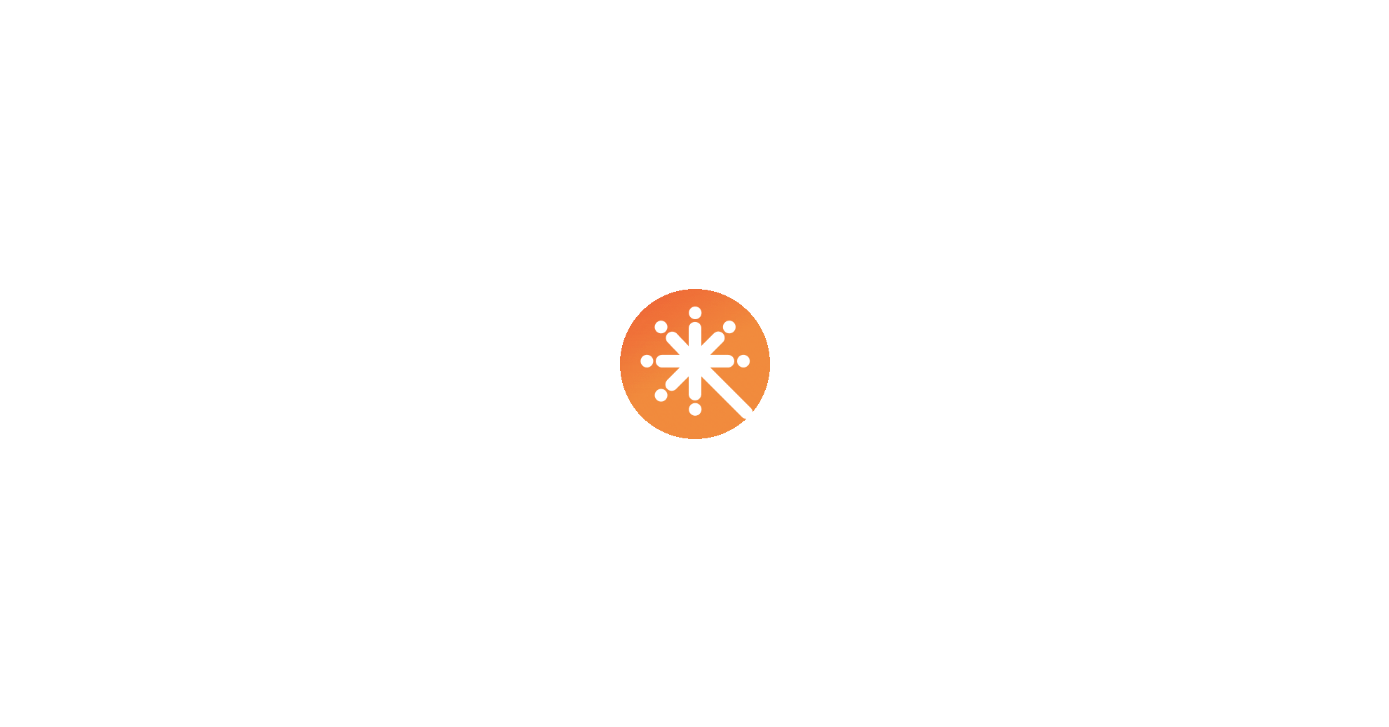 scroll, scrollTop: 0, scrollLeft: 0, axis: both 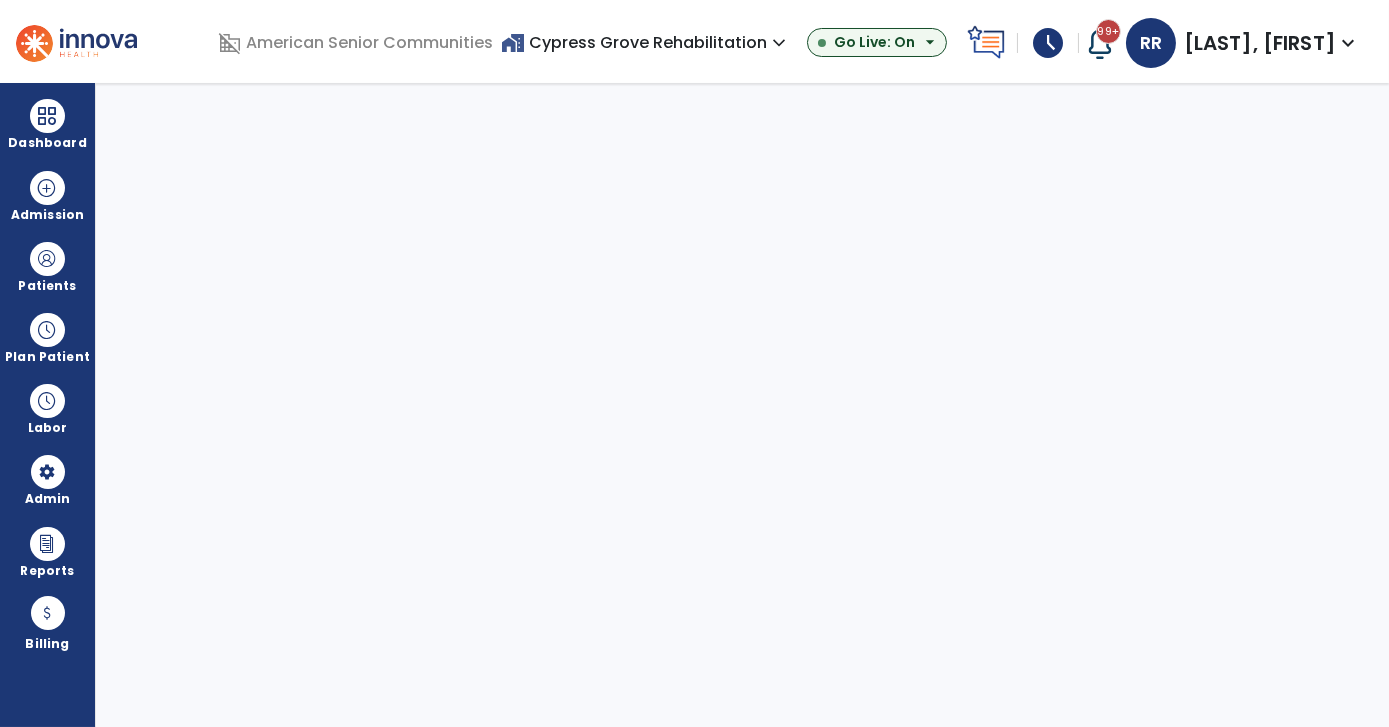 select on "***" 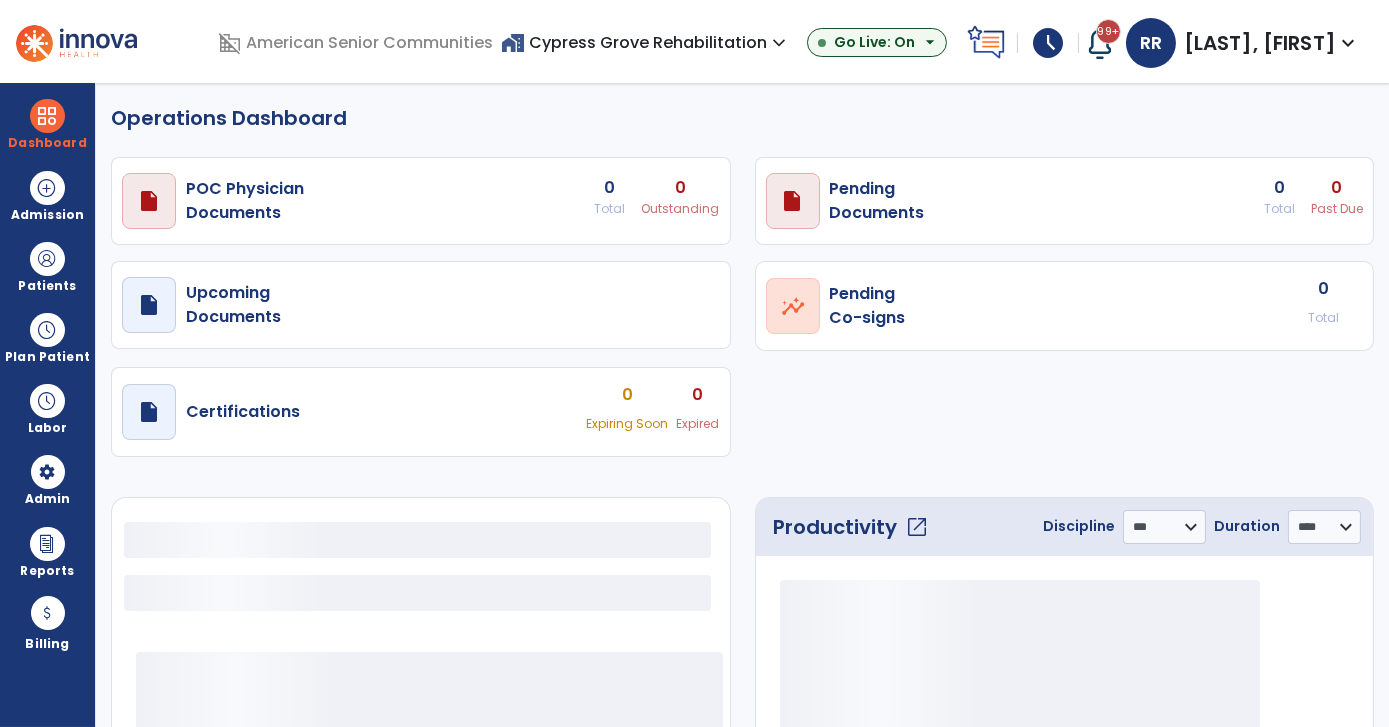 select on "***" 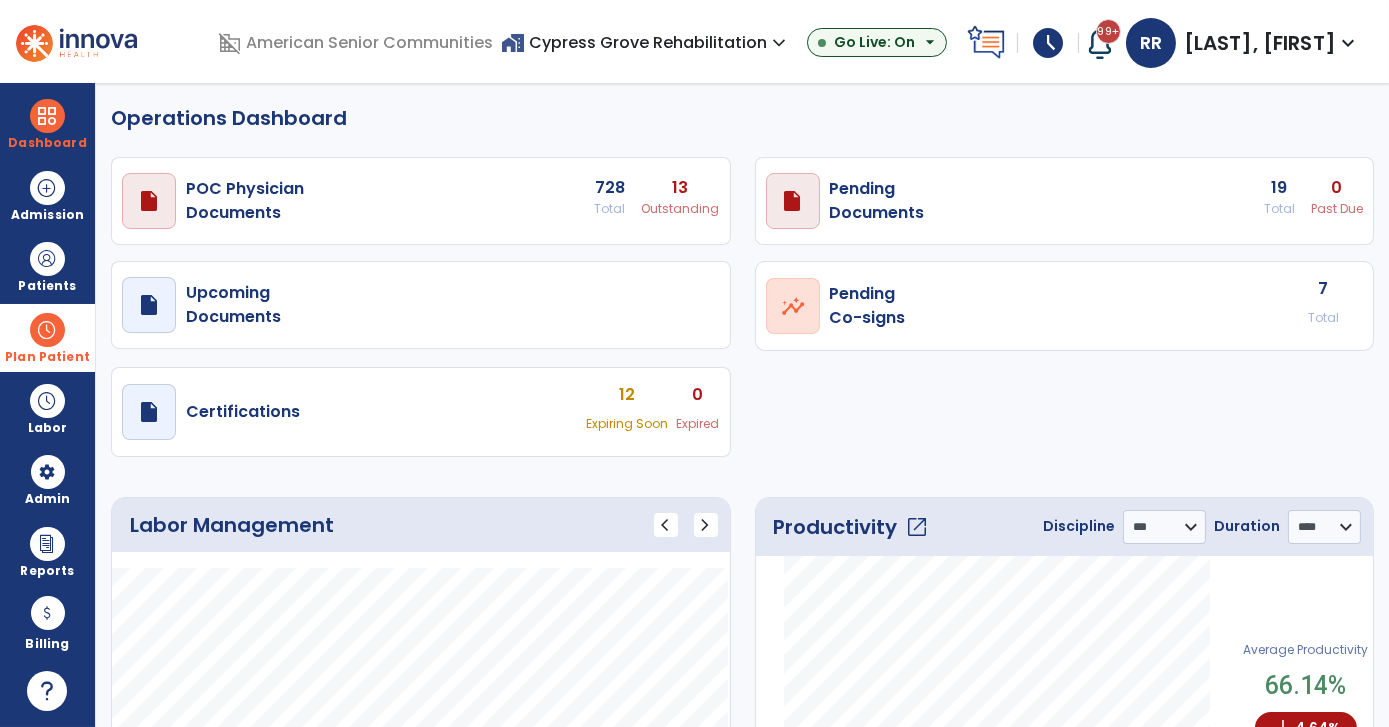 click at bounding box center [47, 330] 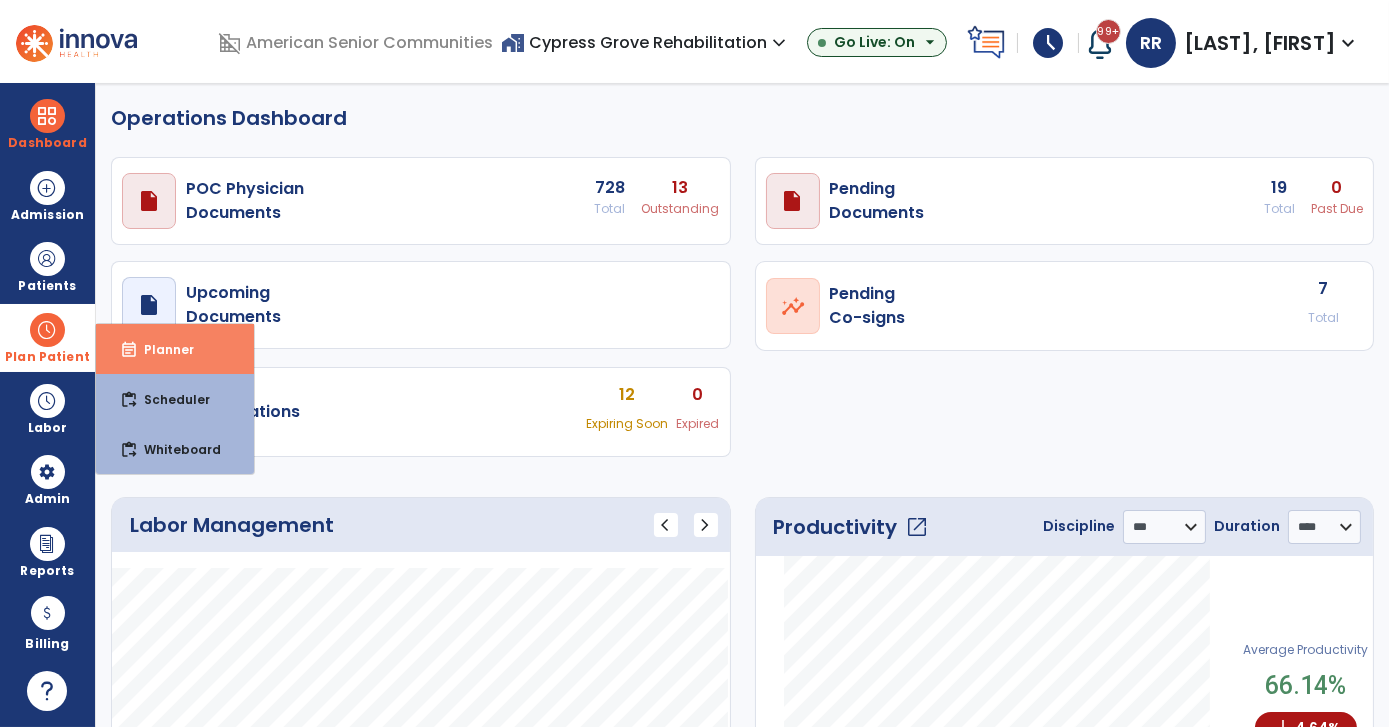 click on "Planner" at bounding box center [161, 349] 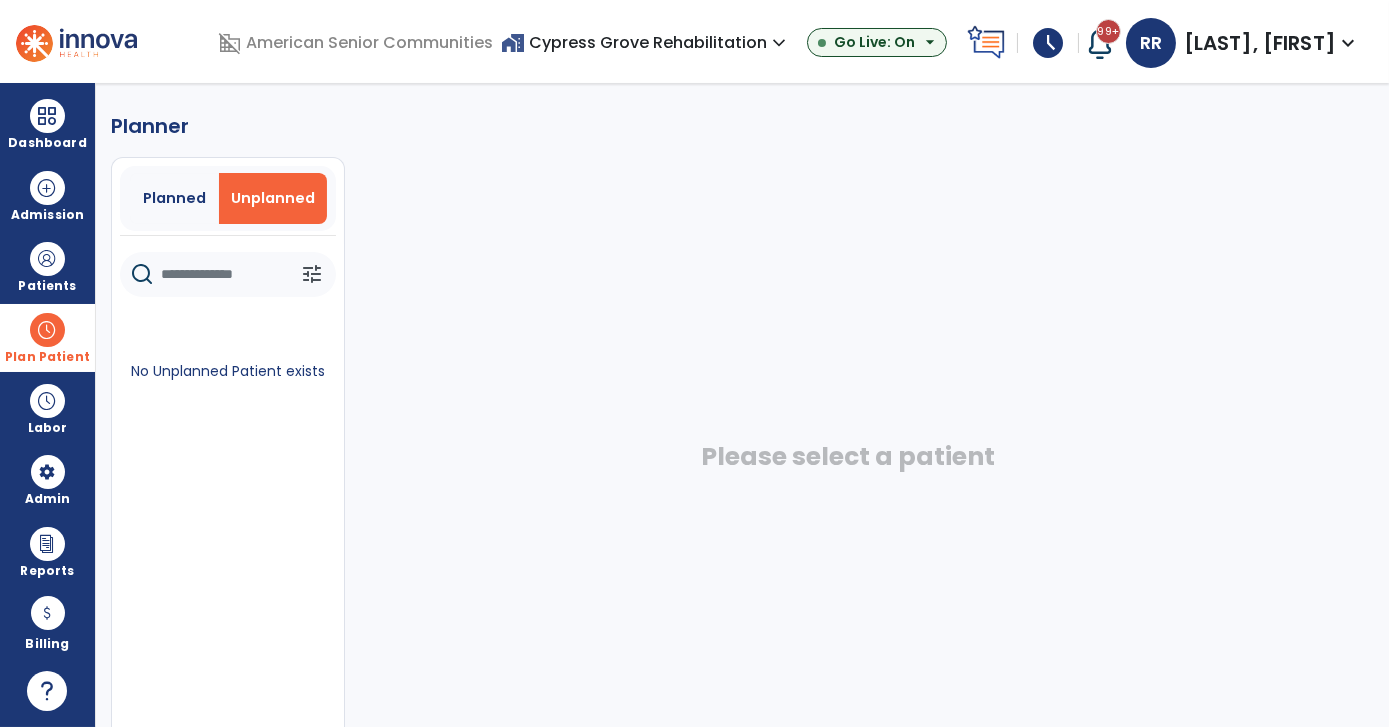 click on "Planned   Unplanned" at bounding box center (228, 198) 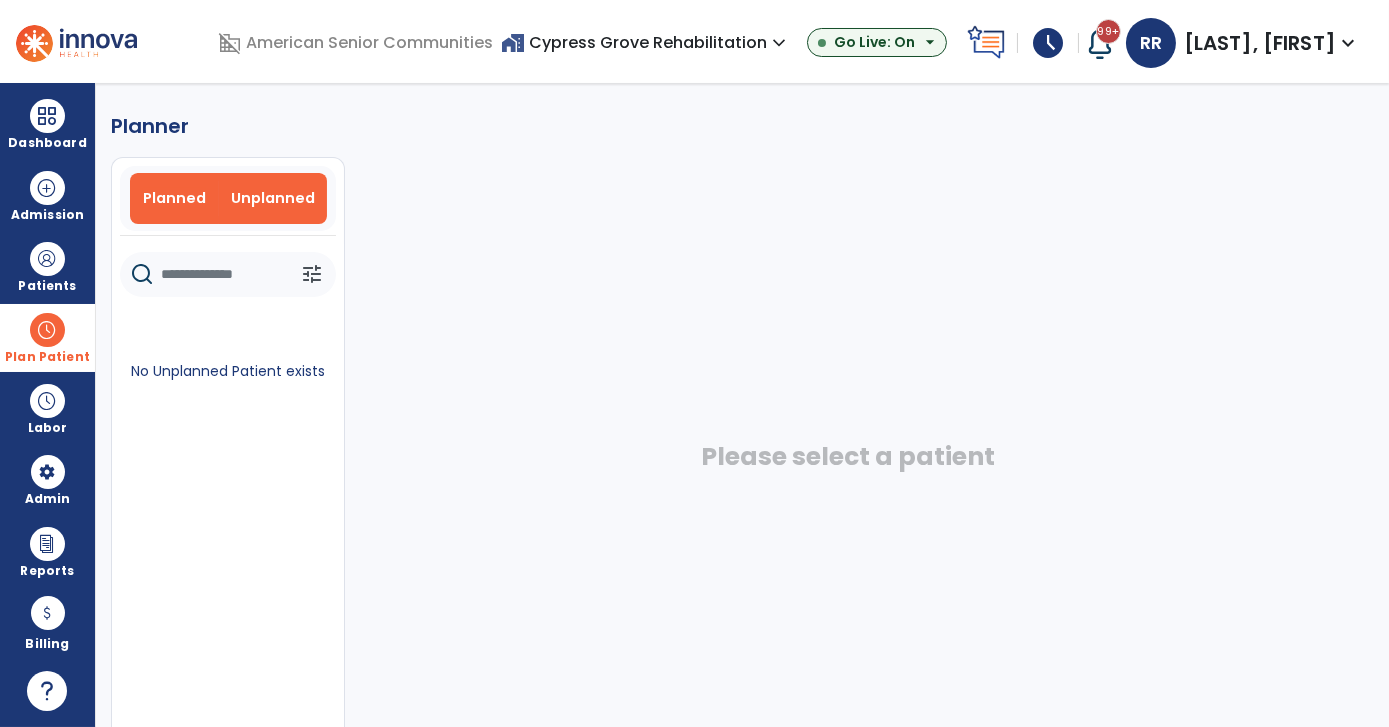 click on "Planned" at bounding box center [174, 198] 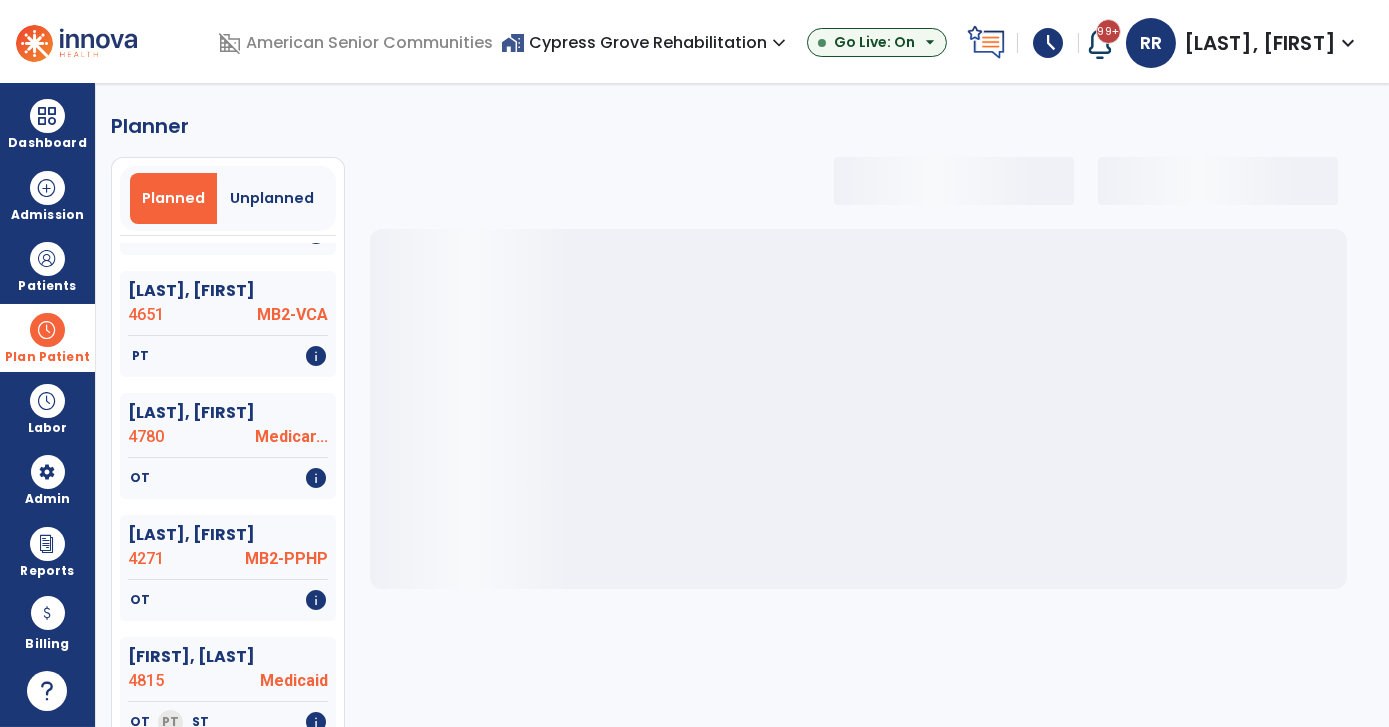 scroll, scrollTop: 1000, scrollLeft: 0, axis: vertical 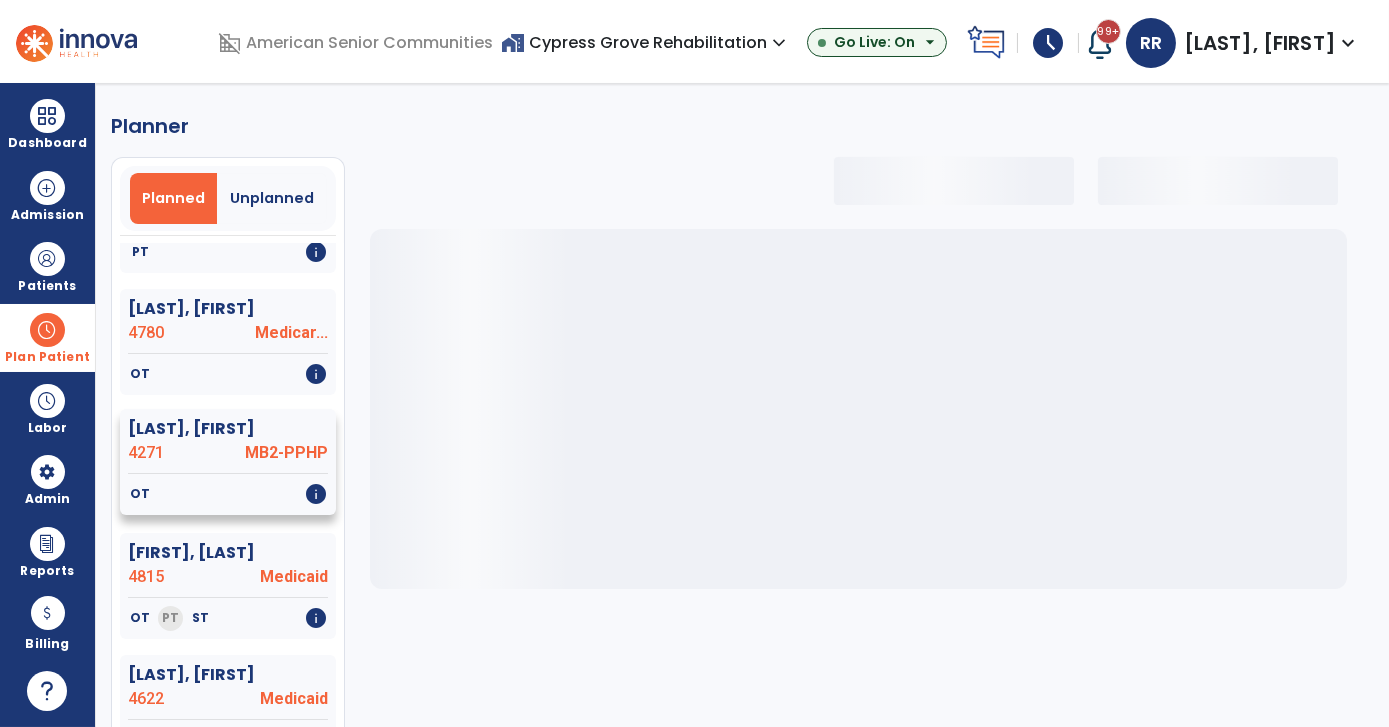 select on "***" 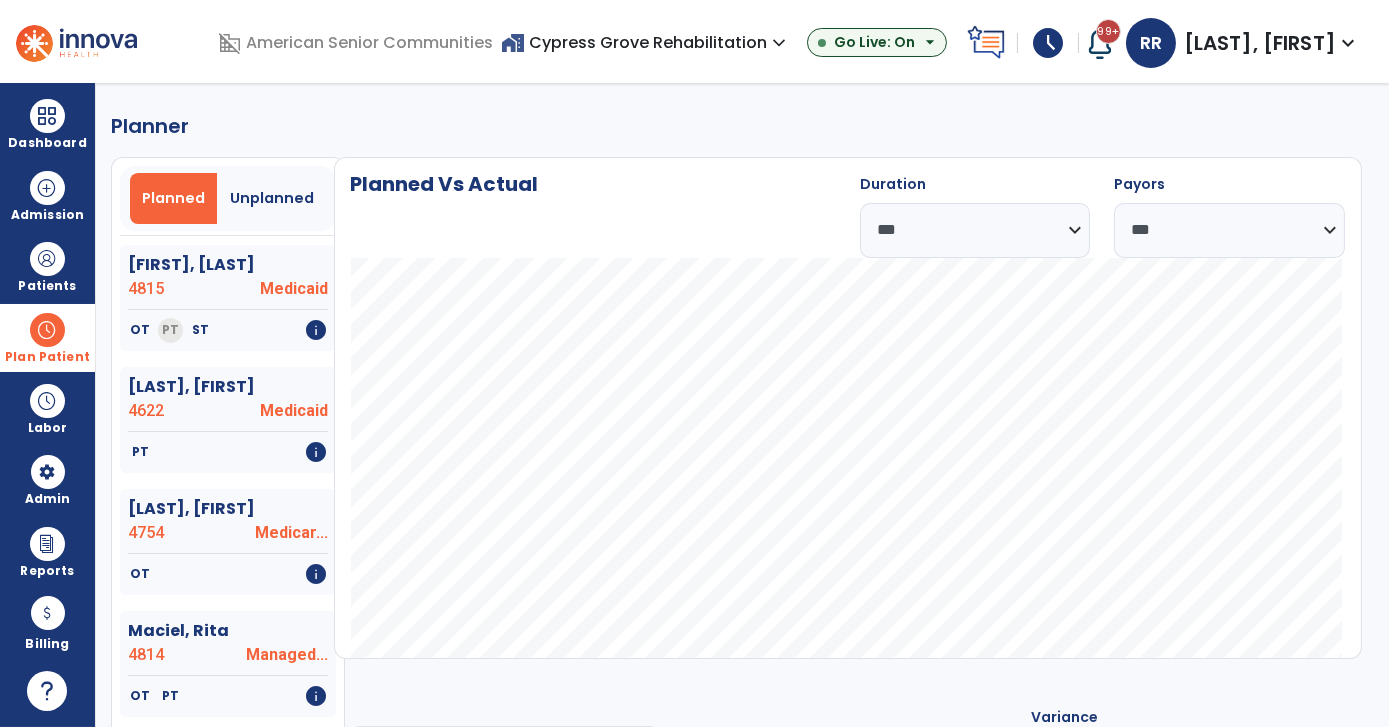 scroll, scrollTop: 1363, scrollLeft: 0, axis: vertical 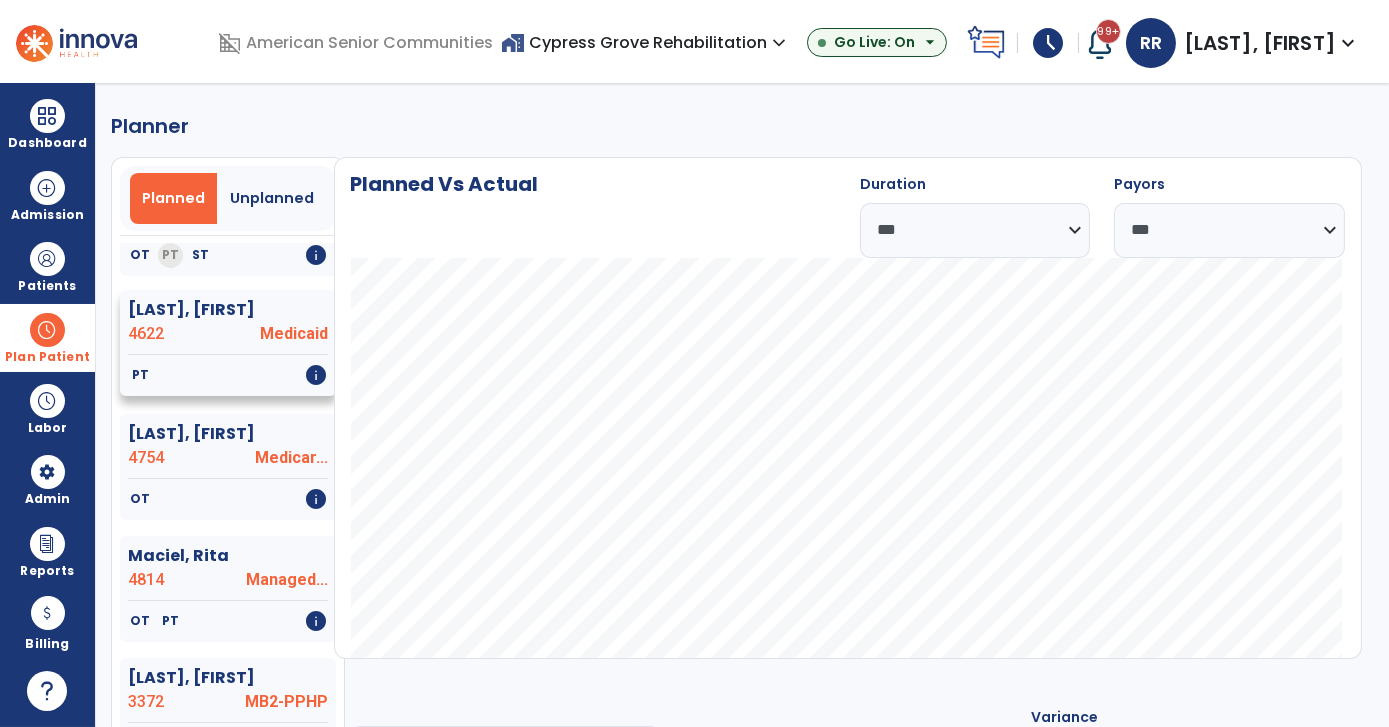 click on "Liggett, Justine  4622 Medicaid" 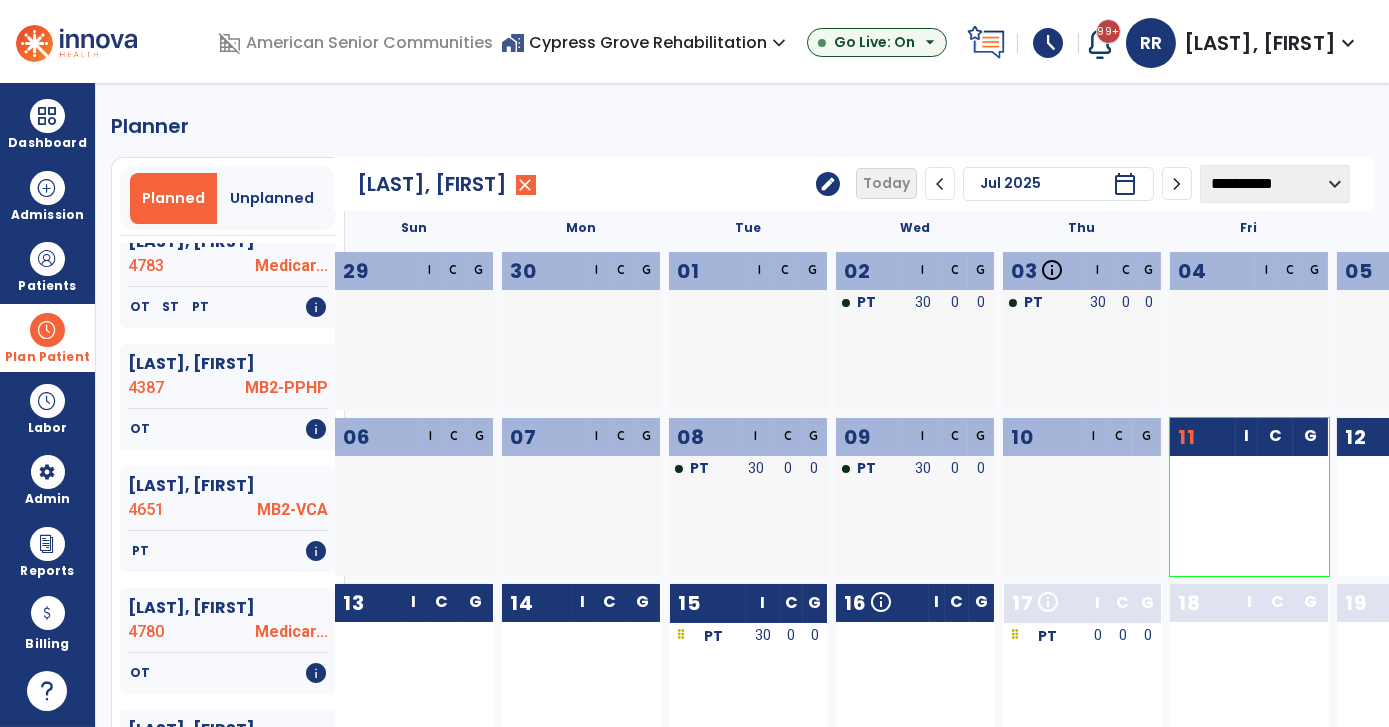 scroll, scrollTop: 1363, scrollLeft: 0, axis: vertical 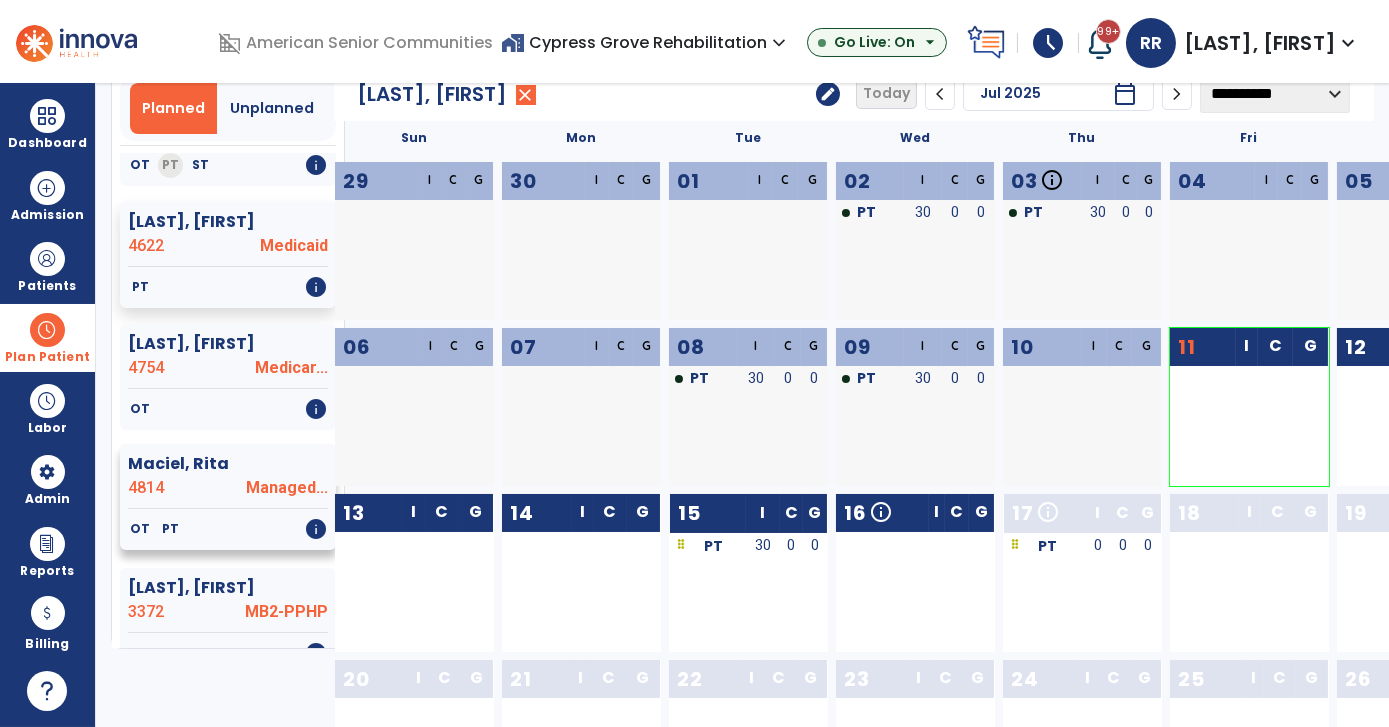 click 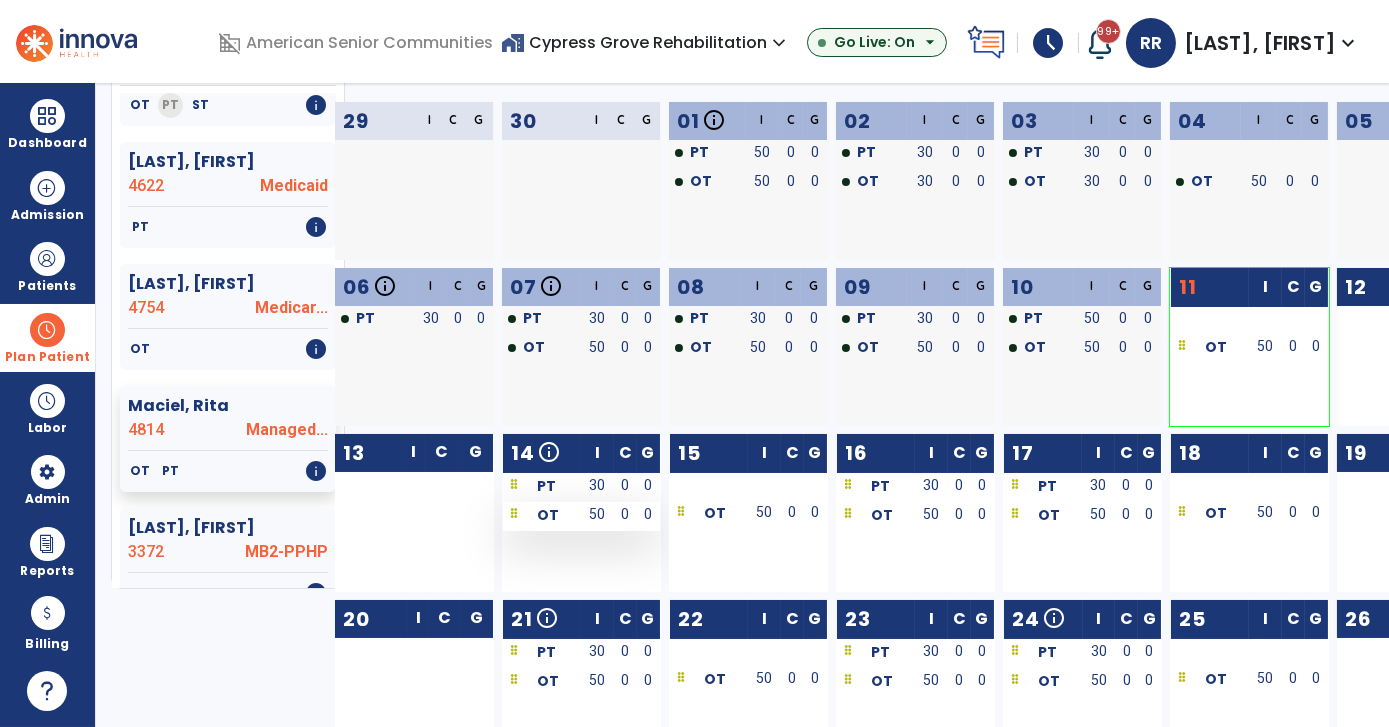 scroll, scrollTop: 181, scrollLeft: 0, axis: vertical 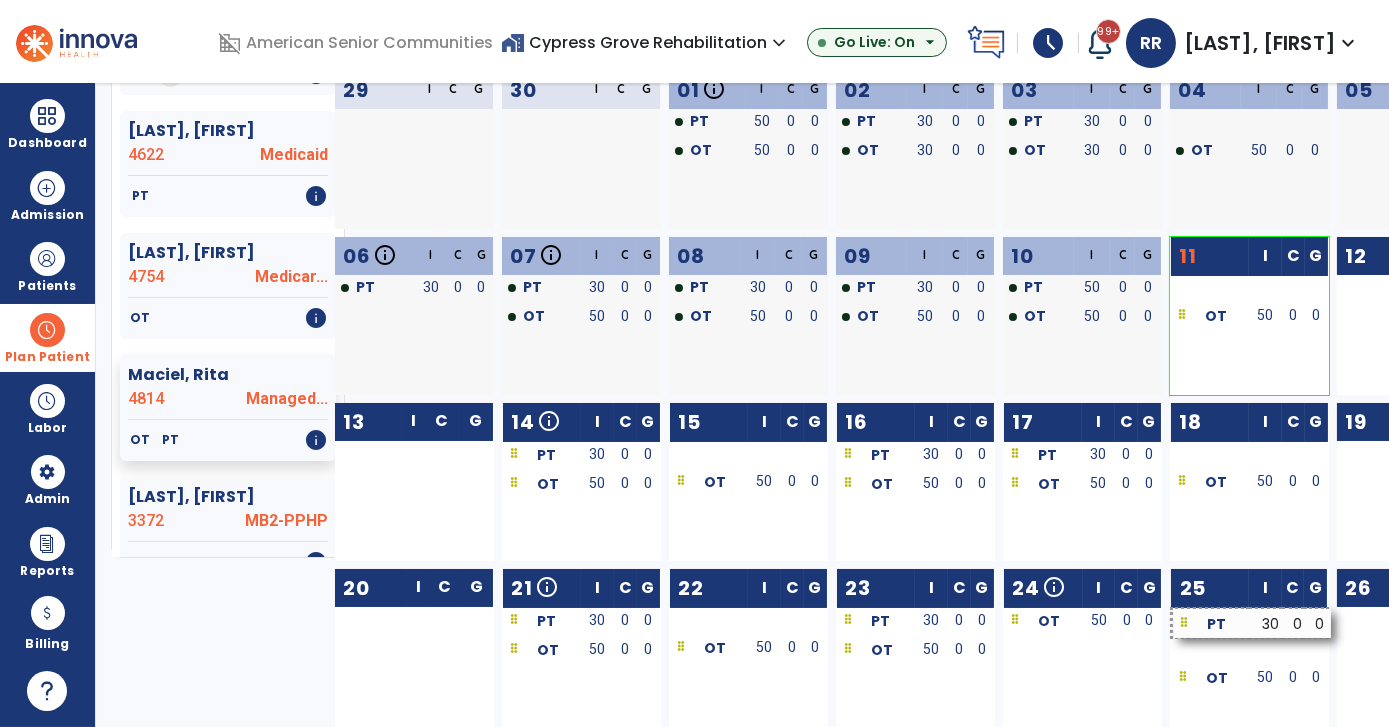 drag, startPoint x: 1069, startPoint y: 621, endPoint x: 1239, endPoint y: 623, distance: 170.01176 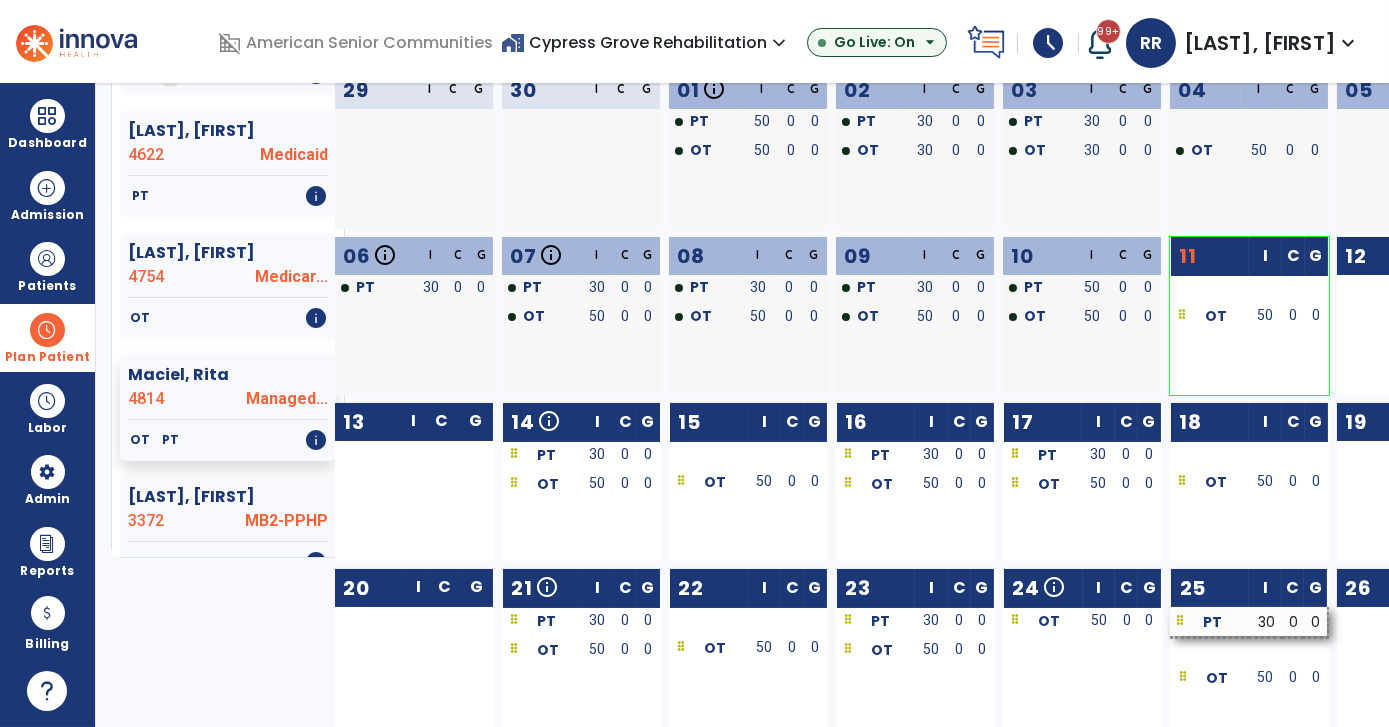 scroll, scrollTop: 701, scrollLeft: 0, axis: vertical 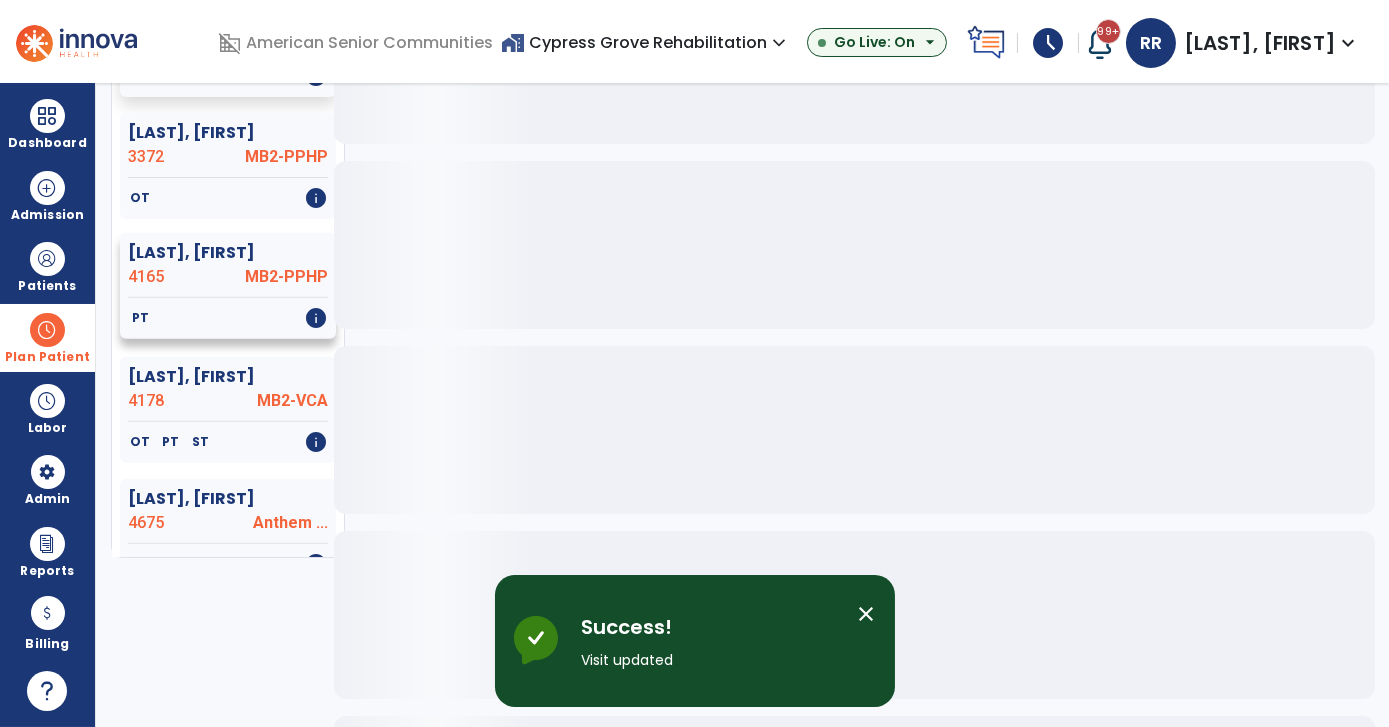 click on "[LAST], [FIRST]" 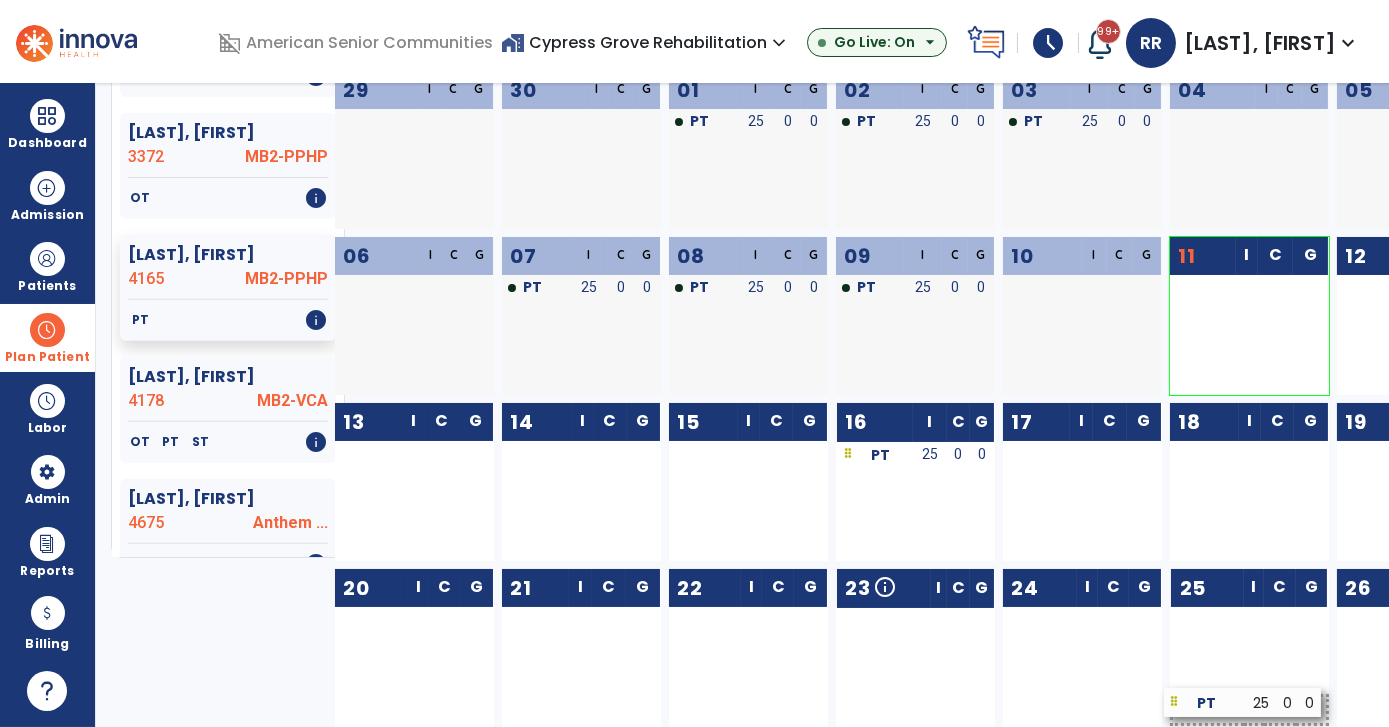 drag, startPoint x: 937, startPoint y: 616, endPoint x: 1266, endPoint y: 698, distance: 339.06488 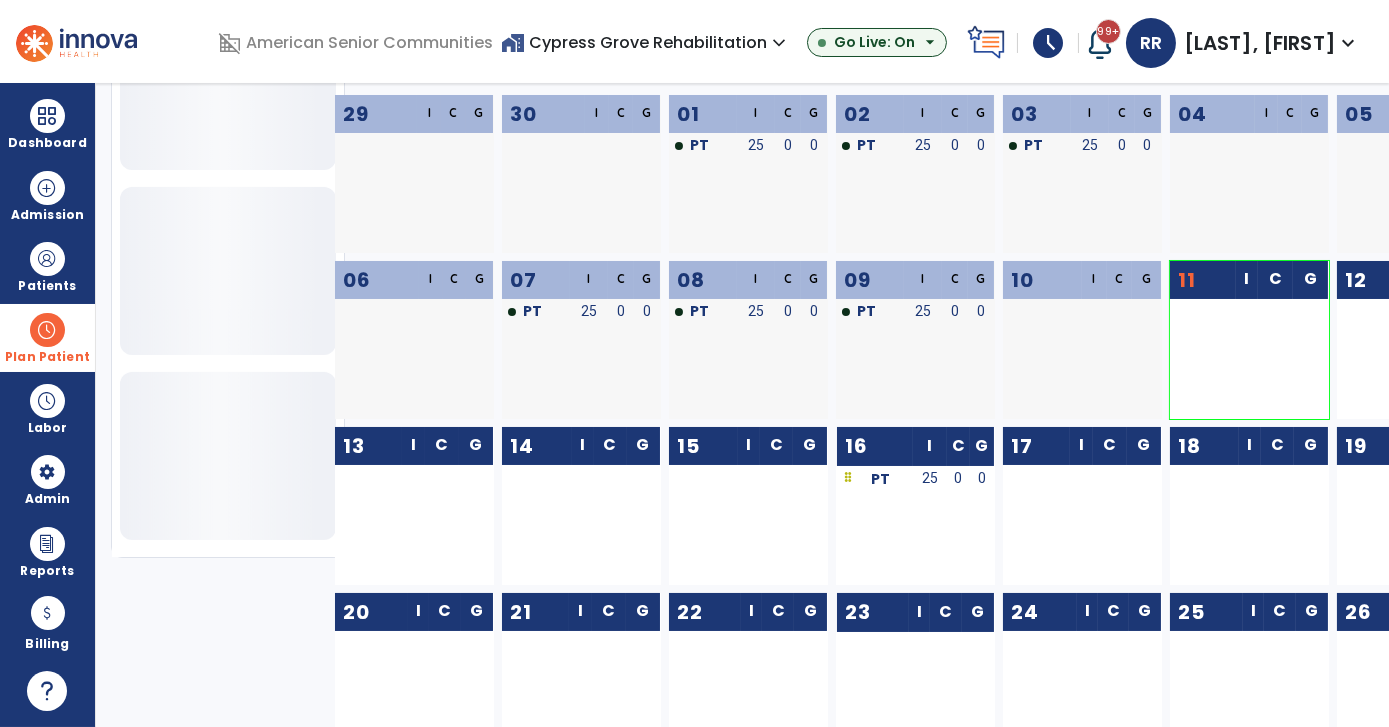 scroll, scrollTop: 701, scrollLeft: 0, axis: vertical 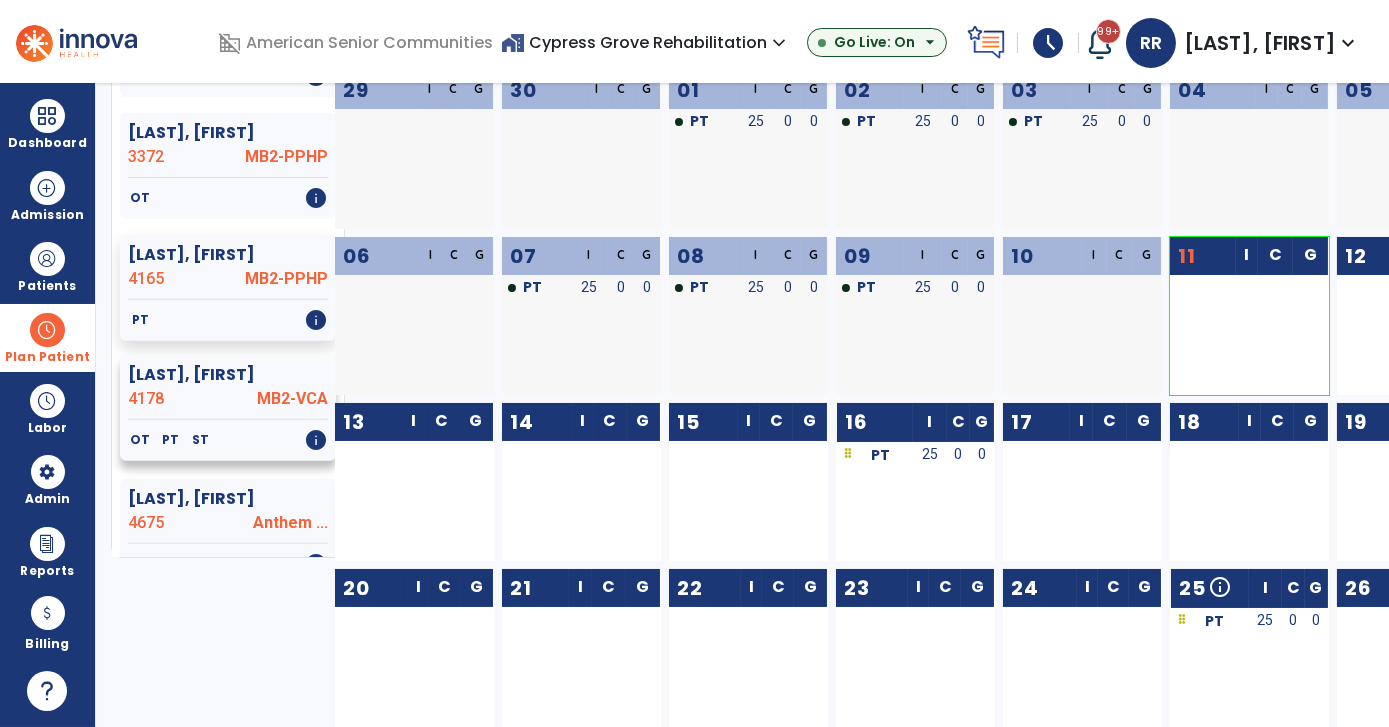 click on "OT   PT   ST   info" 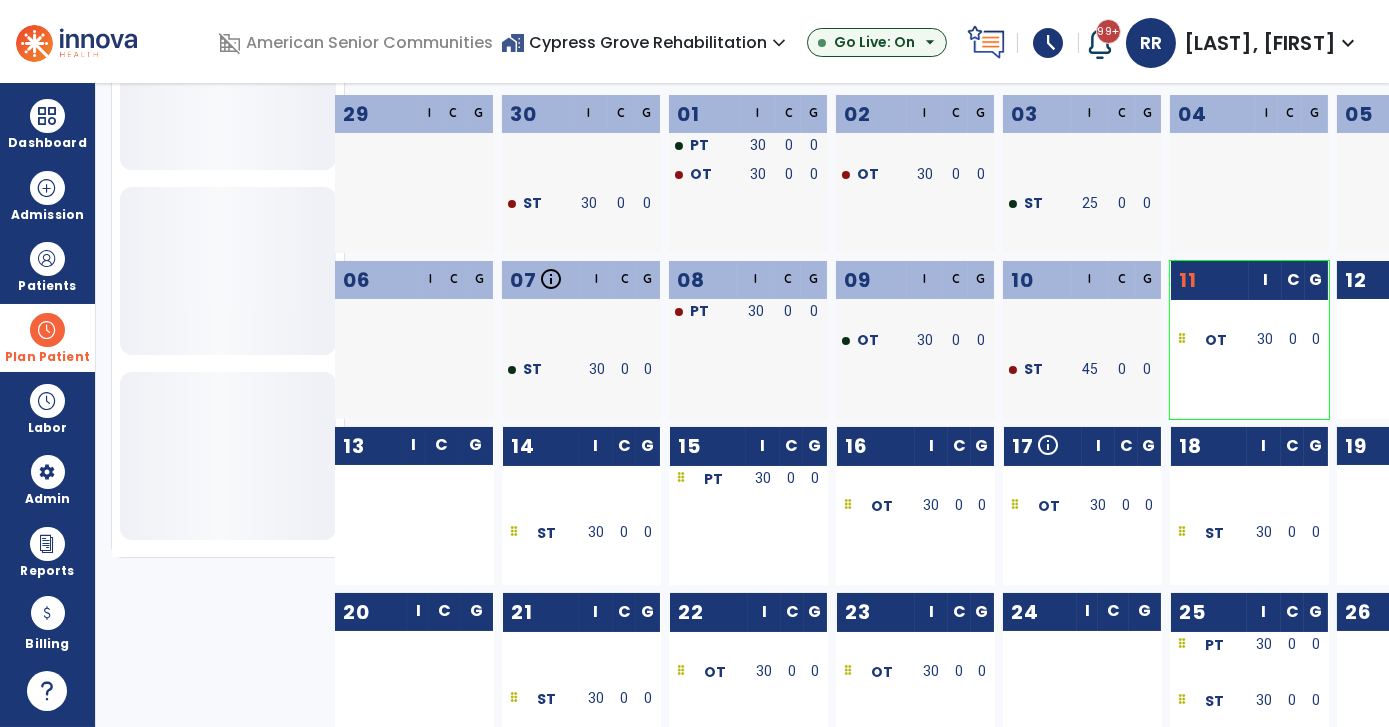scroll, scrollTop: 701, scrollLeft: 0, axis: vertical 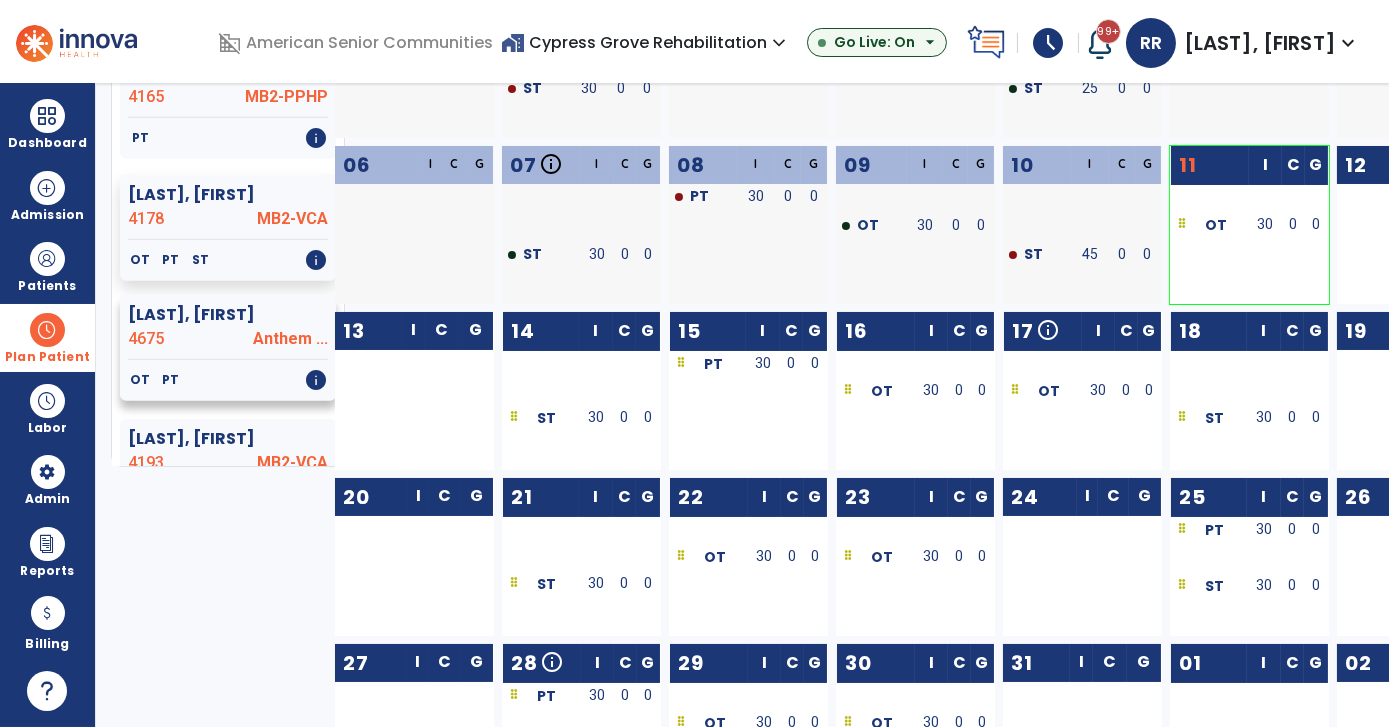 click on "OT   PT   info" 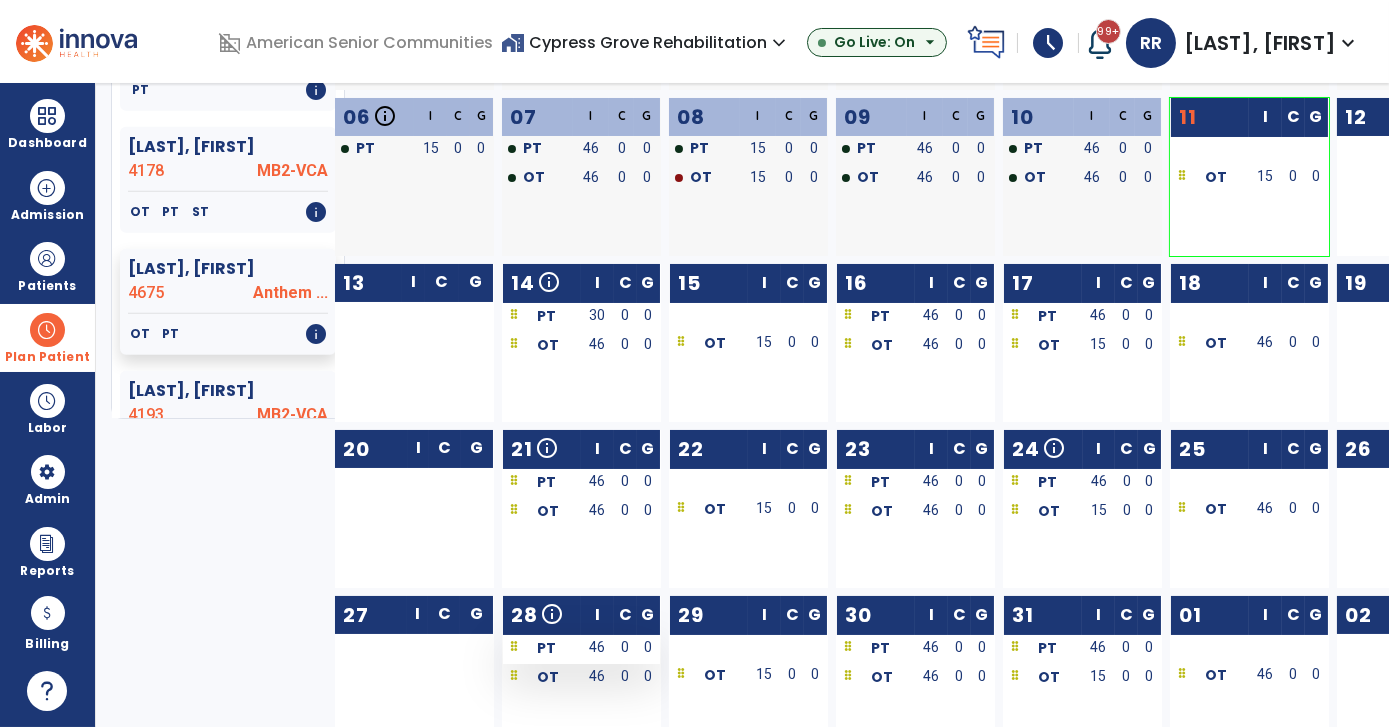scroll, scrollTop: 346, scrollLeft: 0, axis: vertical 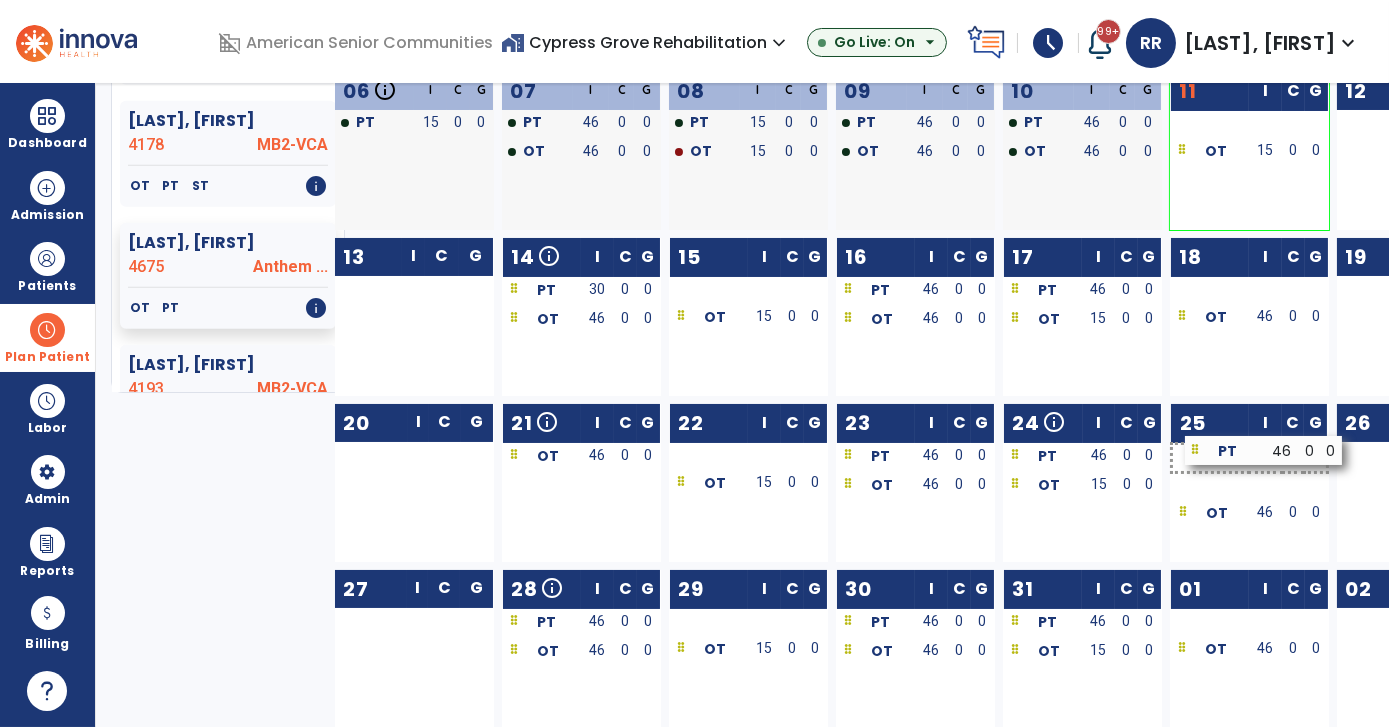 drag, startPoint x: 613, startPoint y: 453, endPoint x: 1297, endPoint y: 448, distance: 684.01825 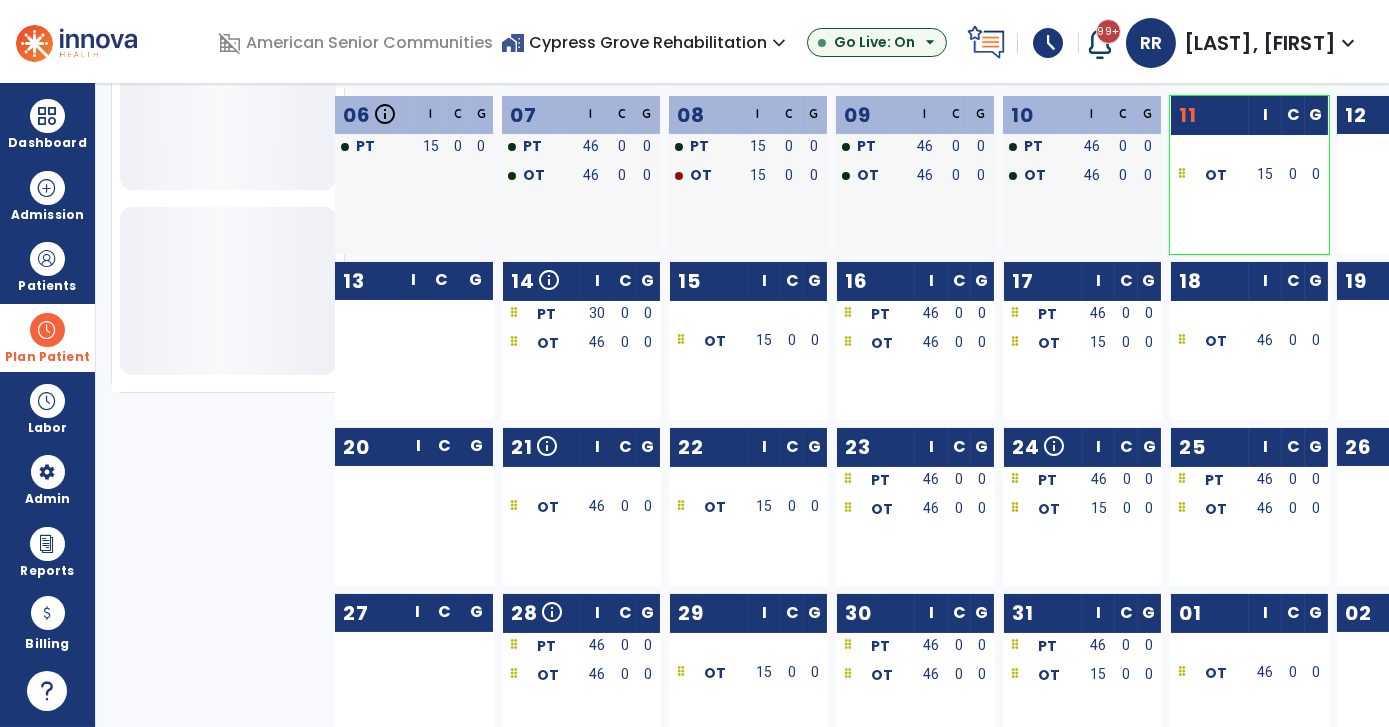 scroll, scrollTop: 701, scrollLeft: 0, axis: vertical 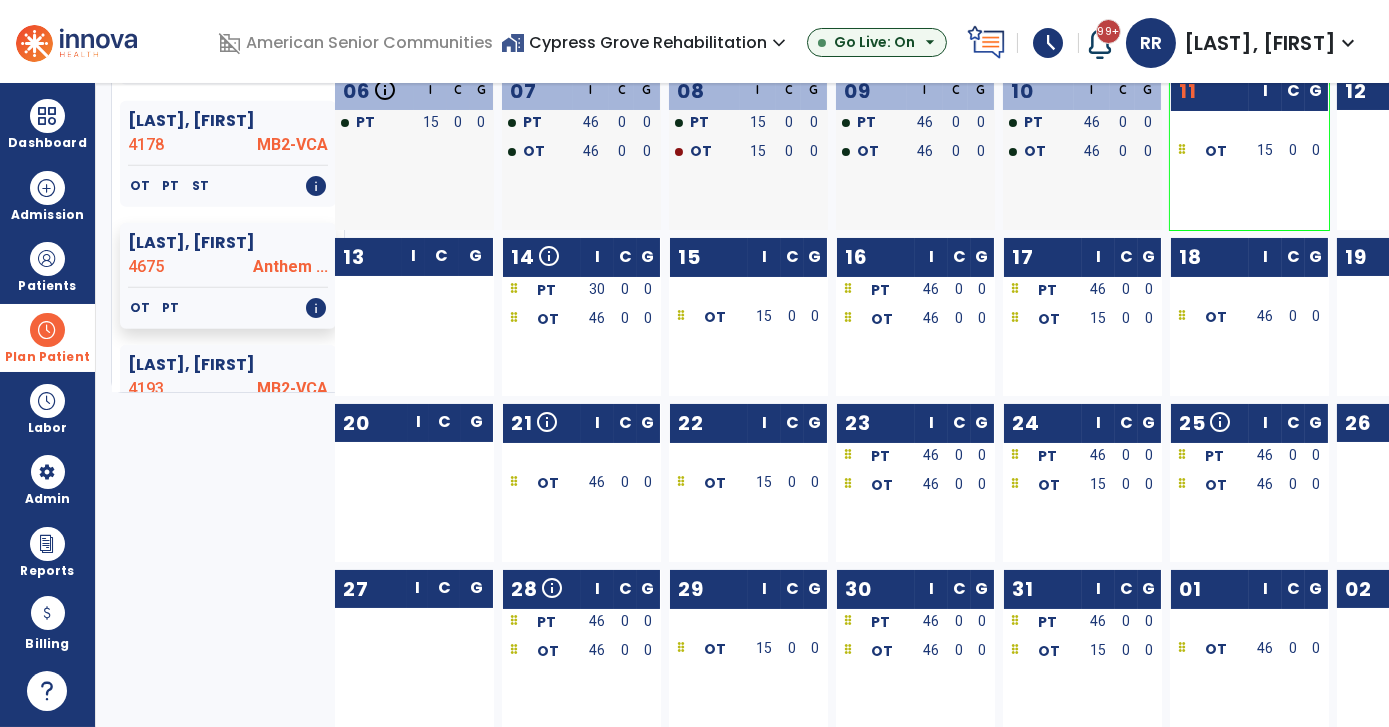 drag, startPoint x: 1077, startPoint y: 455, endPoint x: 574, endPoint y: 470, distance: 503.2236 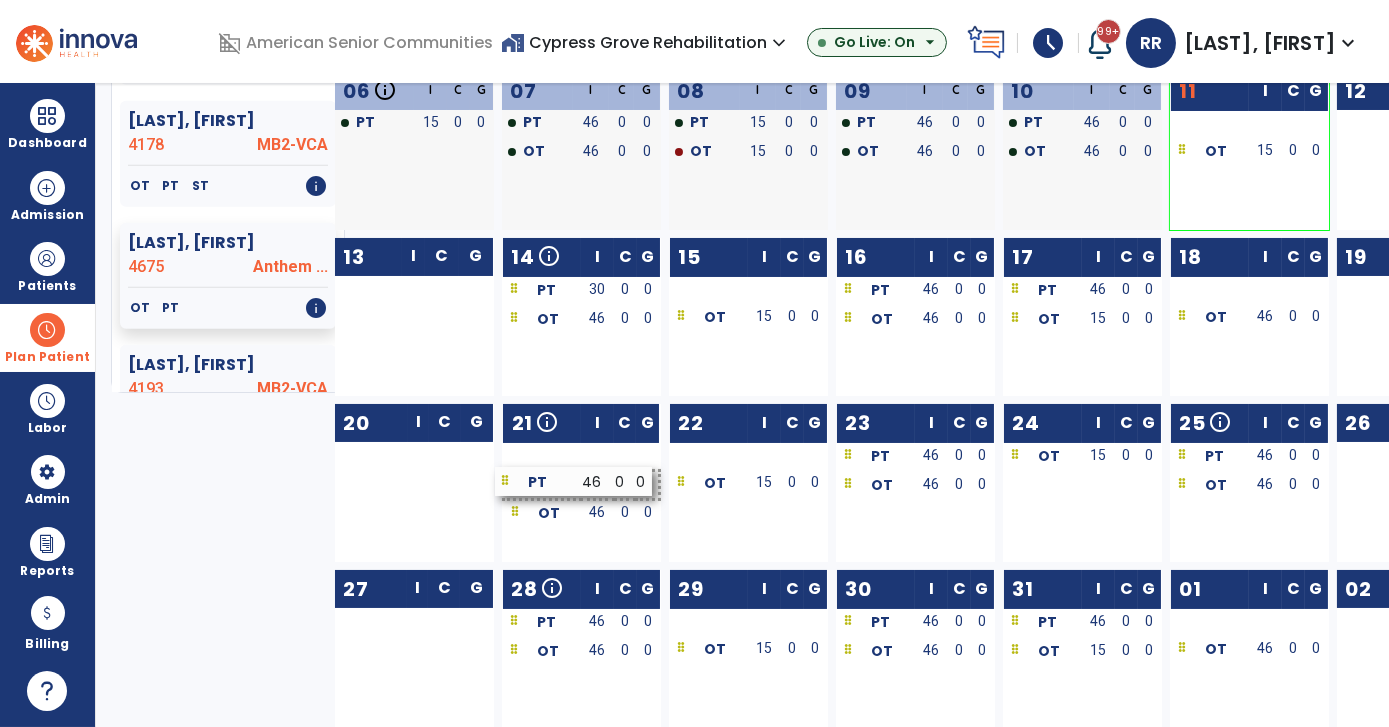 drag, startPoint x: 1101, startPoint y: 454, endPoint x: 594, endPoint y: 480, distance: 507.66623 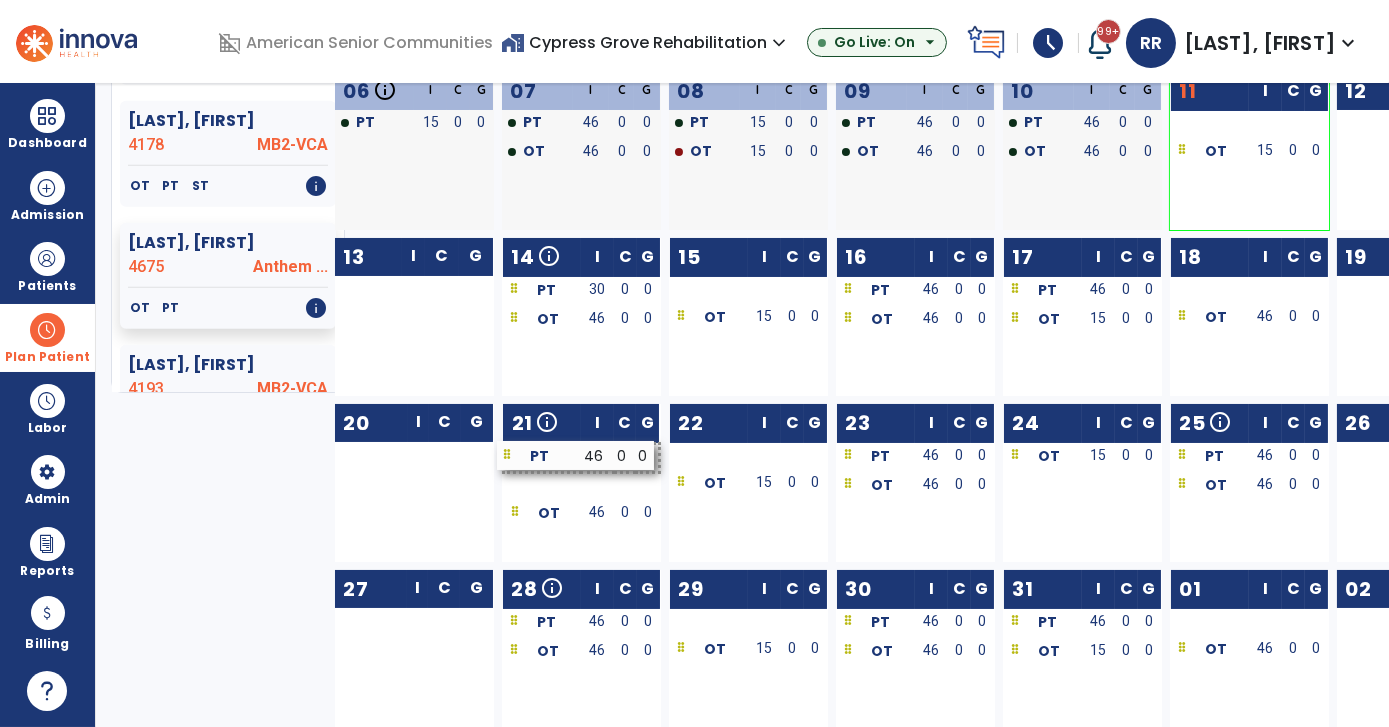 drag, startPoint x: 1048, startPoint y: 451, endPoint x: 543, endPoint y: 451, distance: 505 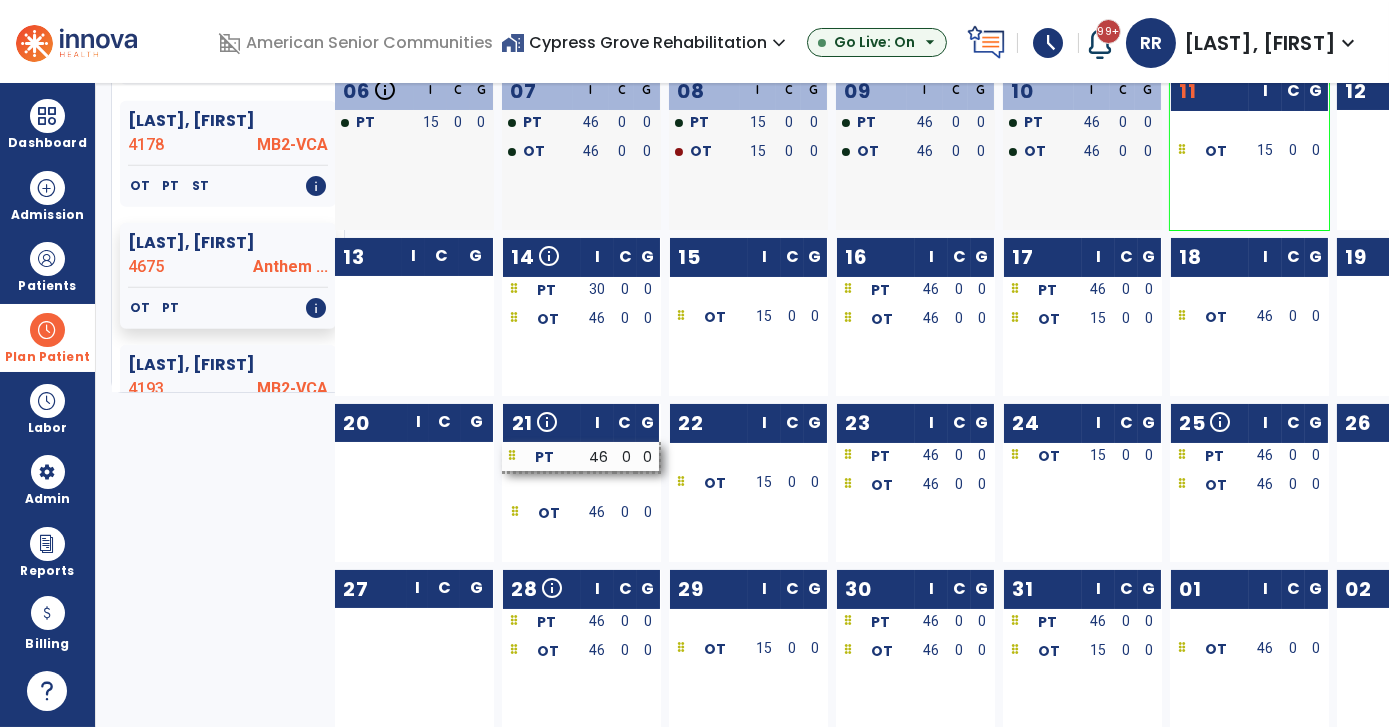 scroll, scrollTop: 701, scrollLeft: 0, axis: vertical 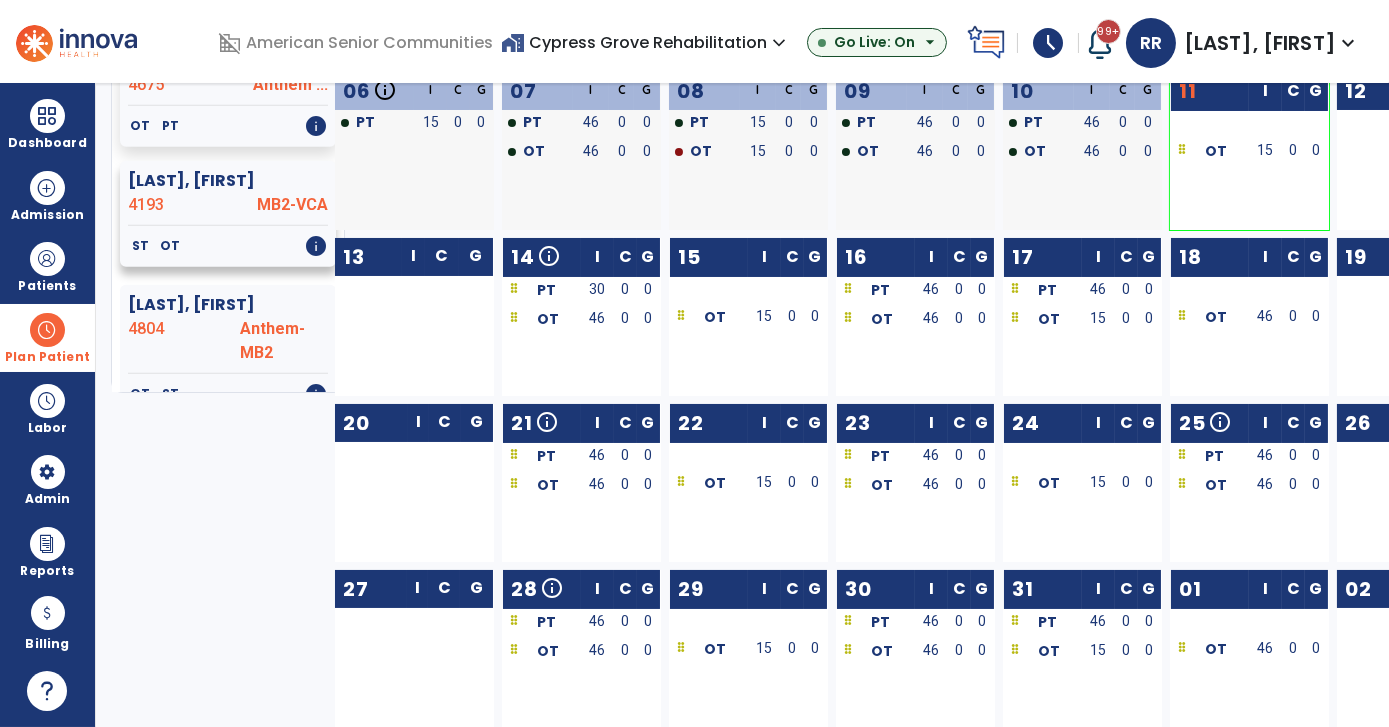 click on "ST   OT   info" 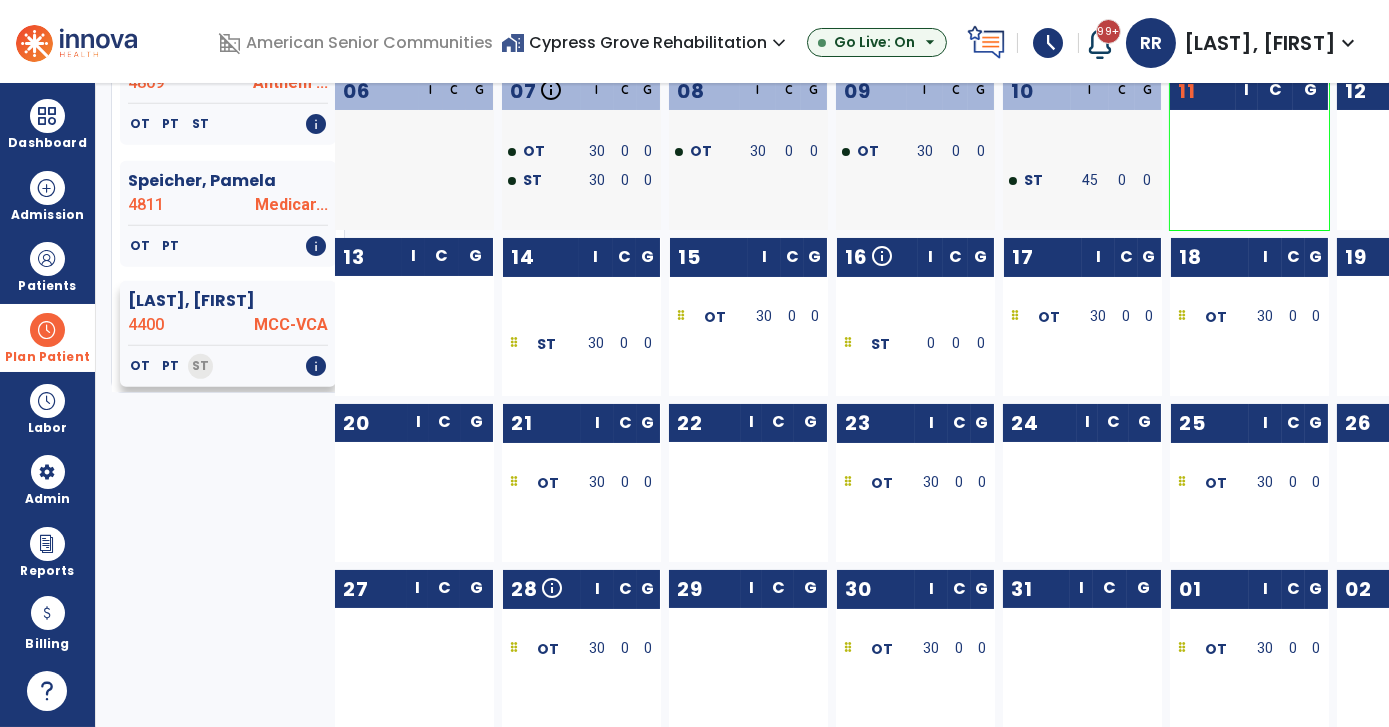 scroll, scrollTop: 2727, scrollLeft: 0, axis: vertical 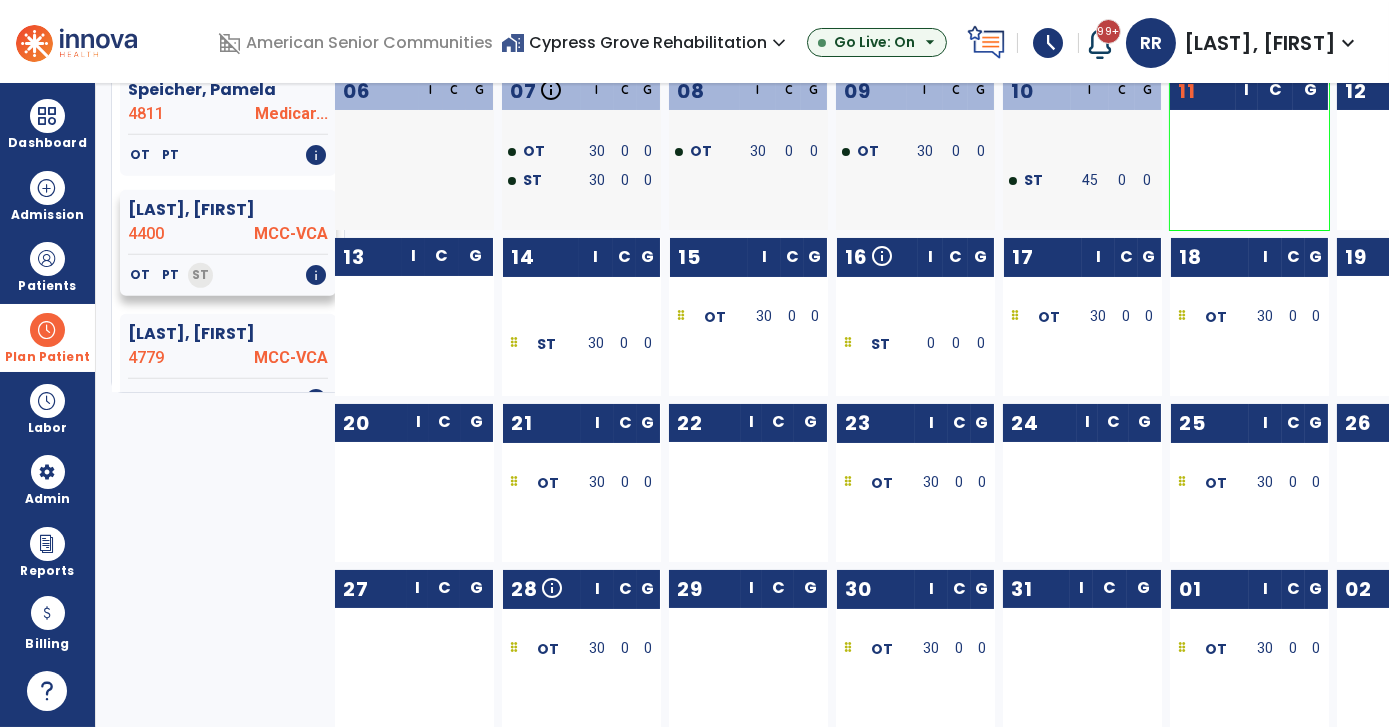 click on "OT   PT   ST   info" 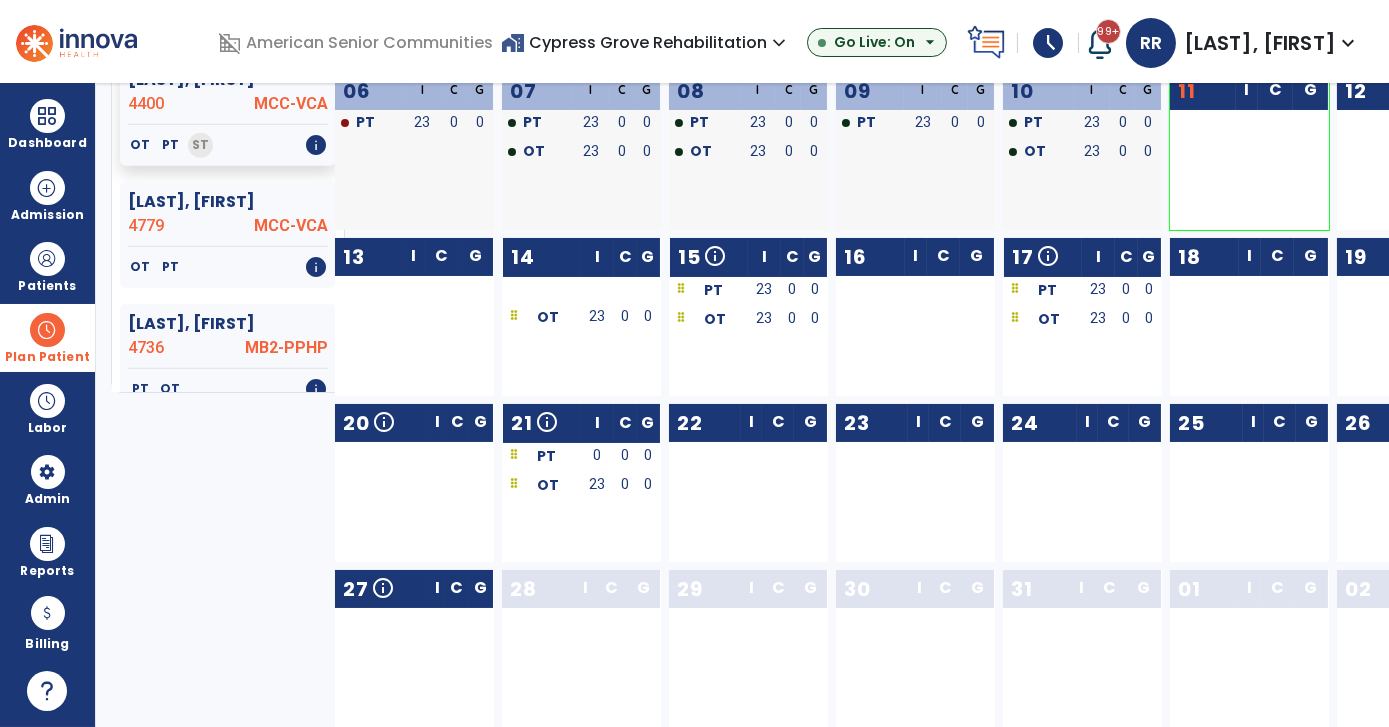 scroll, scrollTop: 2869, scrollLeft: 0, axis: vertical 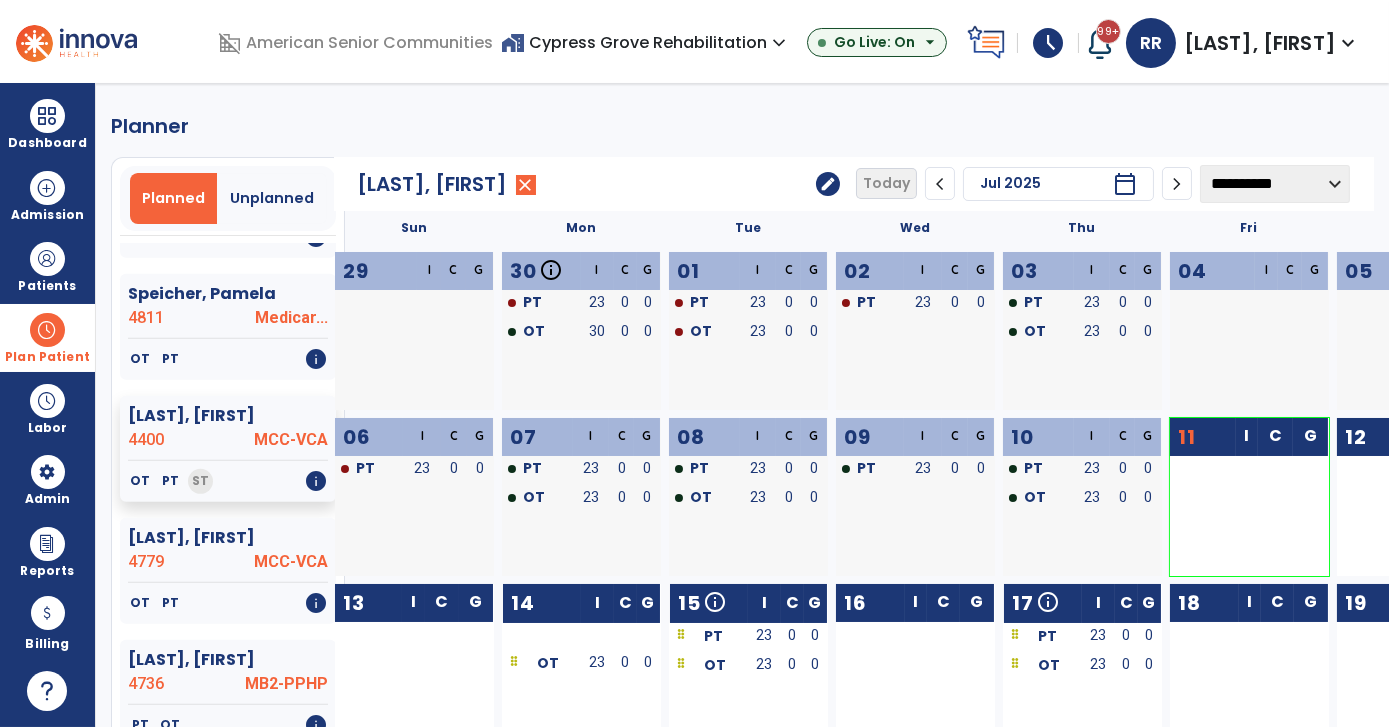 click on "Planner   Planned   Unplanned   tune   Ashley, Donald  4796 MB2-VCA   OT   PT   ST   info   Crawford, Cheryl  4808 Medicar...   OT   PT   info   Fentress, Jack  4267 MB2-VCA   ST   info   Givens, Isaiah  4819 Outpatient   PT   info   Gray, Douglas  4729 MB2-VCA   OT   ST   info   Grismore, Michael  4783 Medicar...   OT   ST   PT   info   Hardin, Cathy  4387 MB2-PPHP   OT   info   Hatchett, Desmond  4651 MB2-VCA   PT   info   Heinrich, Weston  4780 Medicar...   OT   info   Himphill, Anna  4271 MB2-PPHP   OT   info   Kirk, William  4815 Medicaid   OT   PT   ST   info   Liggett, Justine  4622 Medicaid   PT   info   Livingston, Judith  4754 Medicar...   OT   info   Maciel, Rita  4814 Managed...   OT   PT   info   Martin, Christopher  3372 MB2-PPHP   OT   info   Martin, Denice  4165 MB2-PPHP   PT   info   Mccoy, Daniel  4178 MB2-VCA   OT   PT   ST   info   Mcdaniel, Paul  4675 Anthem ...   OT   PT   info   Morton, Michael  4193 MB2-VCA   ST   OT   info   Motteler, Brenda  4804 Anthem-MB2   OT   ST   info  4763 OT" 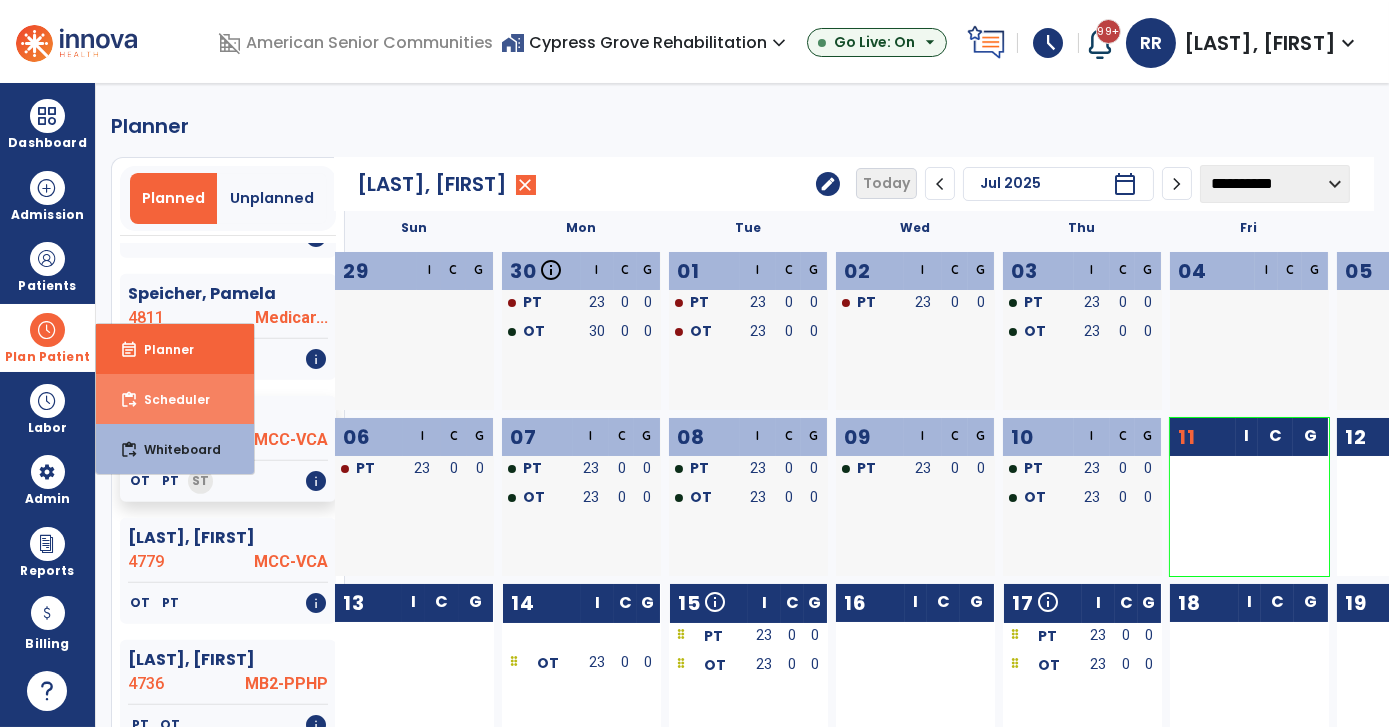 click on "content_paste_go  Scheduler" at bounding box center (175, 399) 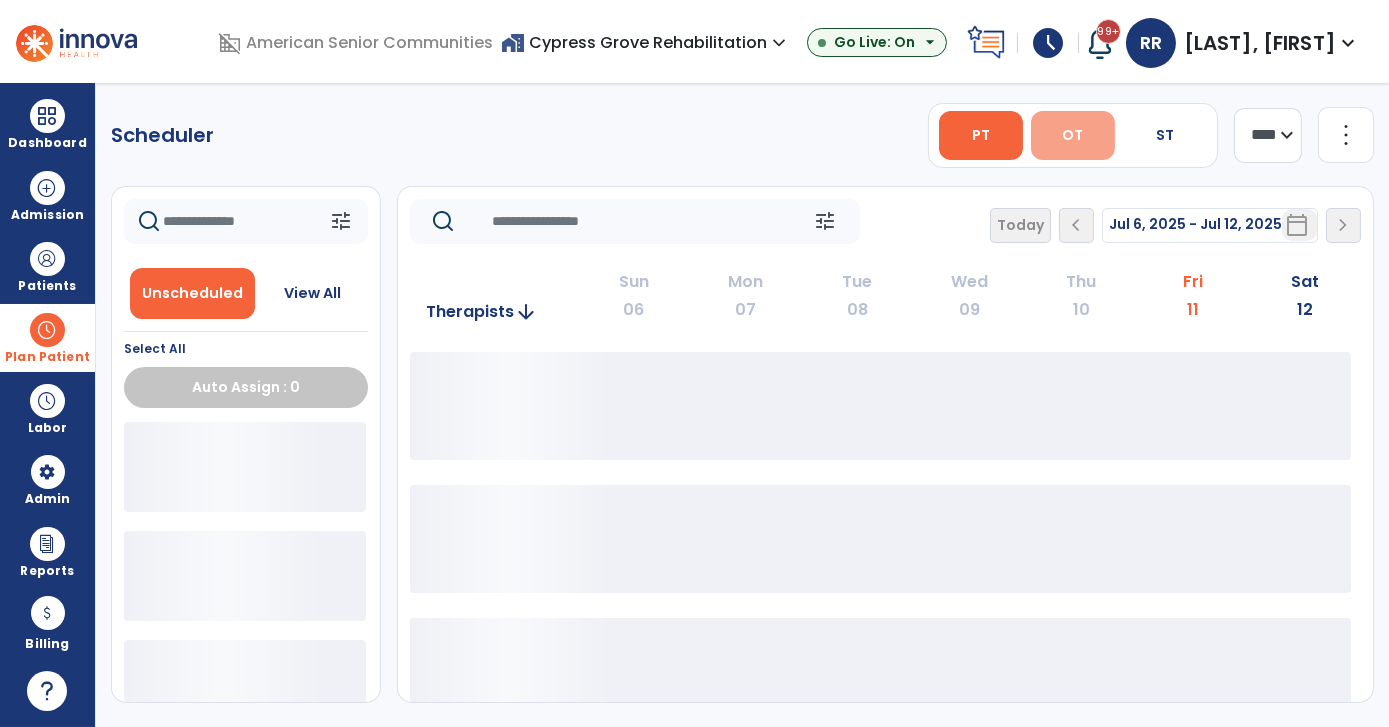 click on "OT" at bounding box center (1072, 135) 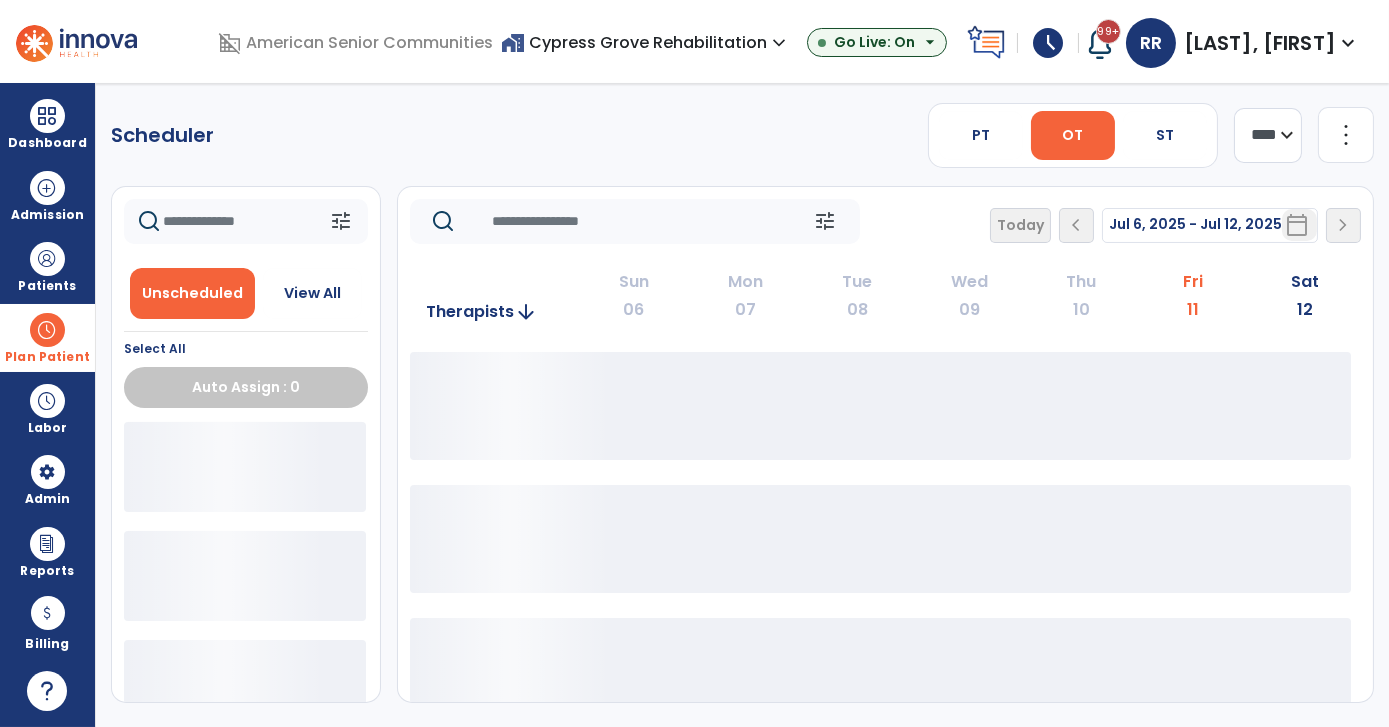 click on "more_vert" 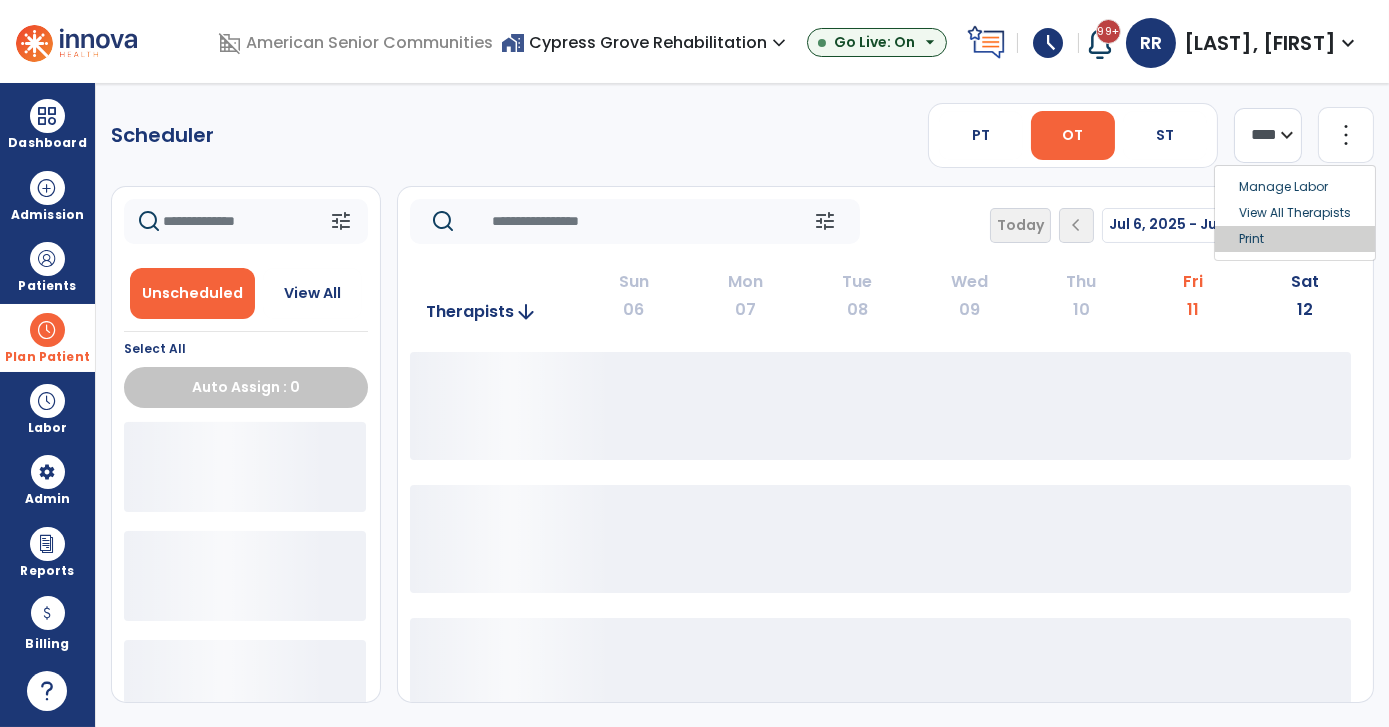 click on "Print" at bounding box center (1295, 239) 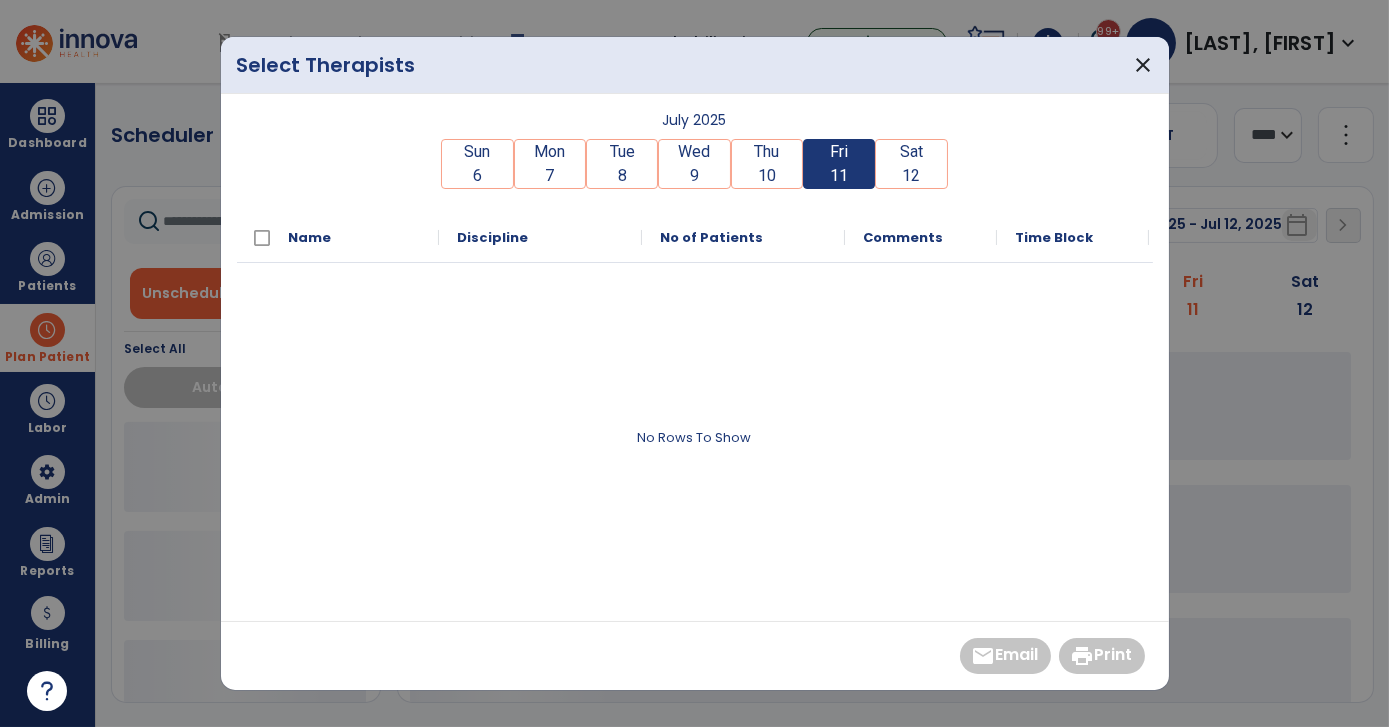 click on "Name" at bounding box center (338, 237) 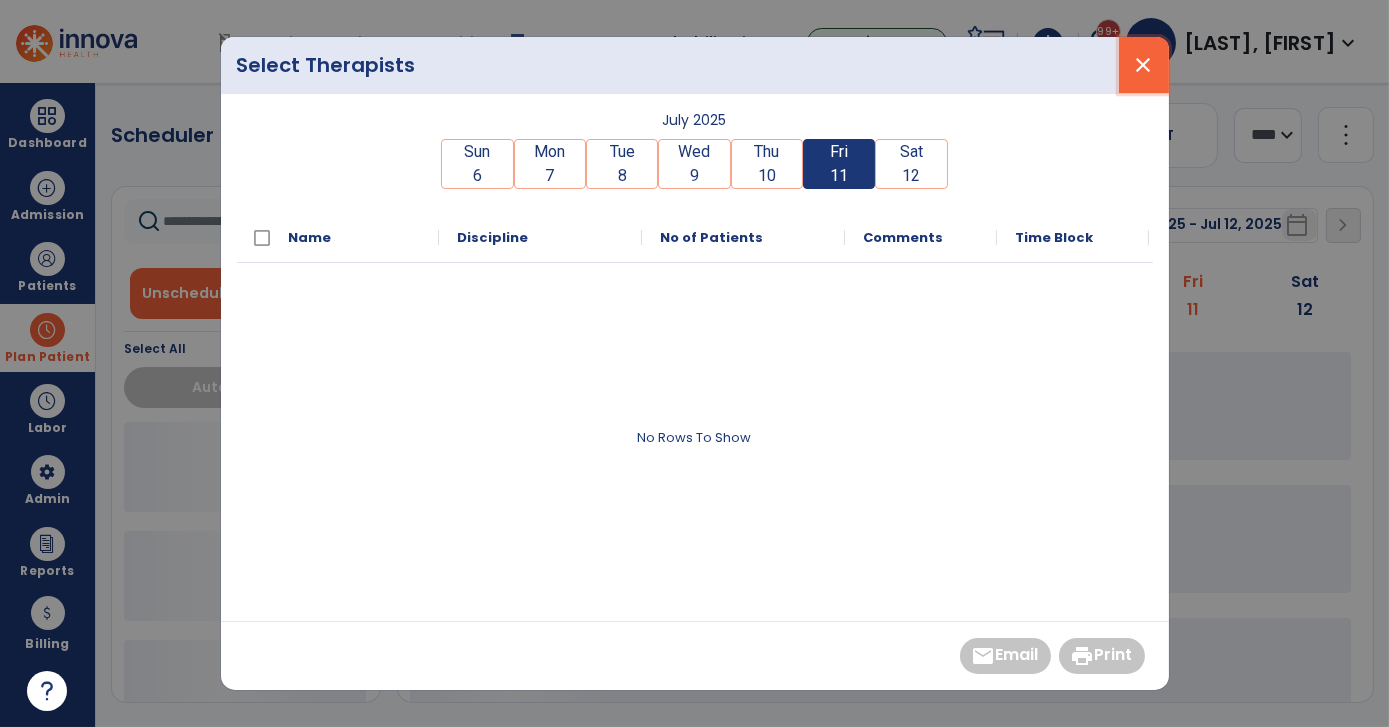 click on "close" at bounding box center [1144, 65] 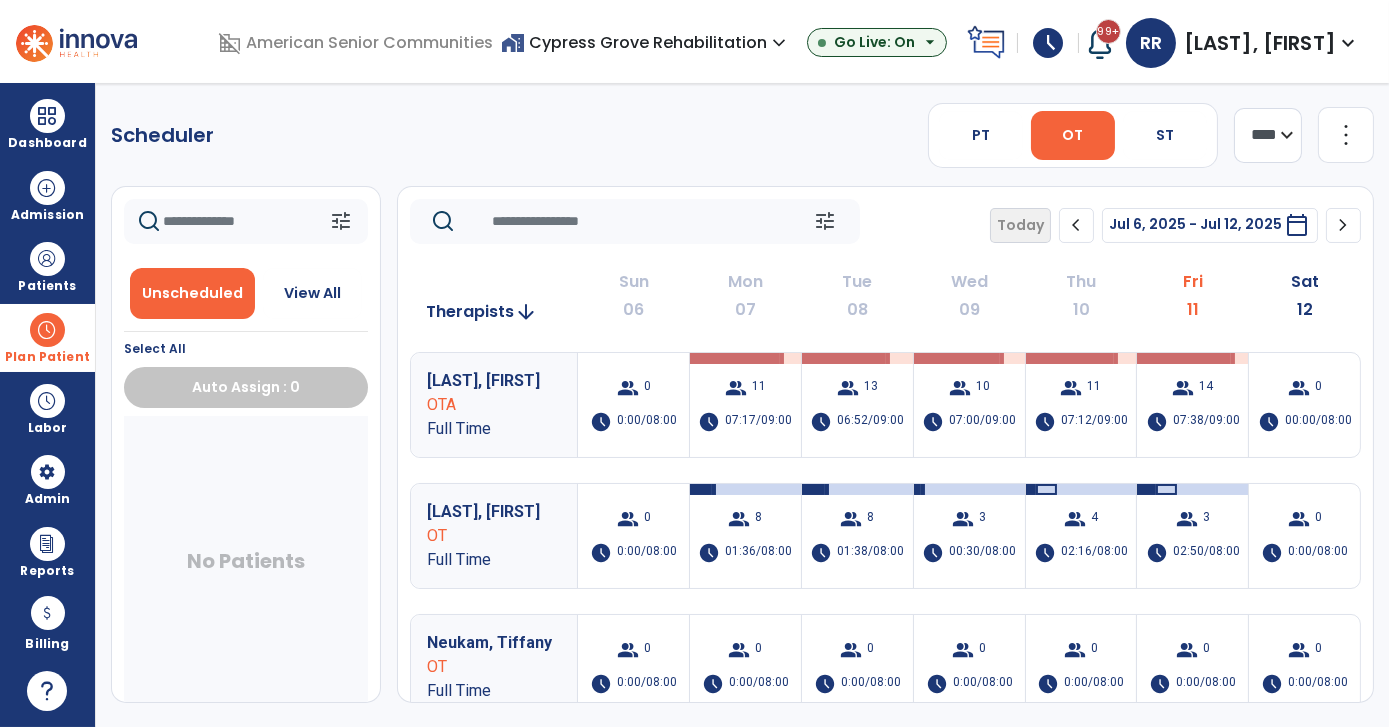 click on "Scheduler   PT   OT   ST  **** *** more_vert  Manage Labor   View All Therapists   Print" 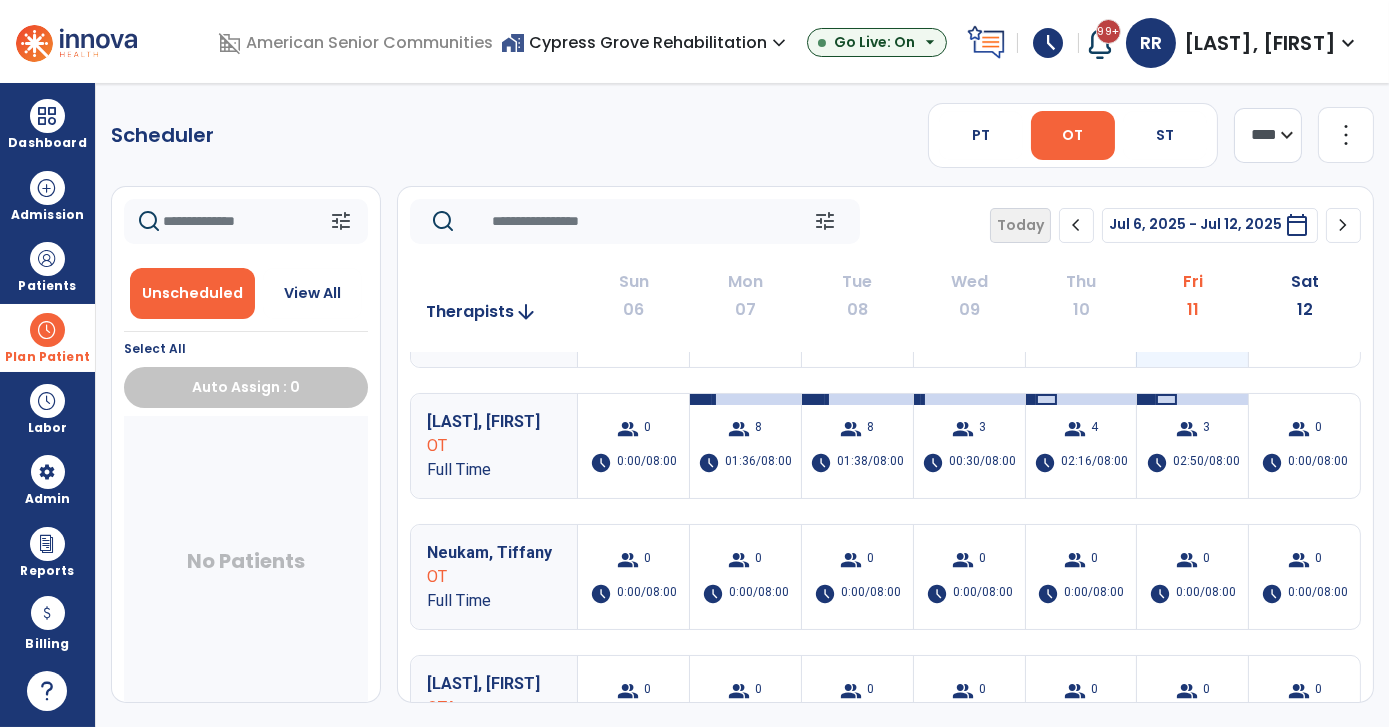 scroll, scrollTop: 0, scrollLeft: 0, axis: both 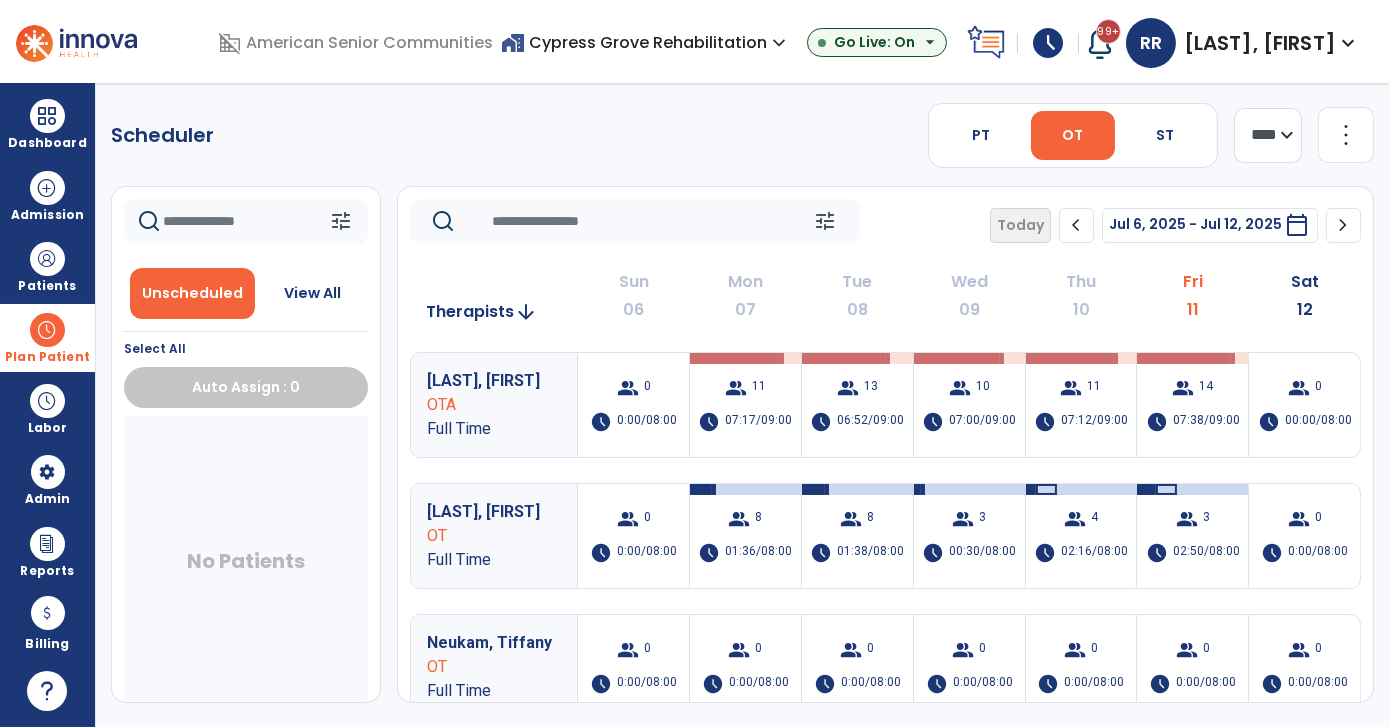 click on "more_vert" 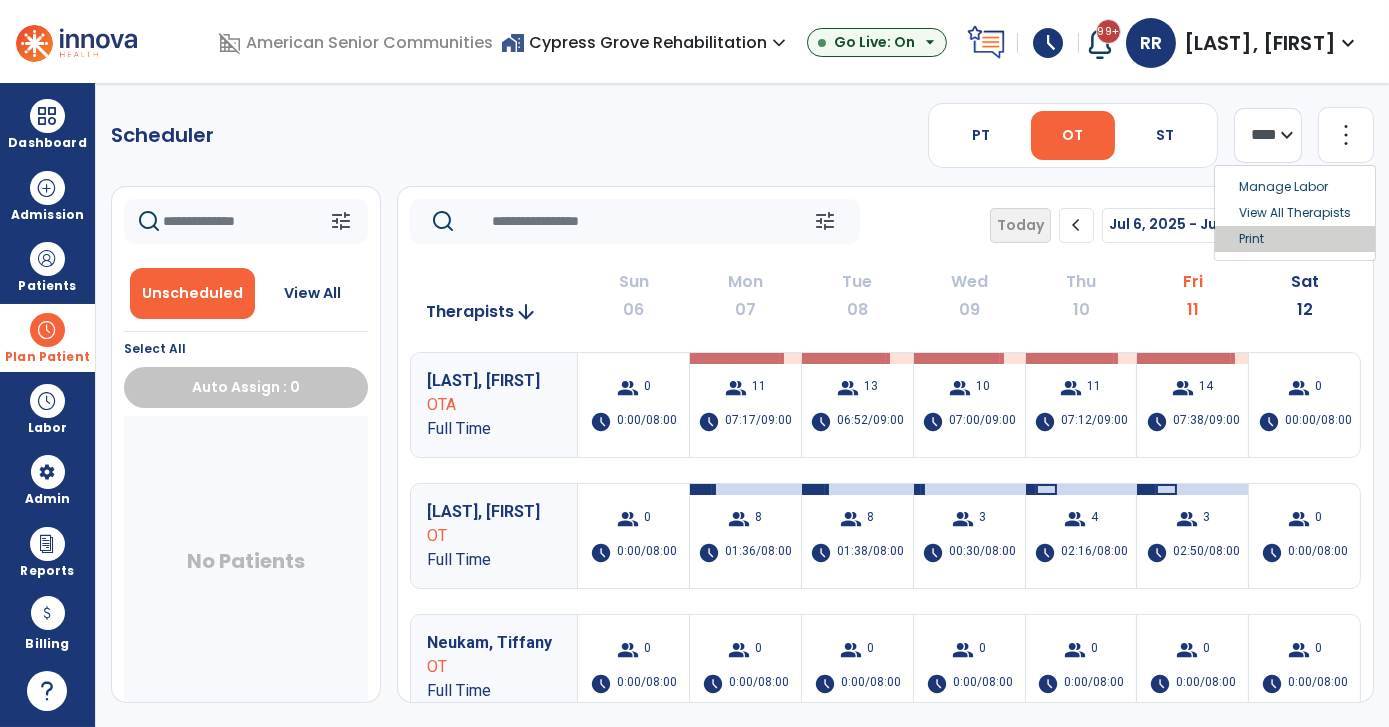 click on "Print" at bounding box center (1295, 239) 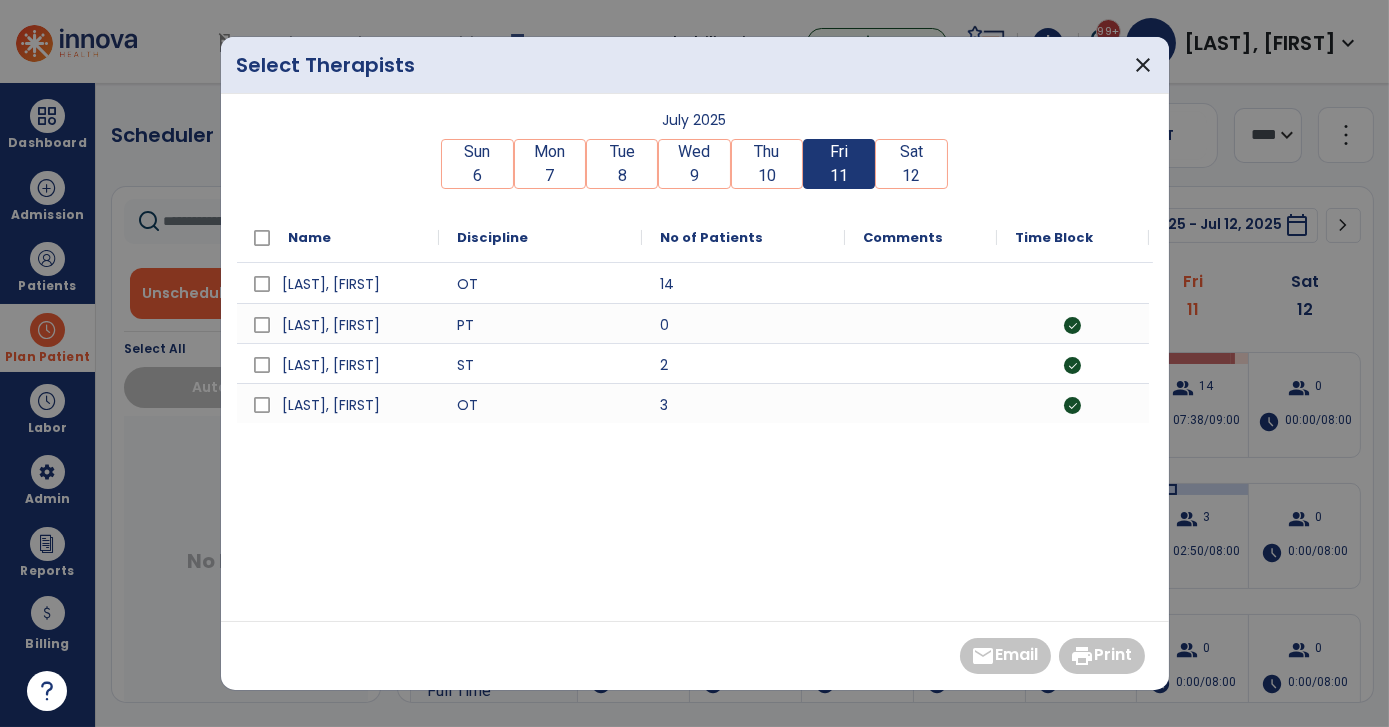 click on "Name" at bounding box center (338, 237) 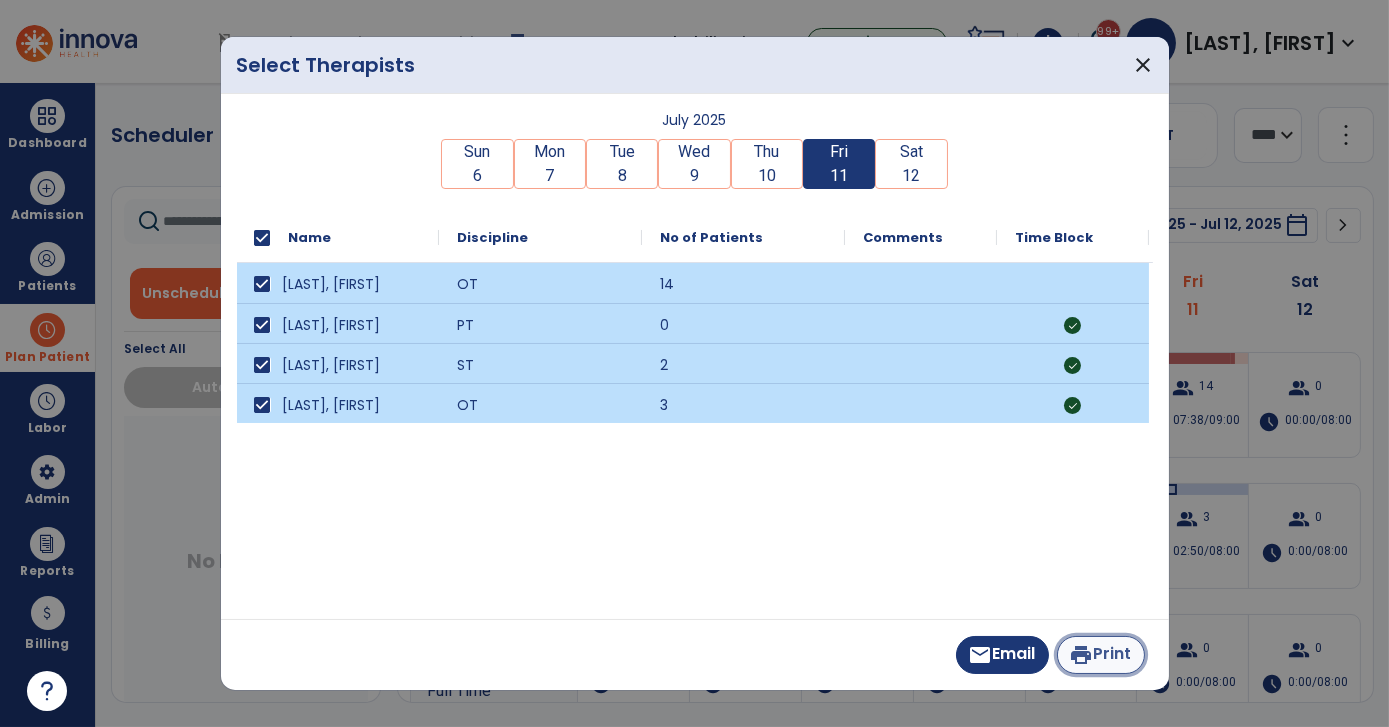 click on "print  Print" at bounding box center (1101, 655) 